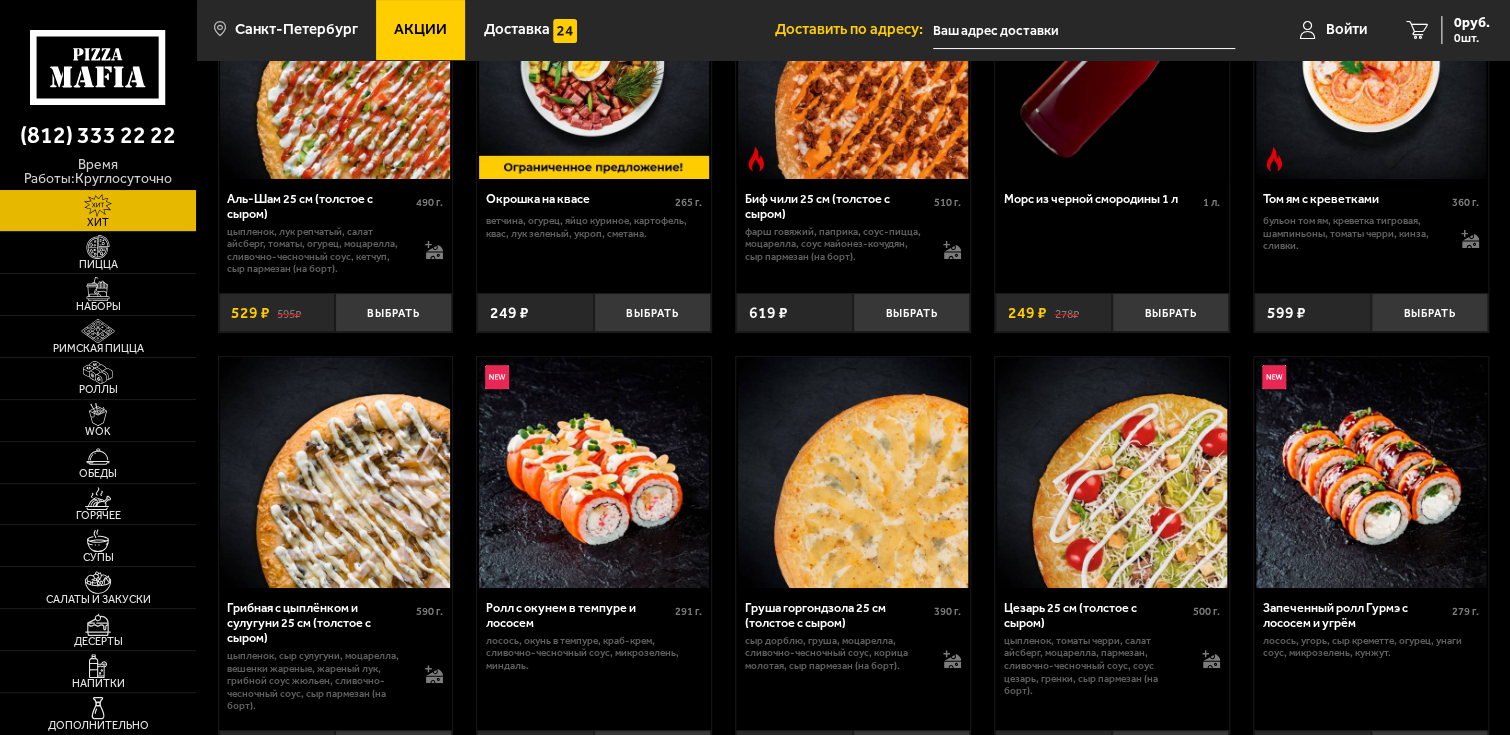 scroll, scrollTop: 0, scrollLeft: 0, axis: both 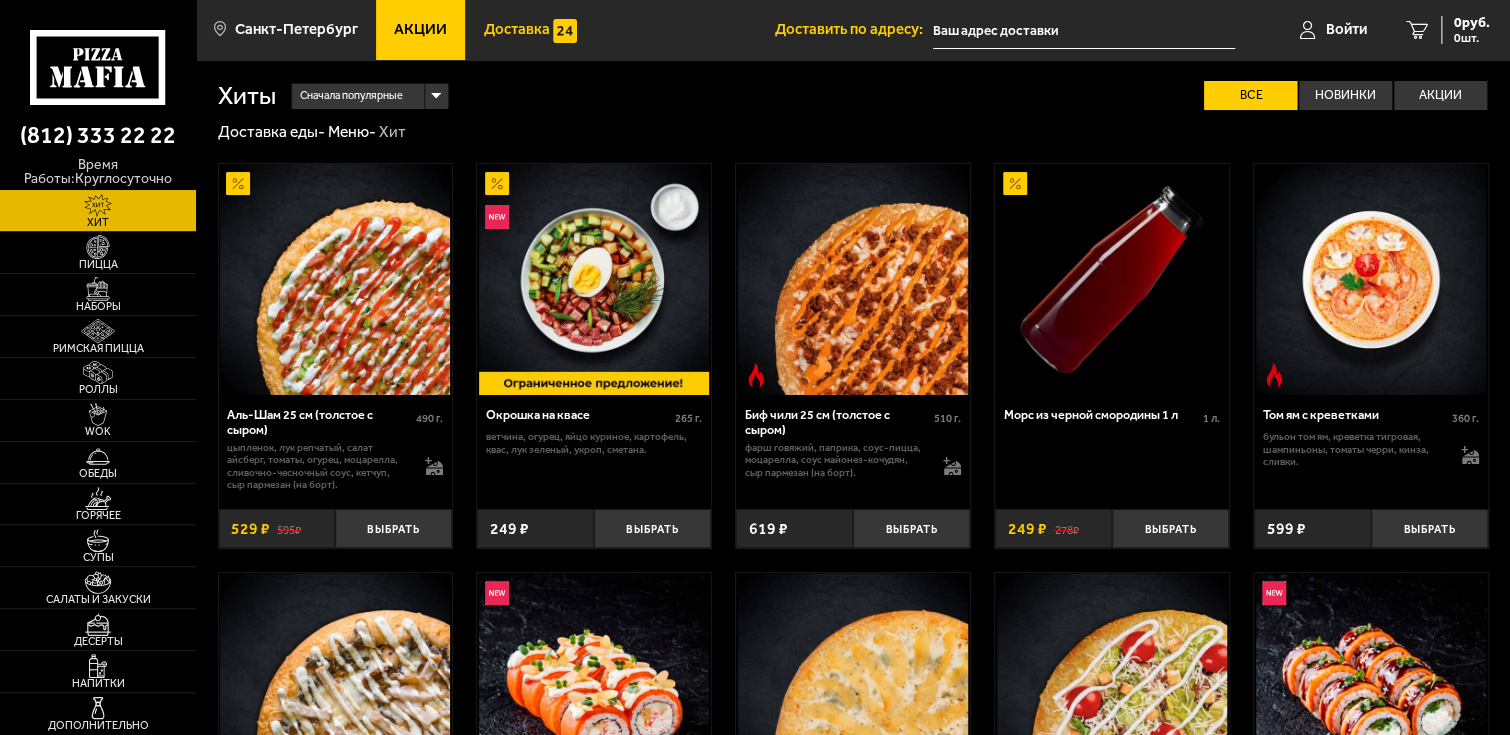 click on "Доставка" at bounding box center [516, 29] 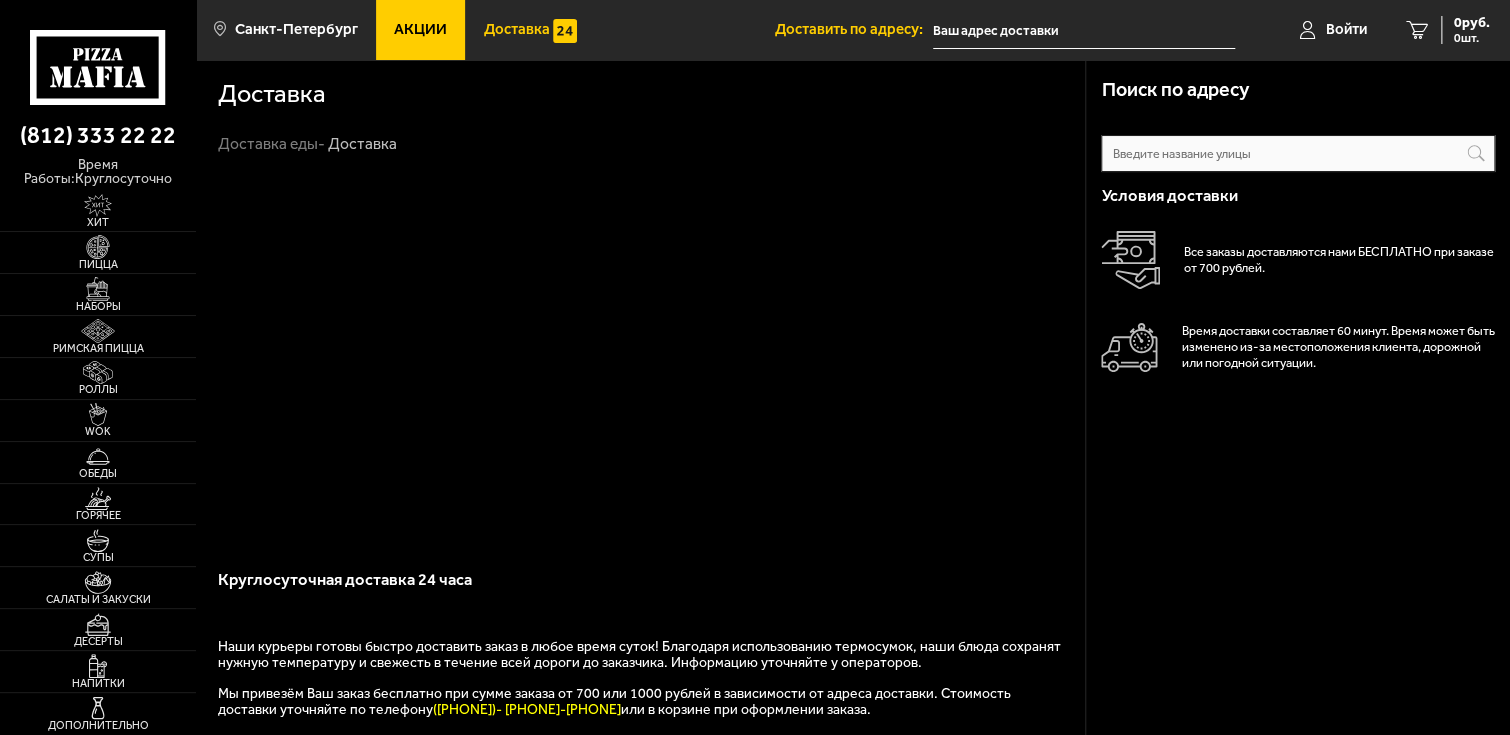 click on "Акции" at bounding box center [420, 29] 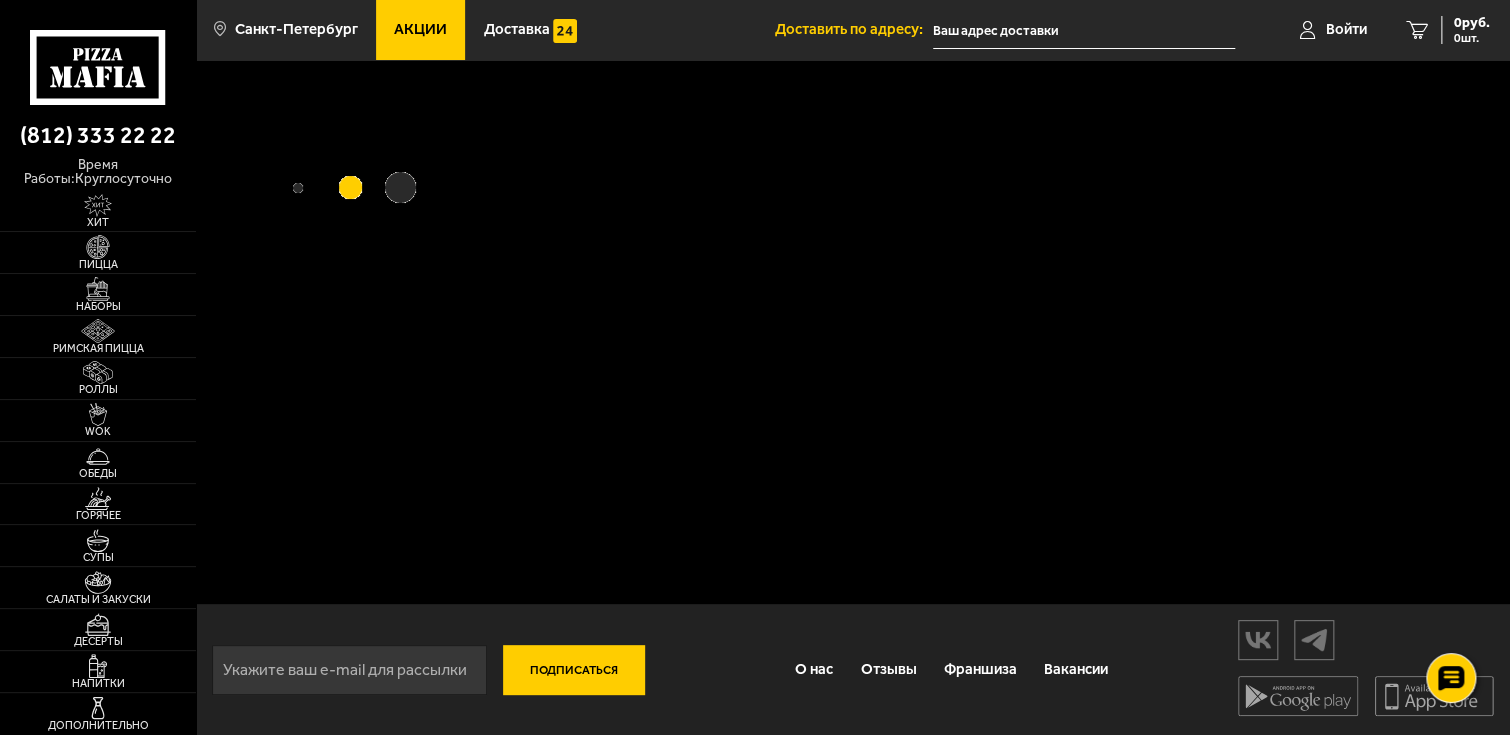 click at bounding box center [1084, 30] 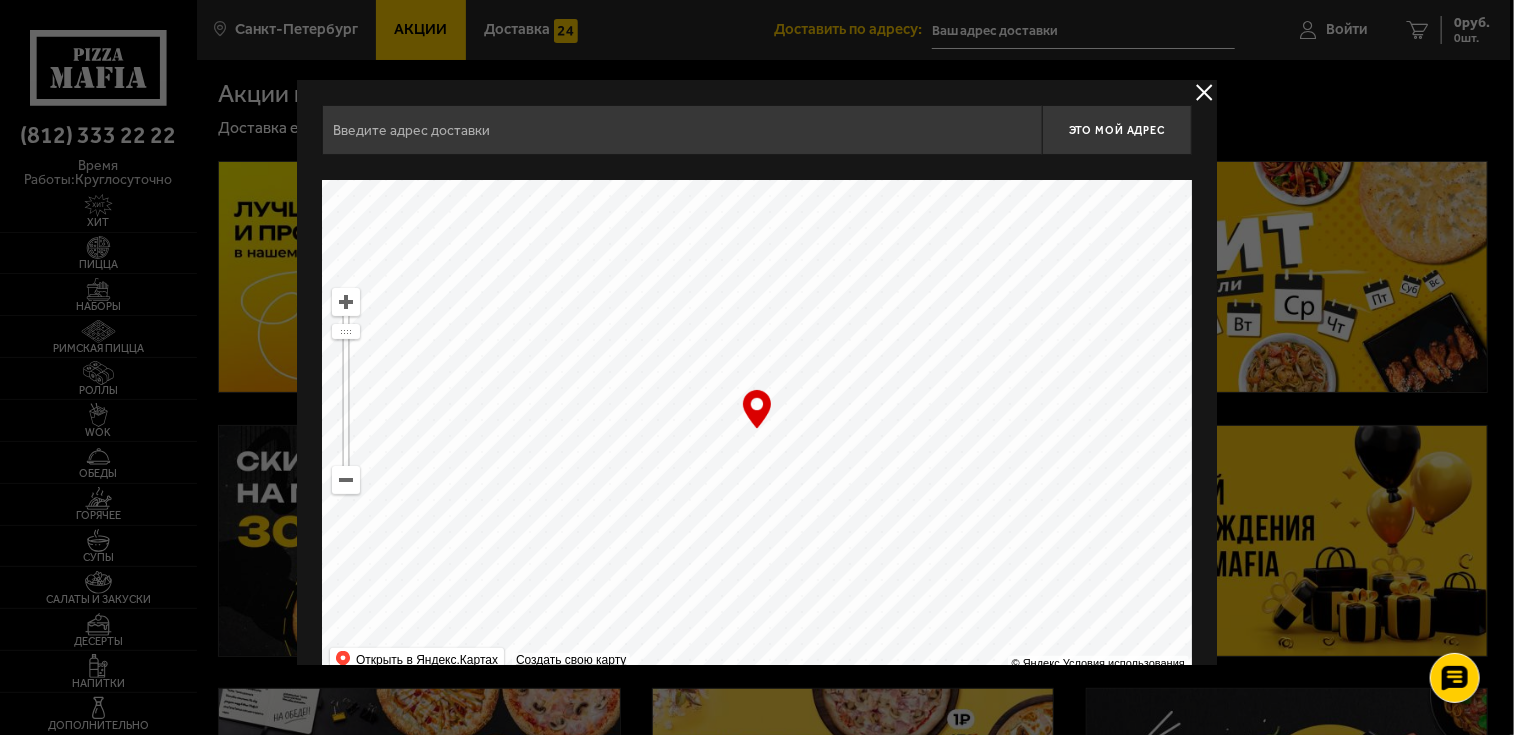 click at bounding box center [682, 130] 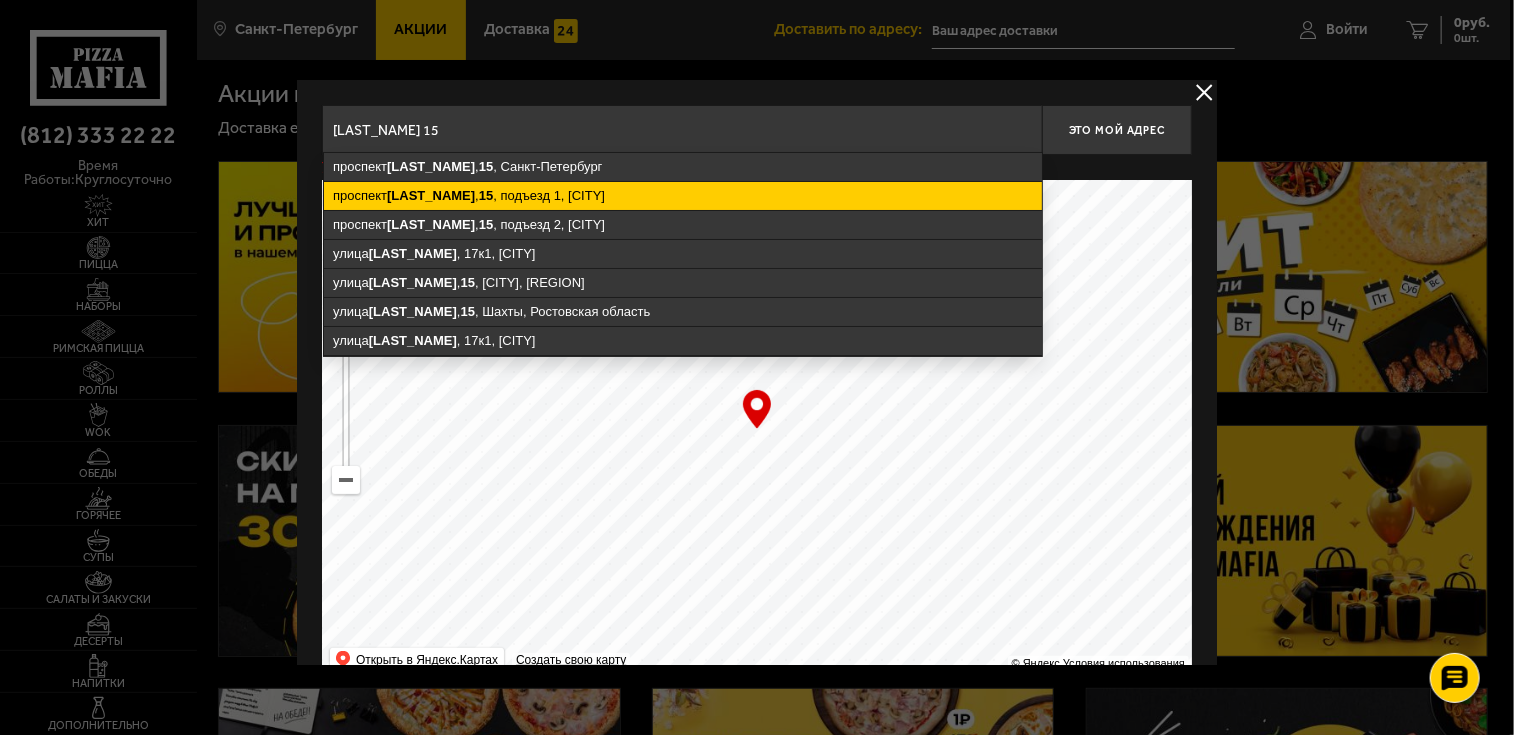 click on "проспект  [LAST_NAME] ,  15 , подъезд 1, [CITY]" at bounding box center [683, 196] 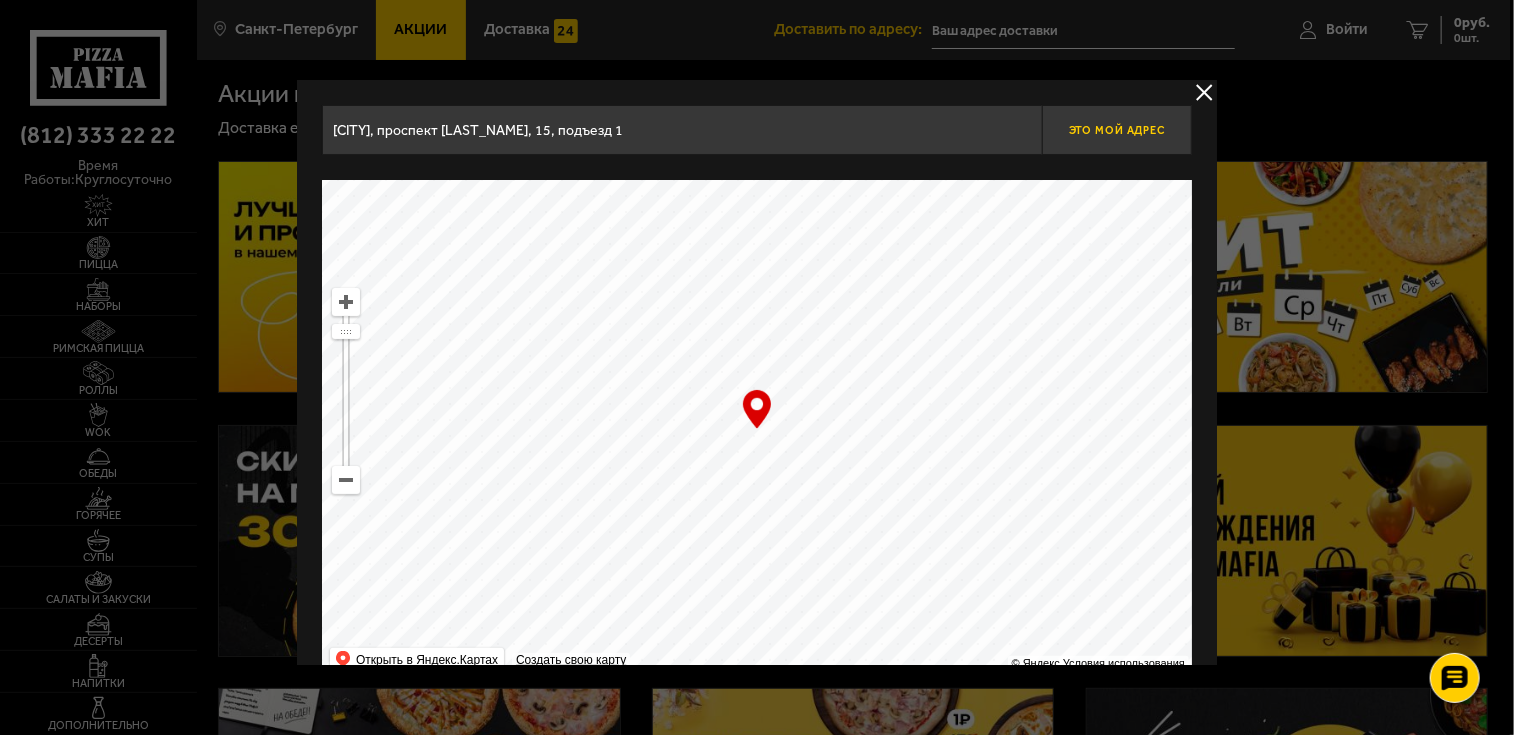 click on "Это мой адрес" at bounding box center (1117, 130) 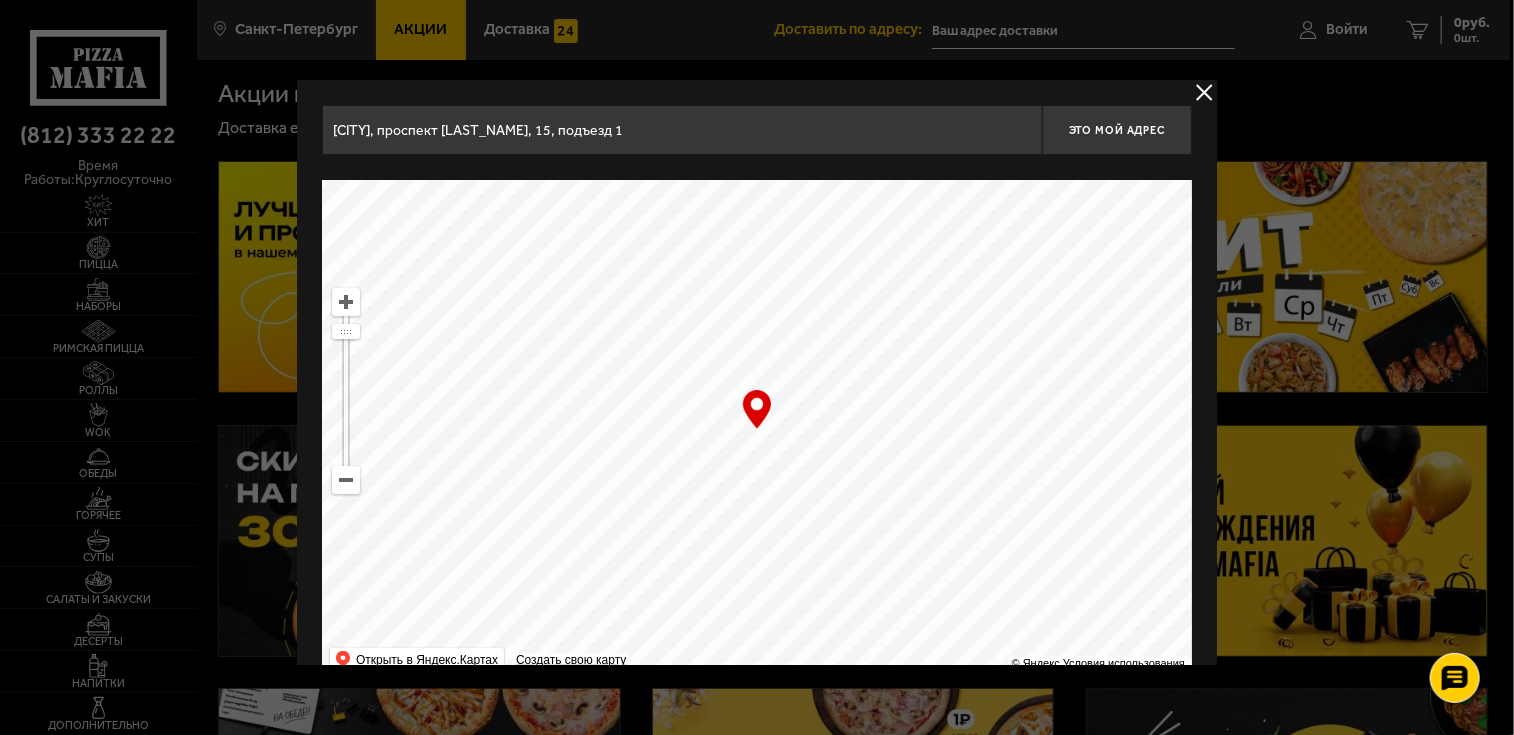 type on "проспект [LAST_NAME], 15, подъезд 1" 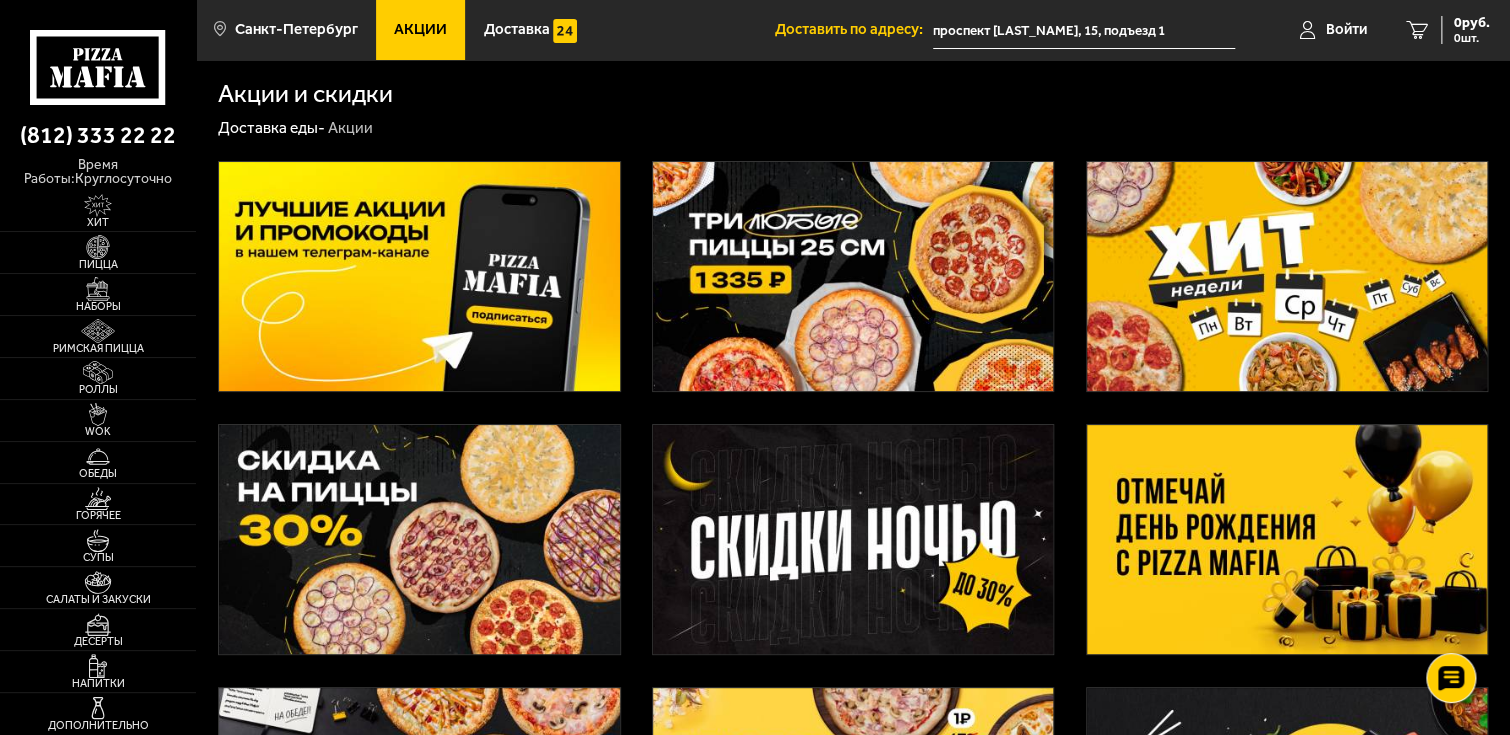 click at bounding box center [419, 277] 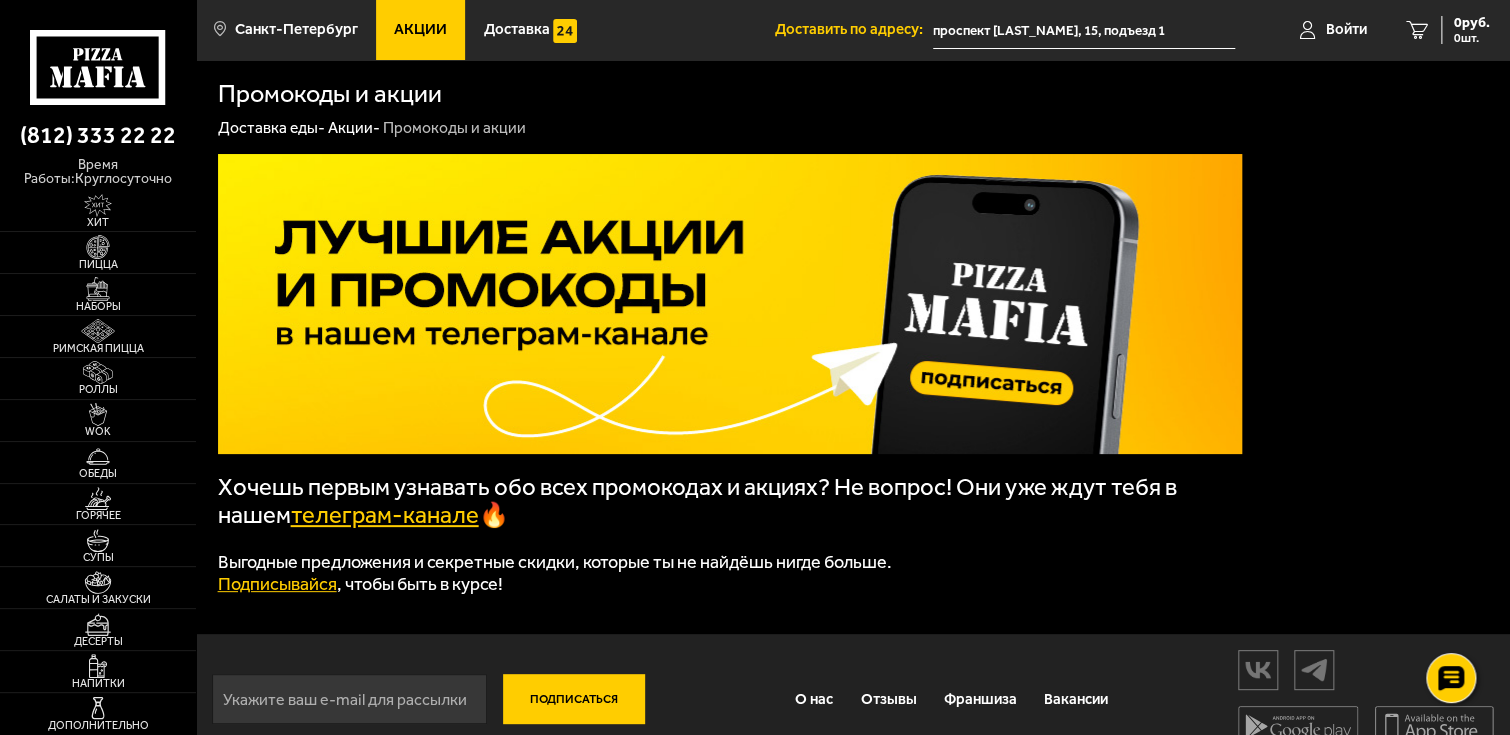 click on "Хочешь первым узнавать обо всех промокодах и акциях? Не вопрос! Они уже ждут тебя в нашем  телеграм-канале  🔥 Выгодные предложения и секретные скидки, которые ты не найдёшь нигде больше.
Подписывайся , чтобы быть в курсе!" at bounding box center (853, 386) 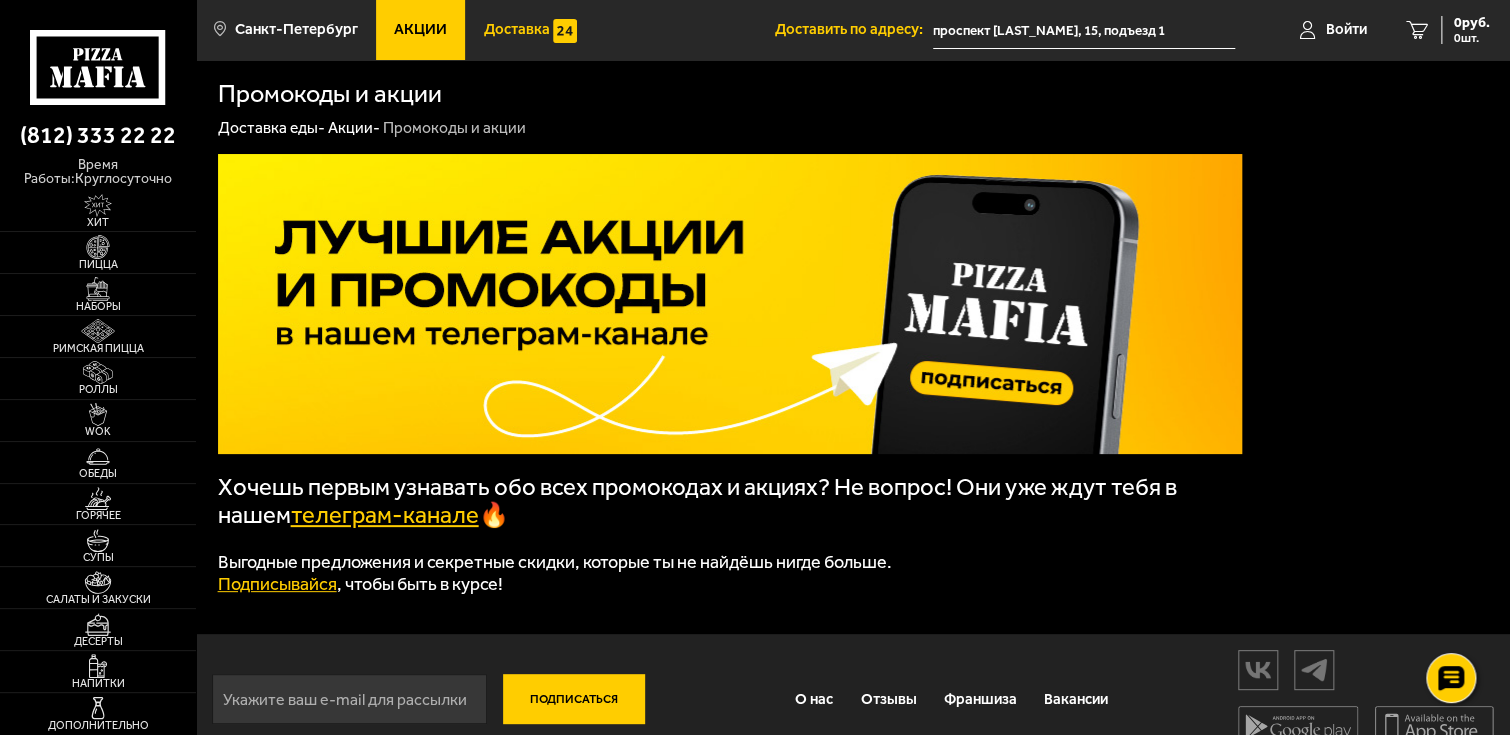 click on "Доставка" at bounding box center (530, 30) 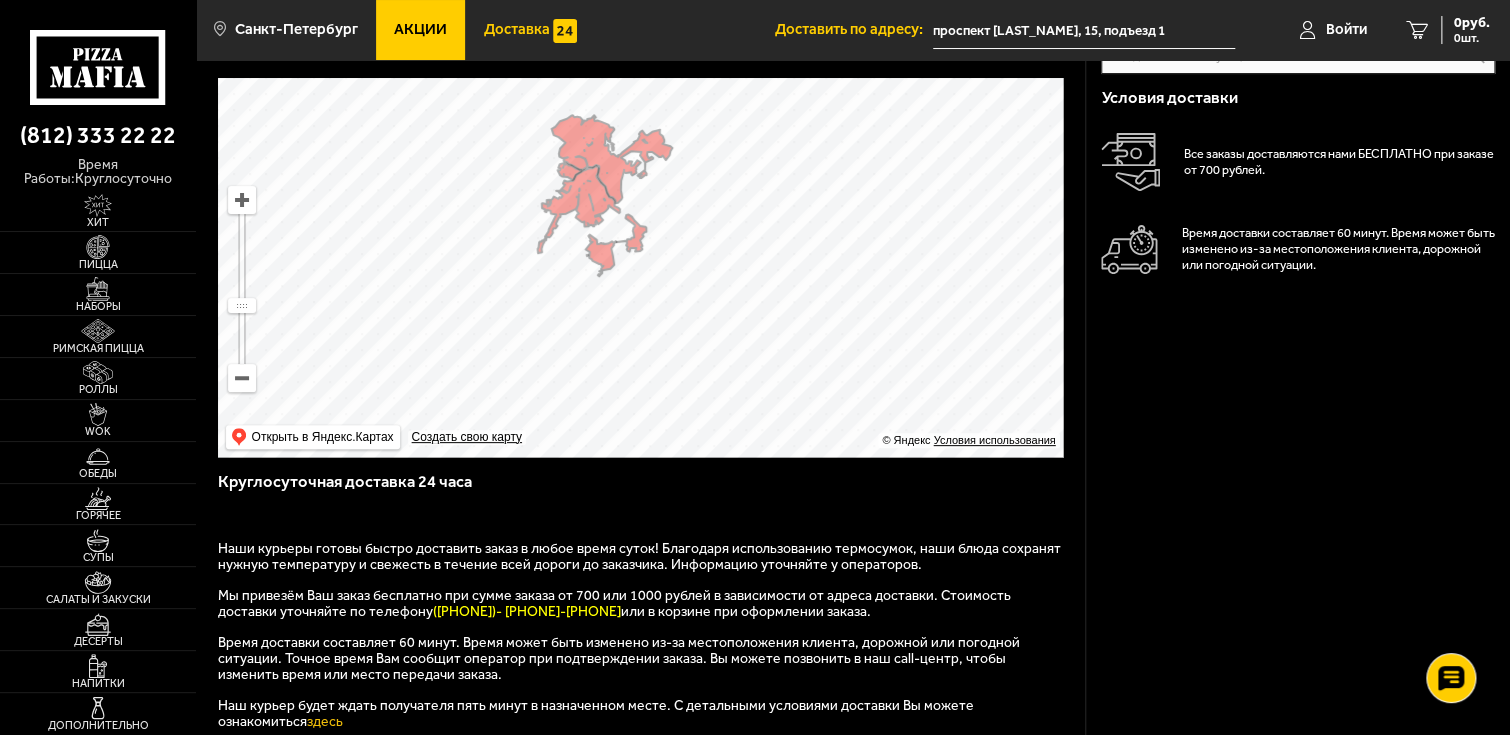 scroll, scrollTop: 500, scrollLeft: 0, axis: vertical 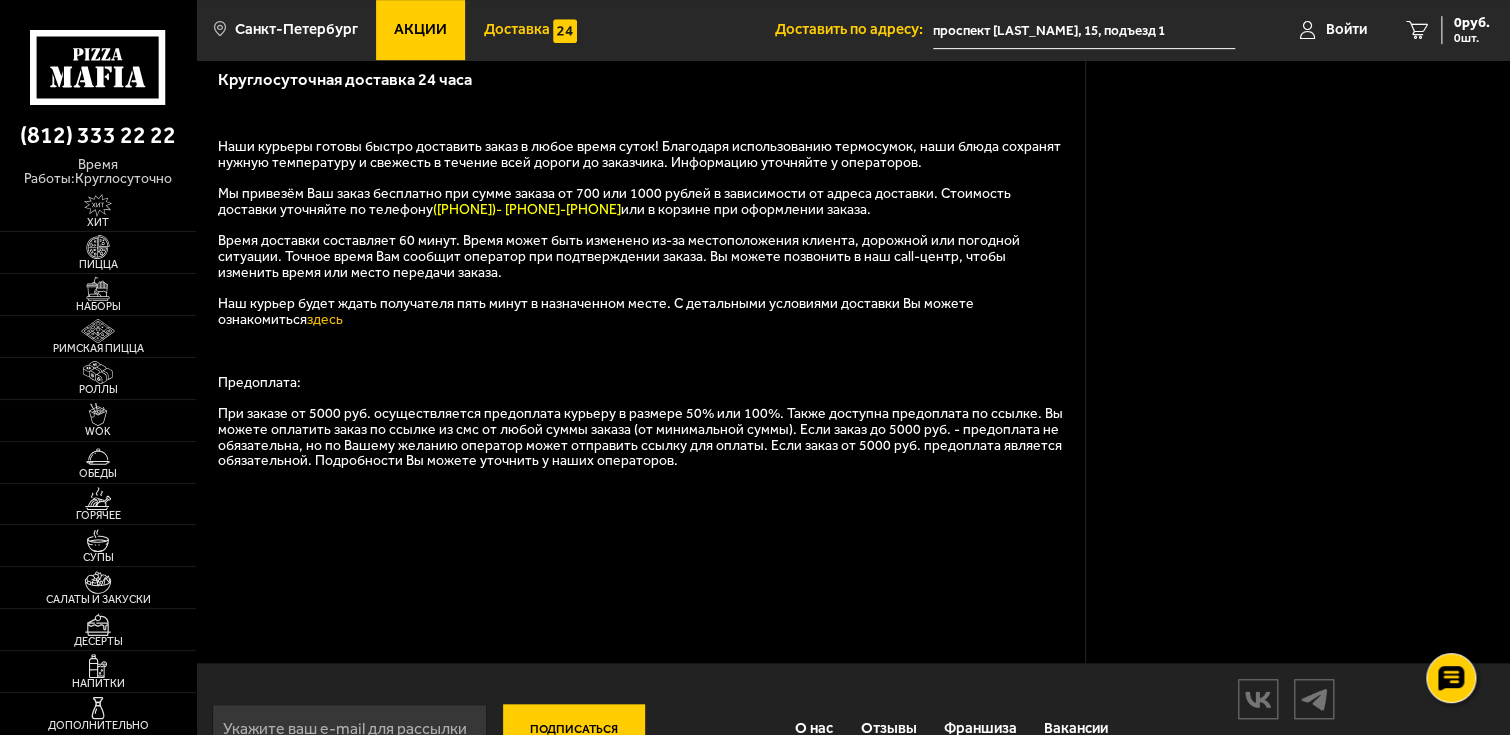 click 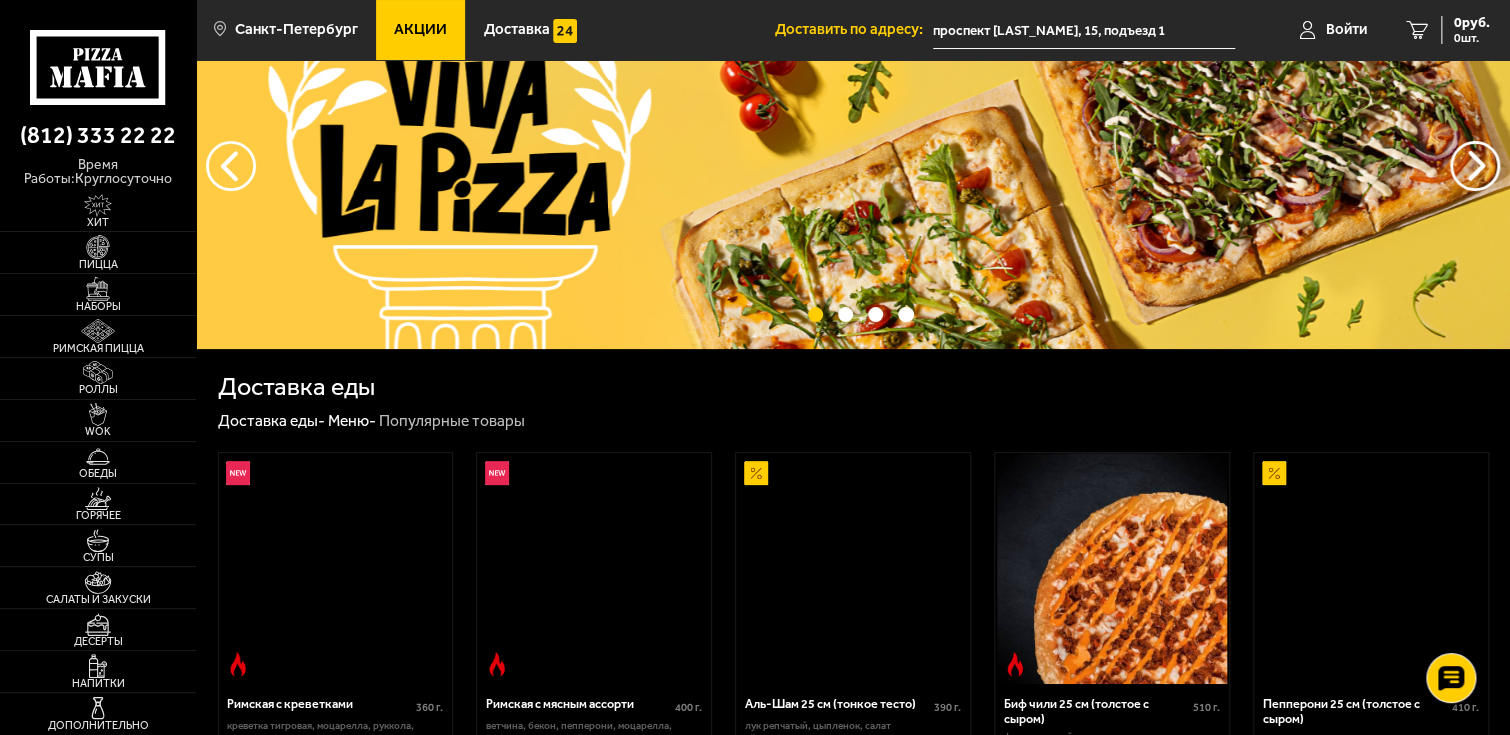 scroll, scrollTop: 200, scrollLeft: 0, axis: vertical 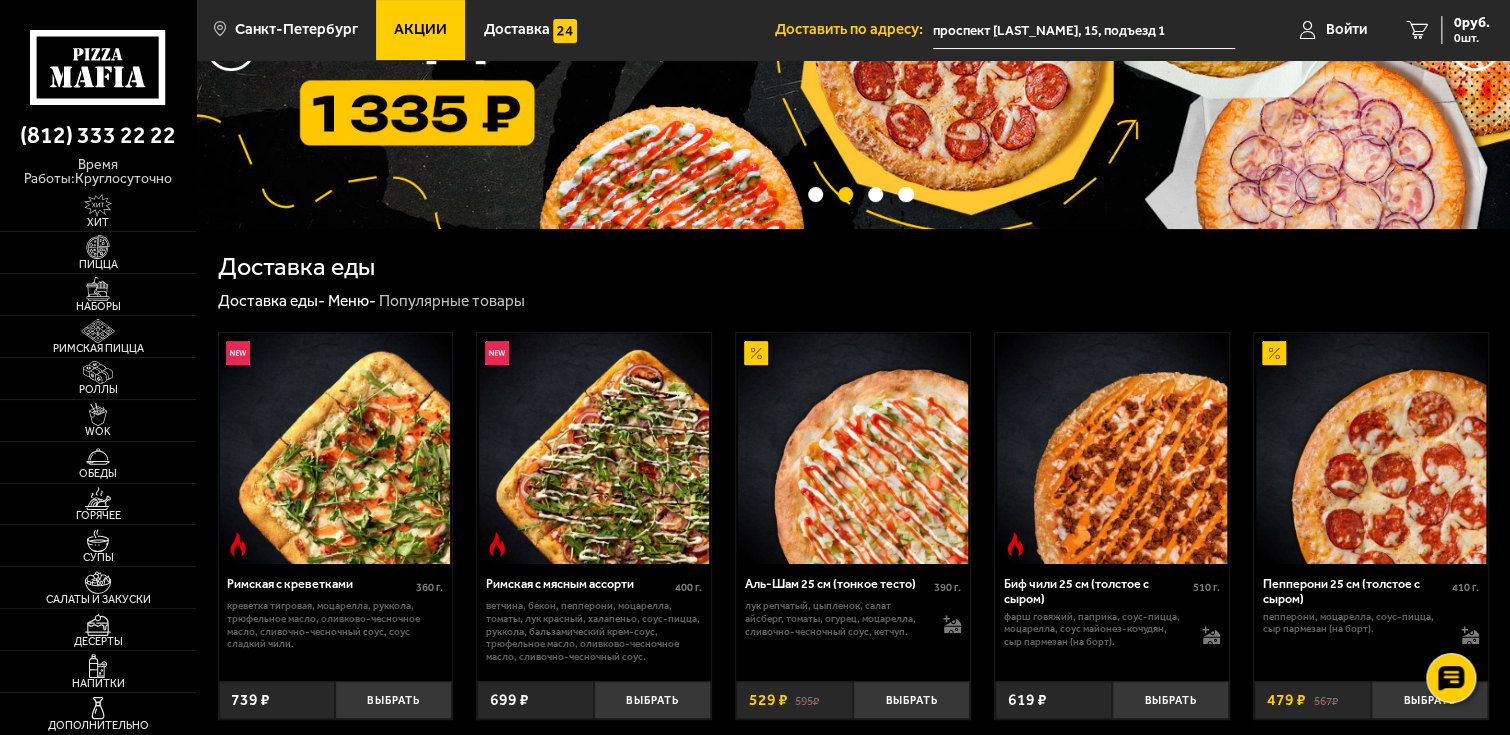 click on "Пепперони 25 см (толстое с сыром)" at bounding box center [1357, 591] 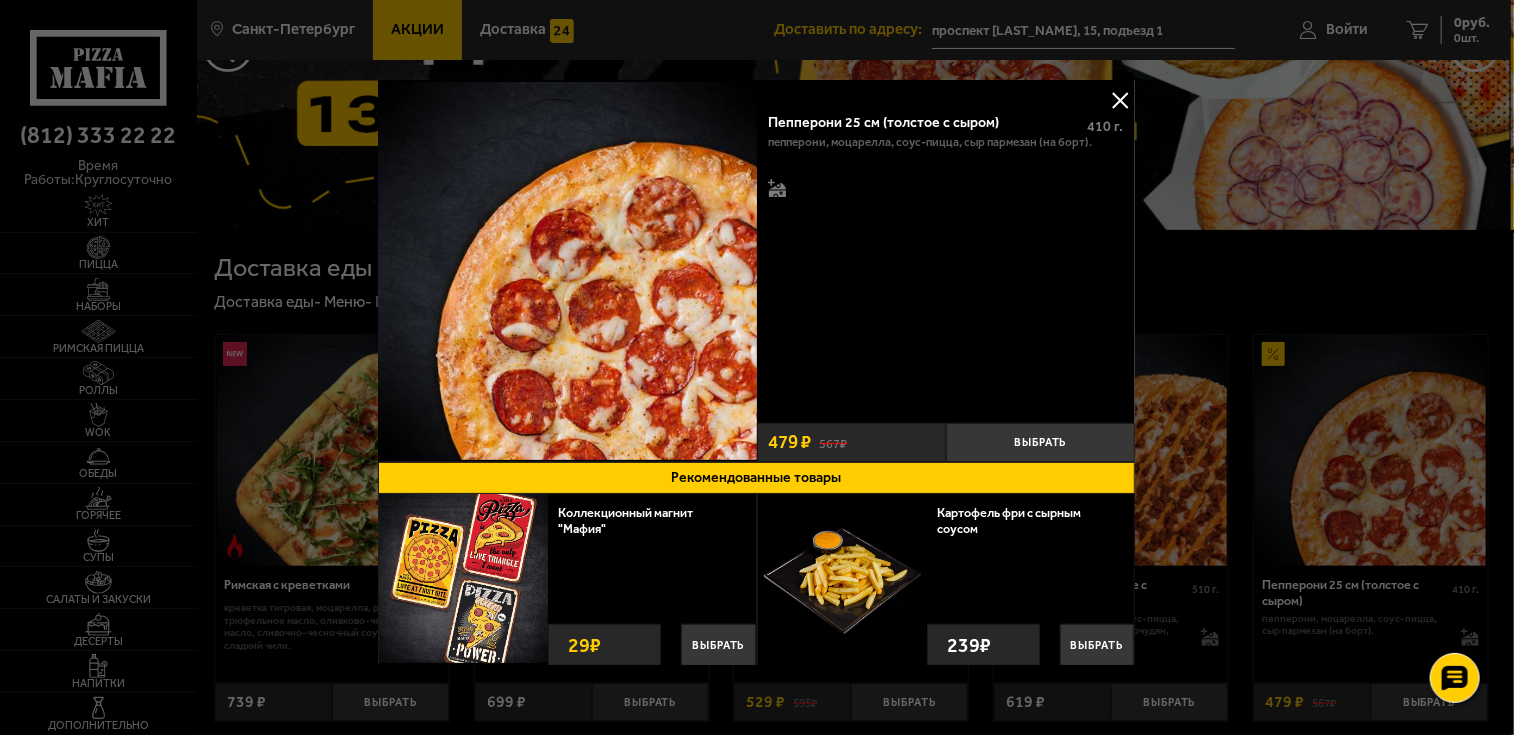 click at bounding box center (1121, 100) 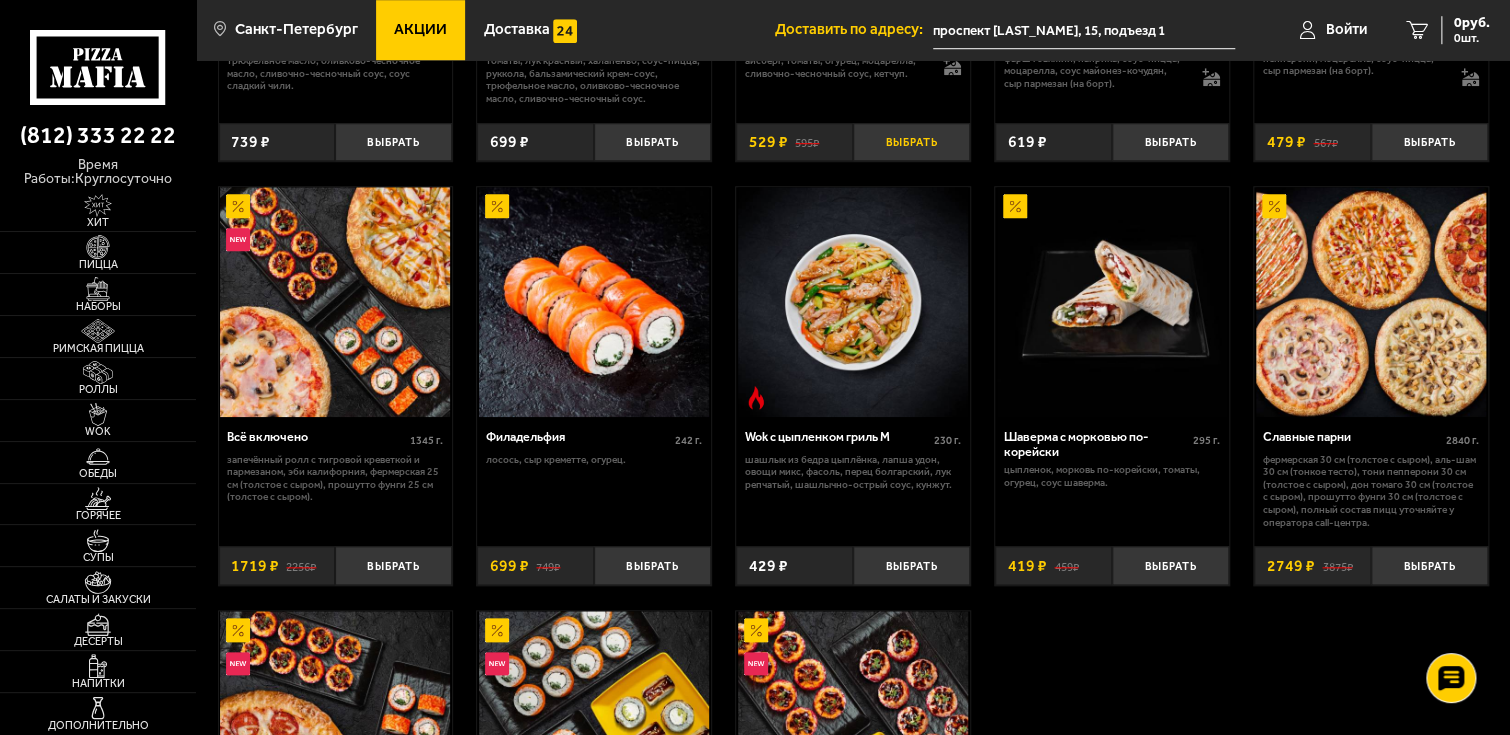 scroll, scrollTop: 800, scrollLeft: 0, axis: vertical 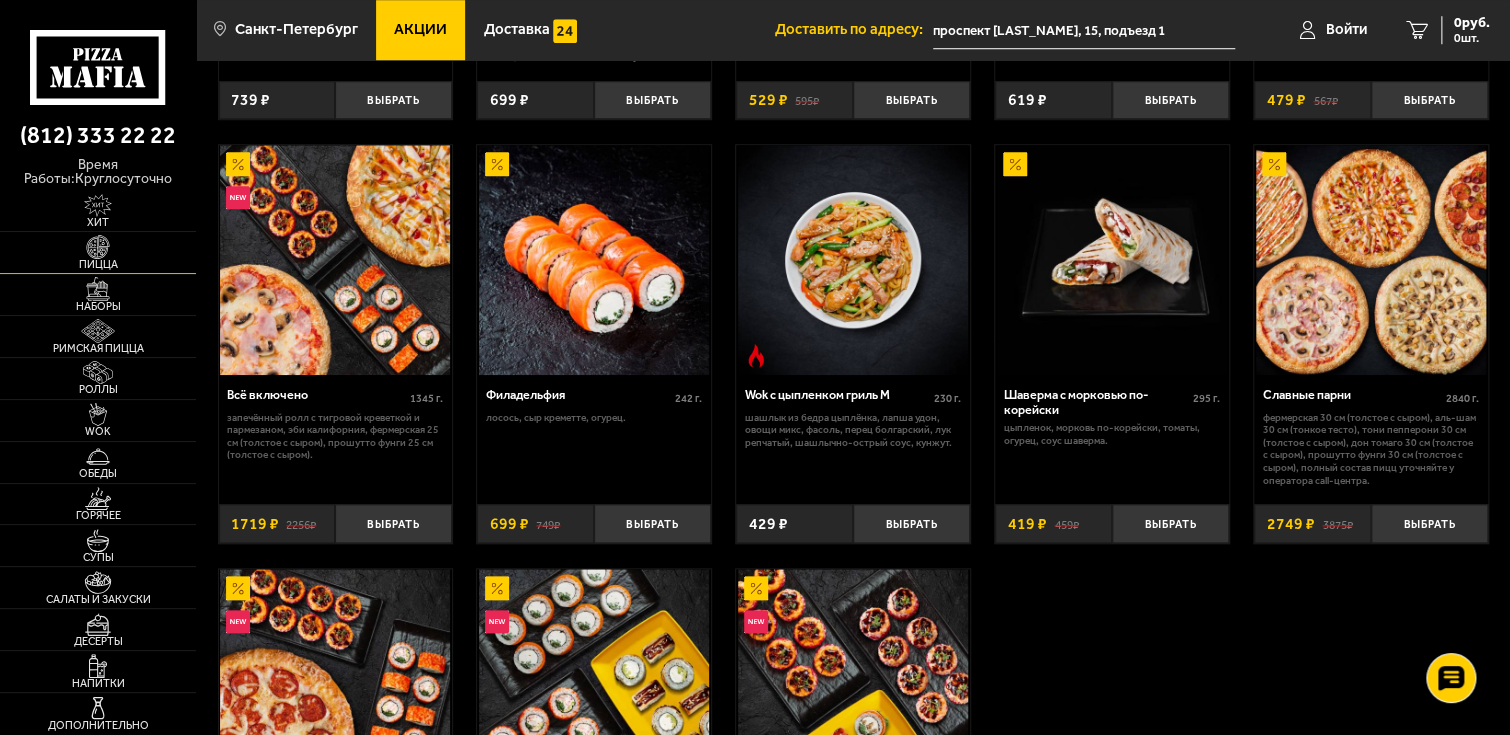 click on "Пицца" at bounding box center (98, 264) 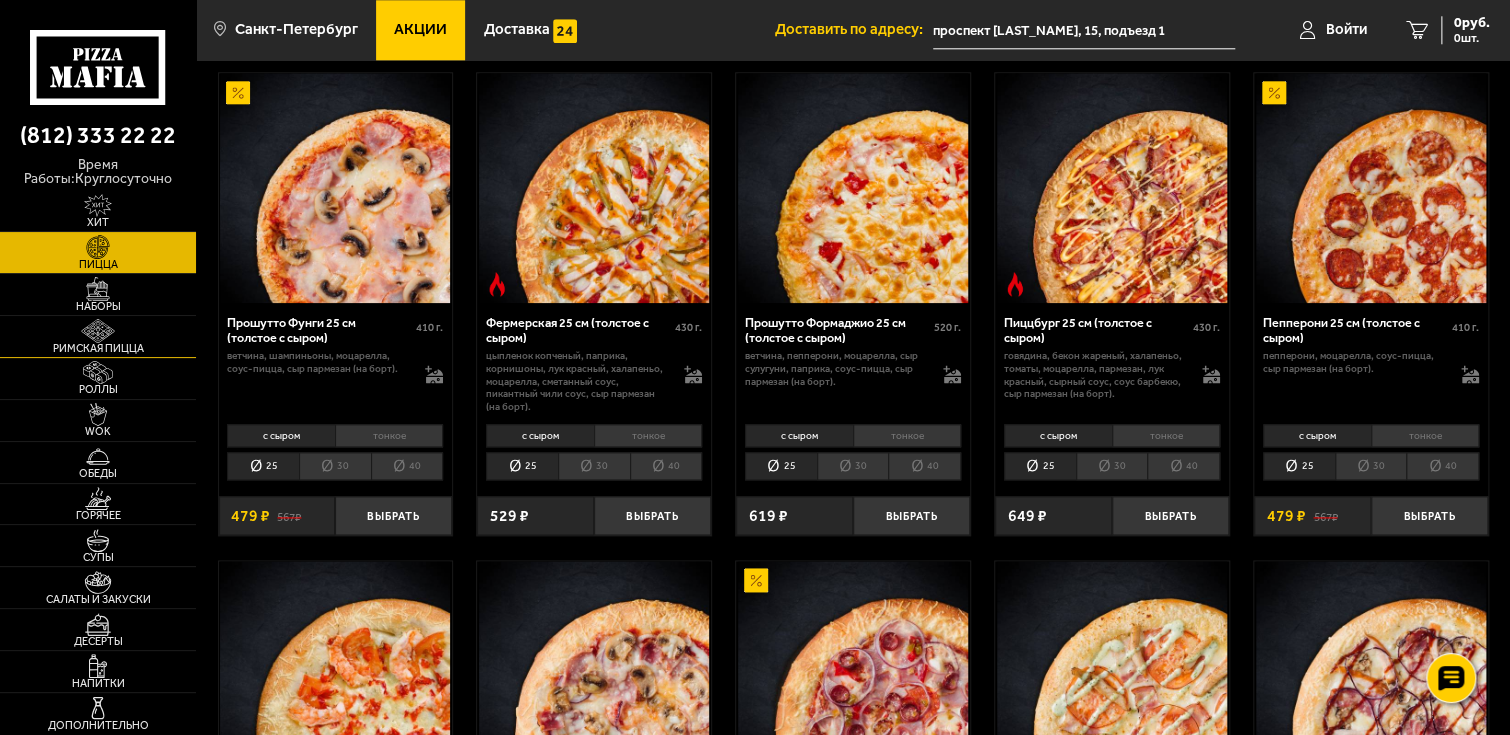 scroll, scrollTop: 1100, scrollLeft: 0, axis: vertical 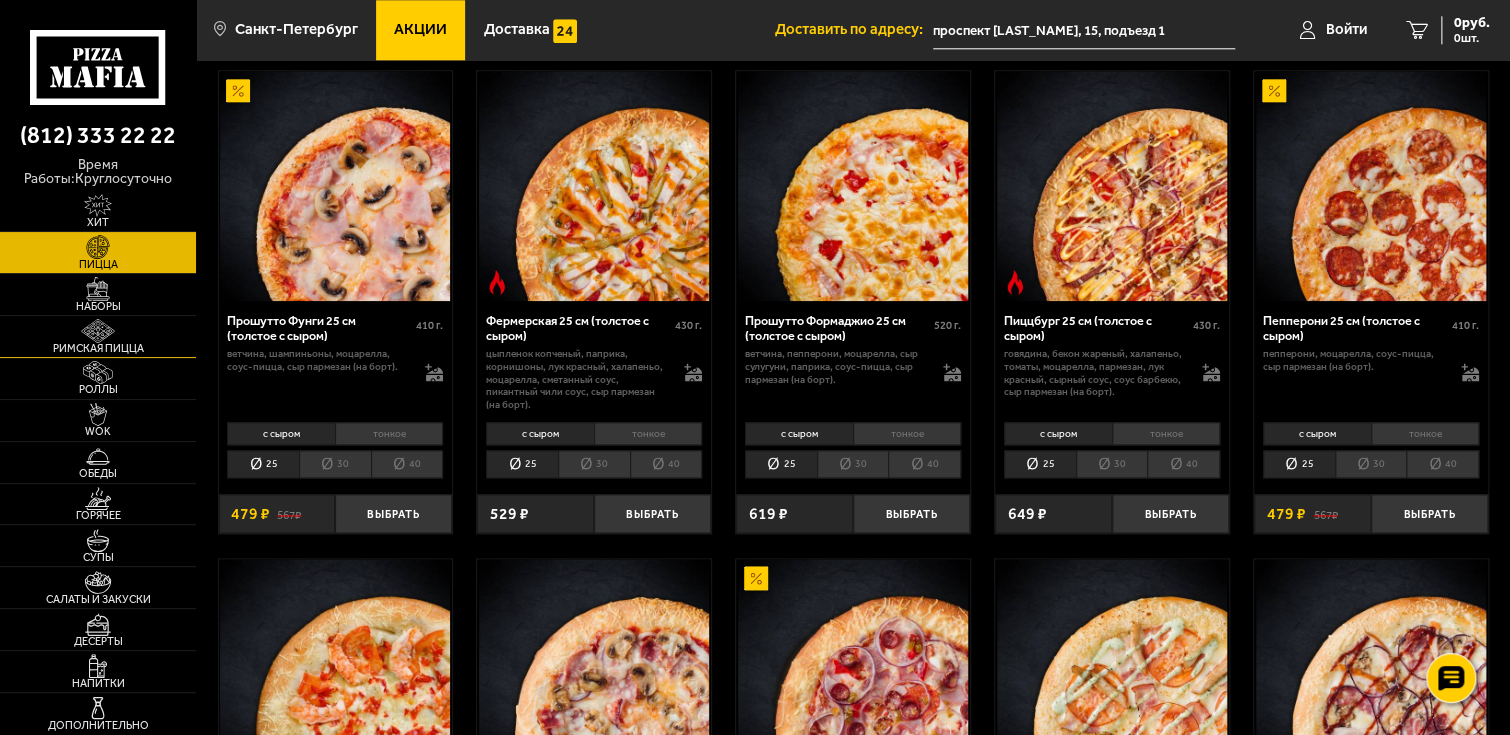 click at bounding box center [98, 330] 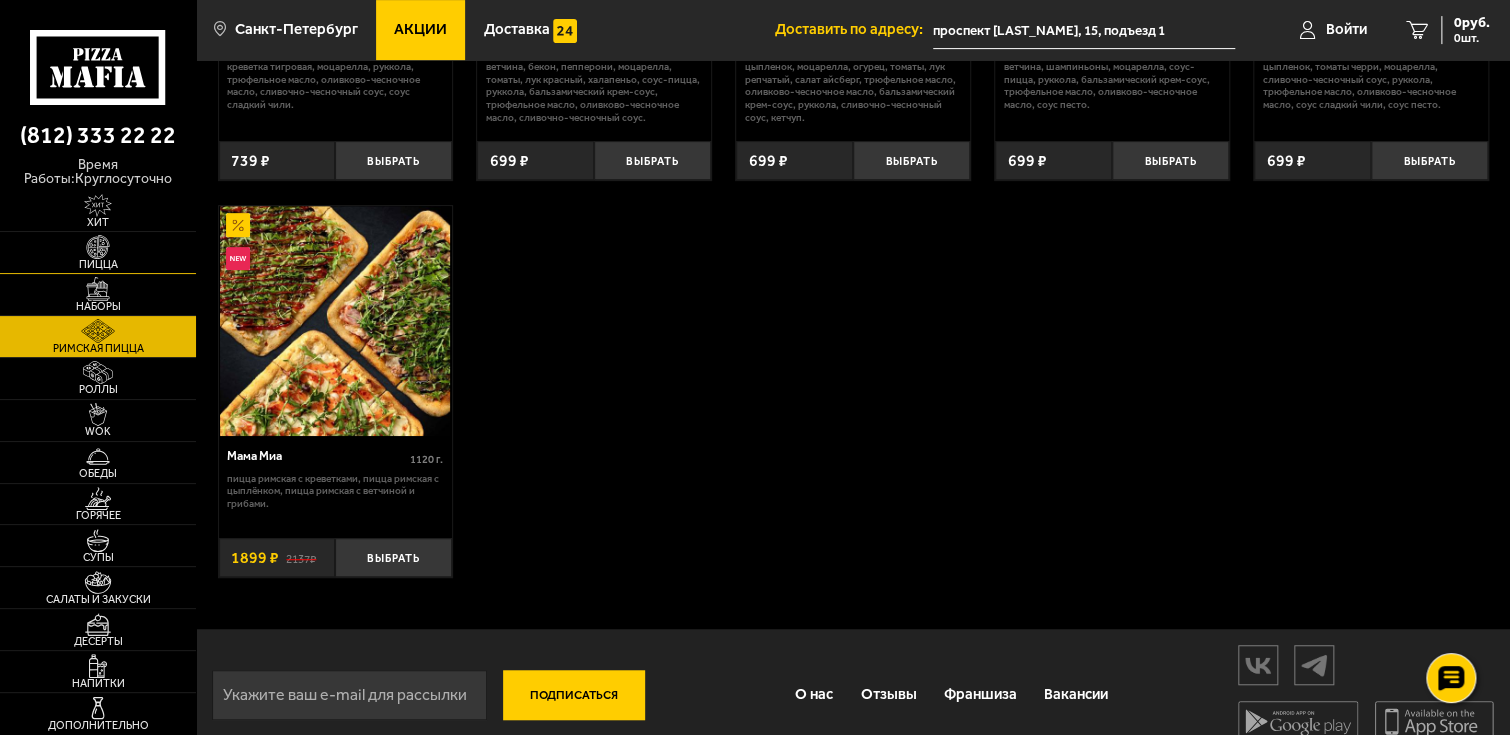 scroll, scrollTop: 400, scrollLeft: 0, axis: vertical 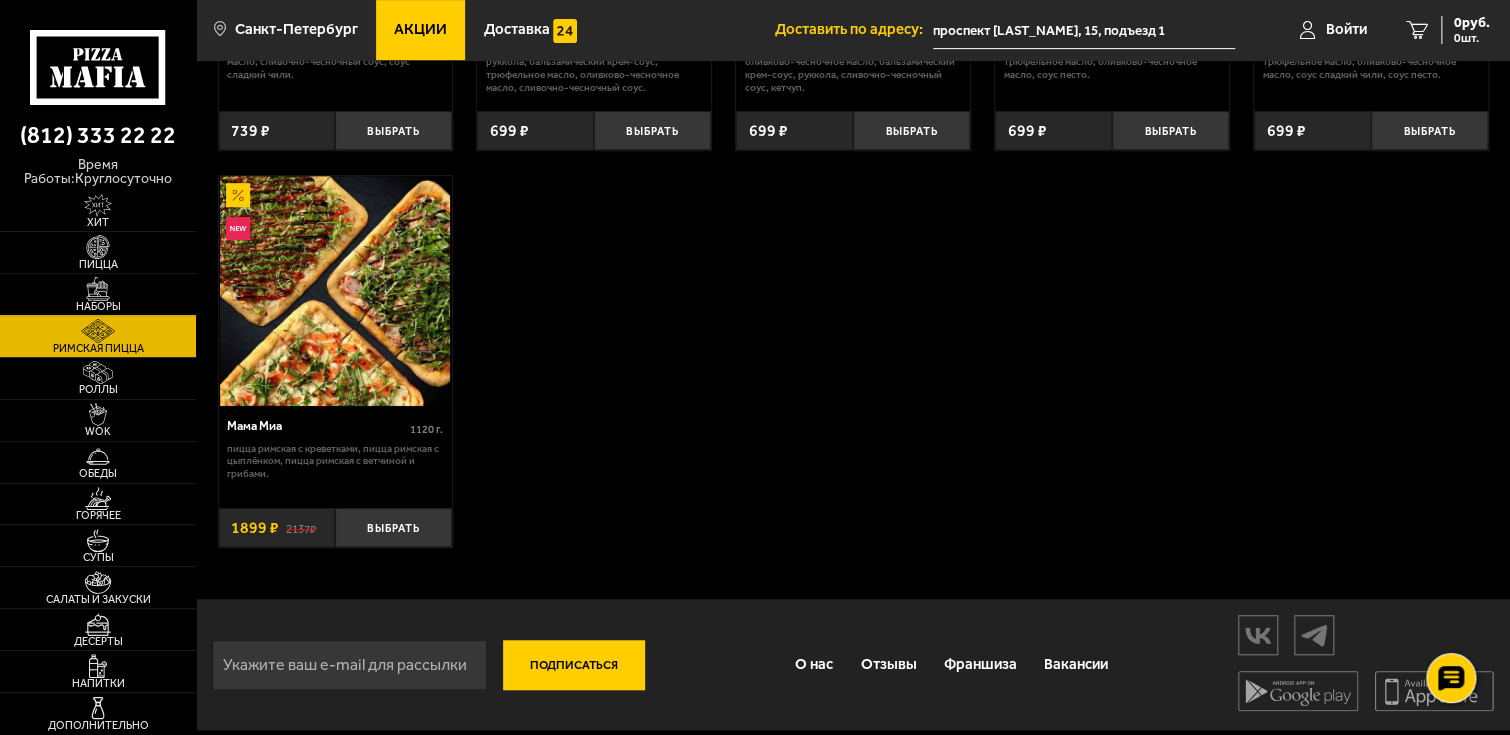 click on "Наборы" at bounding box center (98, 294) 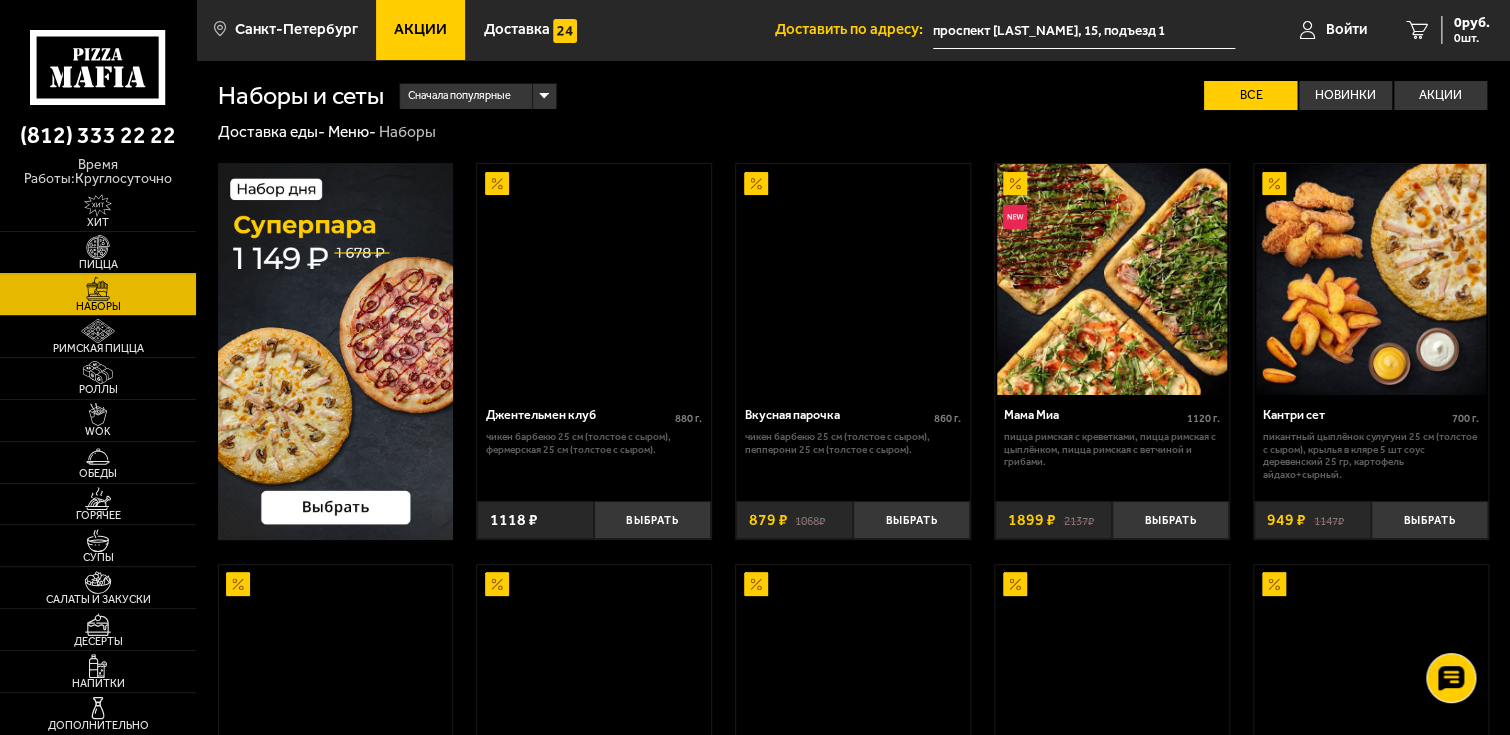 click on "Пицца" at bounding box center (98, 252) 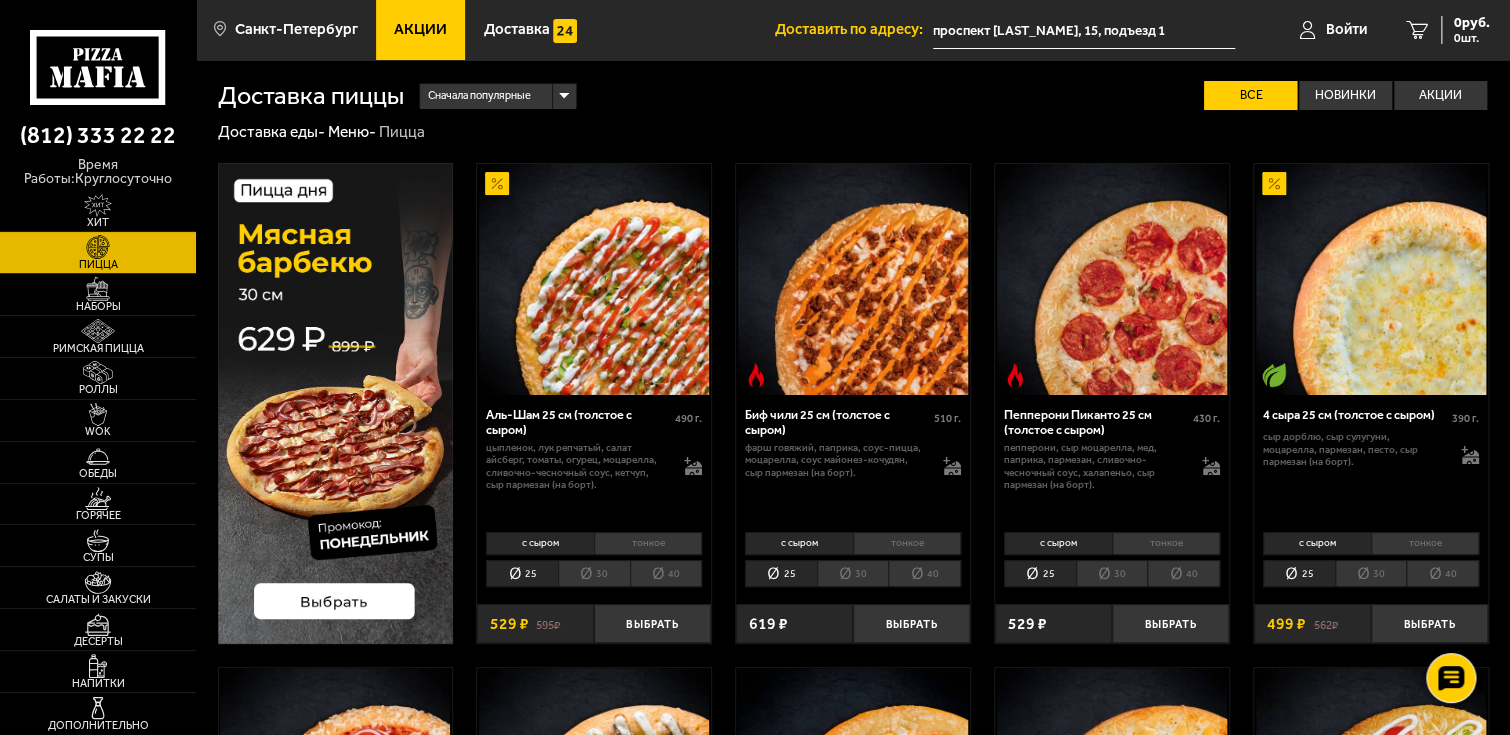click on "40" at bounding box center (1183, 574) 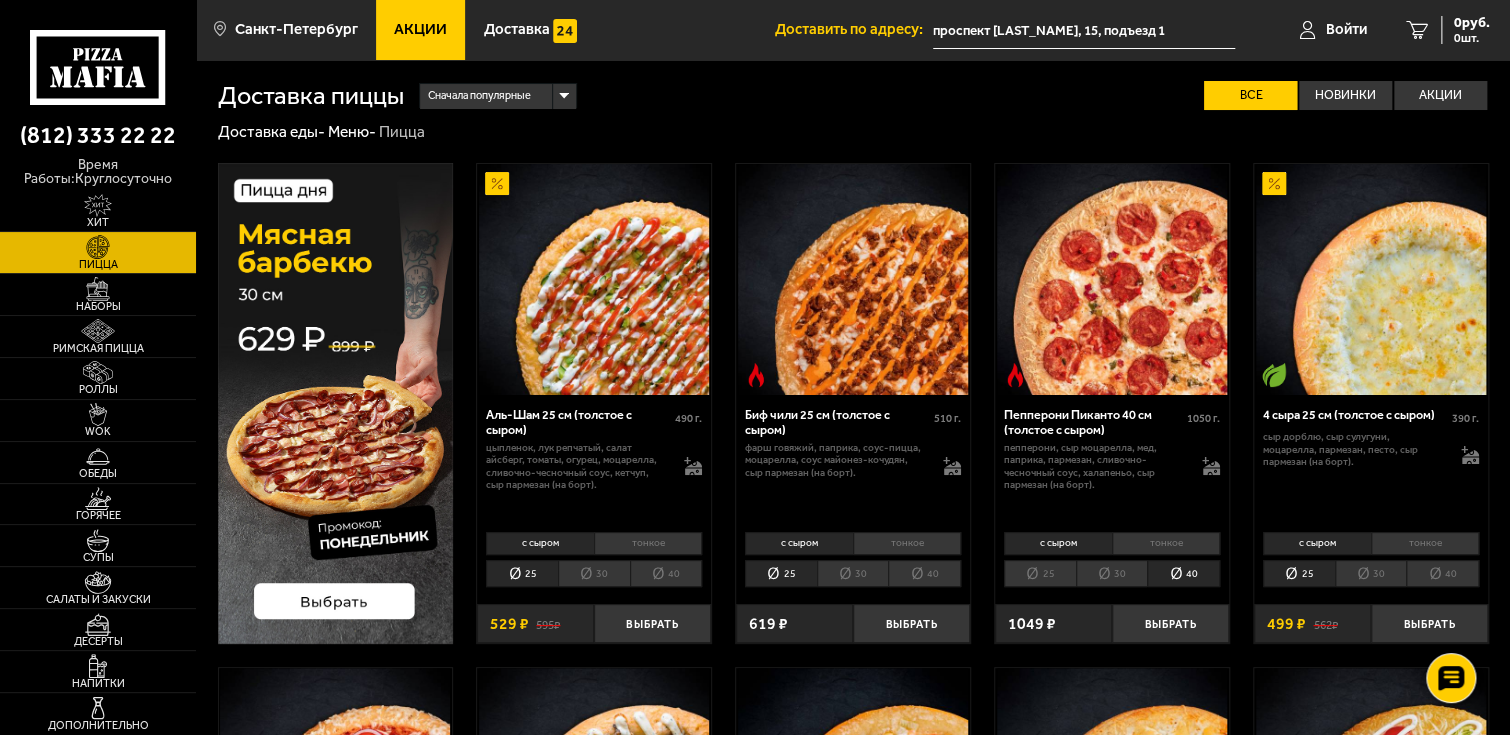 click on "30" at bounding box center [1112, 574] 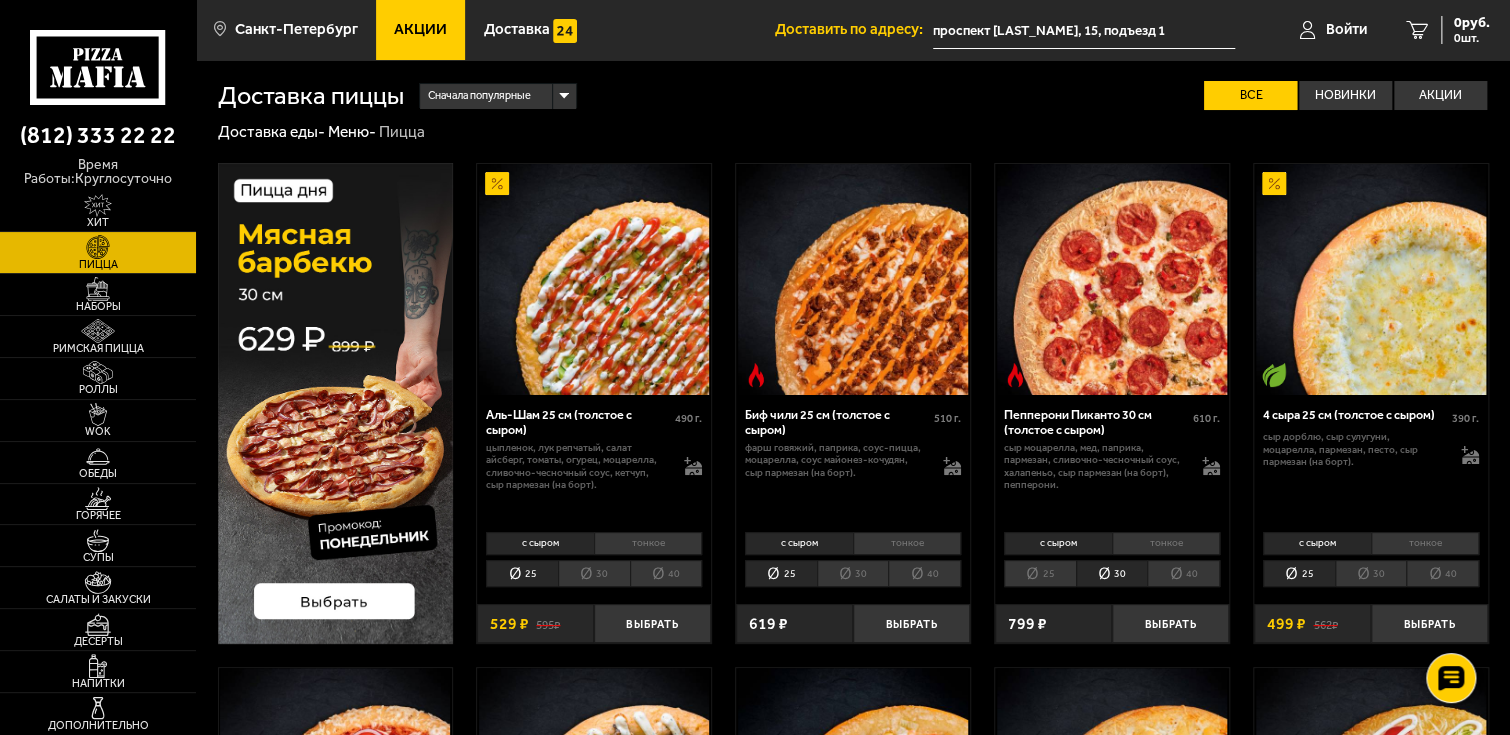 click on "40" at bounding box center [1183, 574] 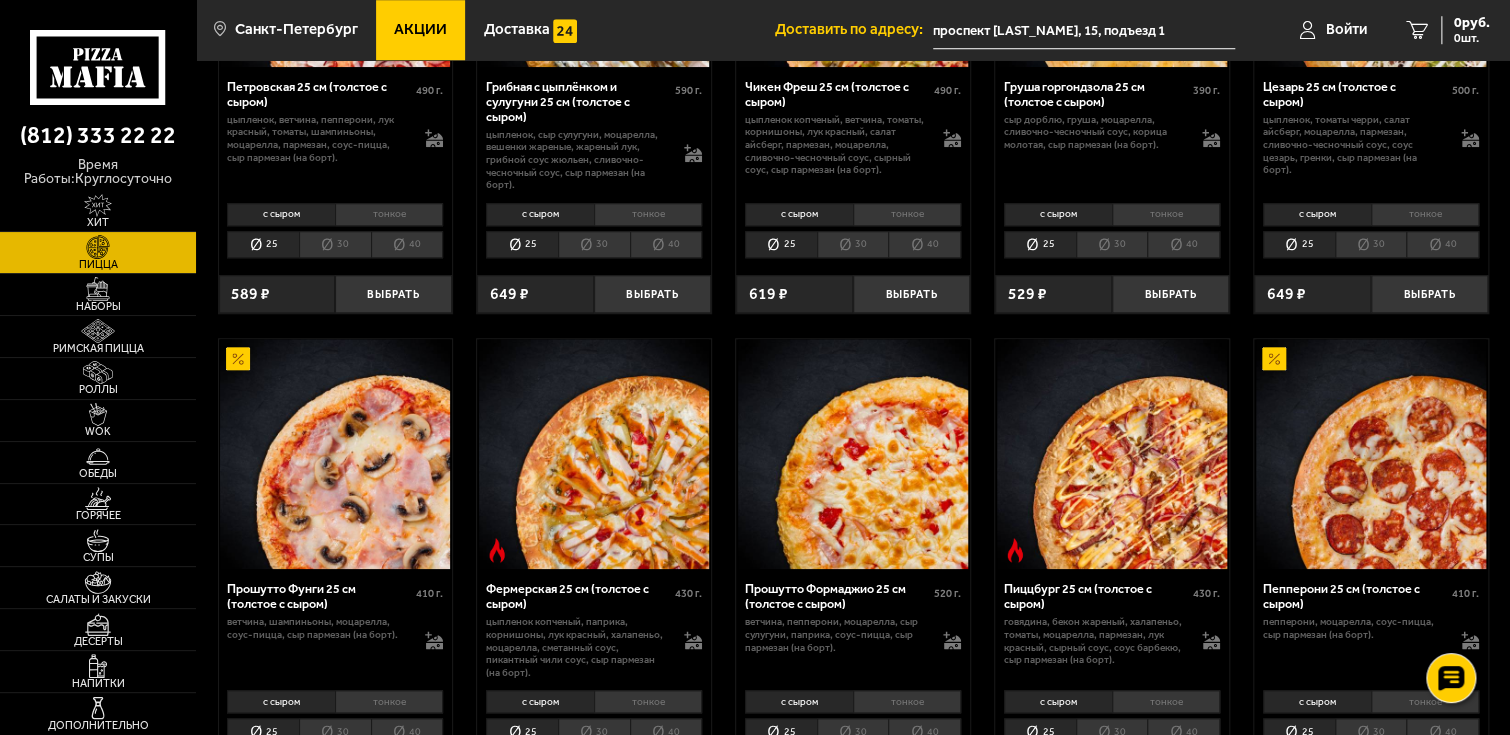 scroll, scrollTop: 1000, scrollLeft: 0, axis: vertical 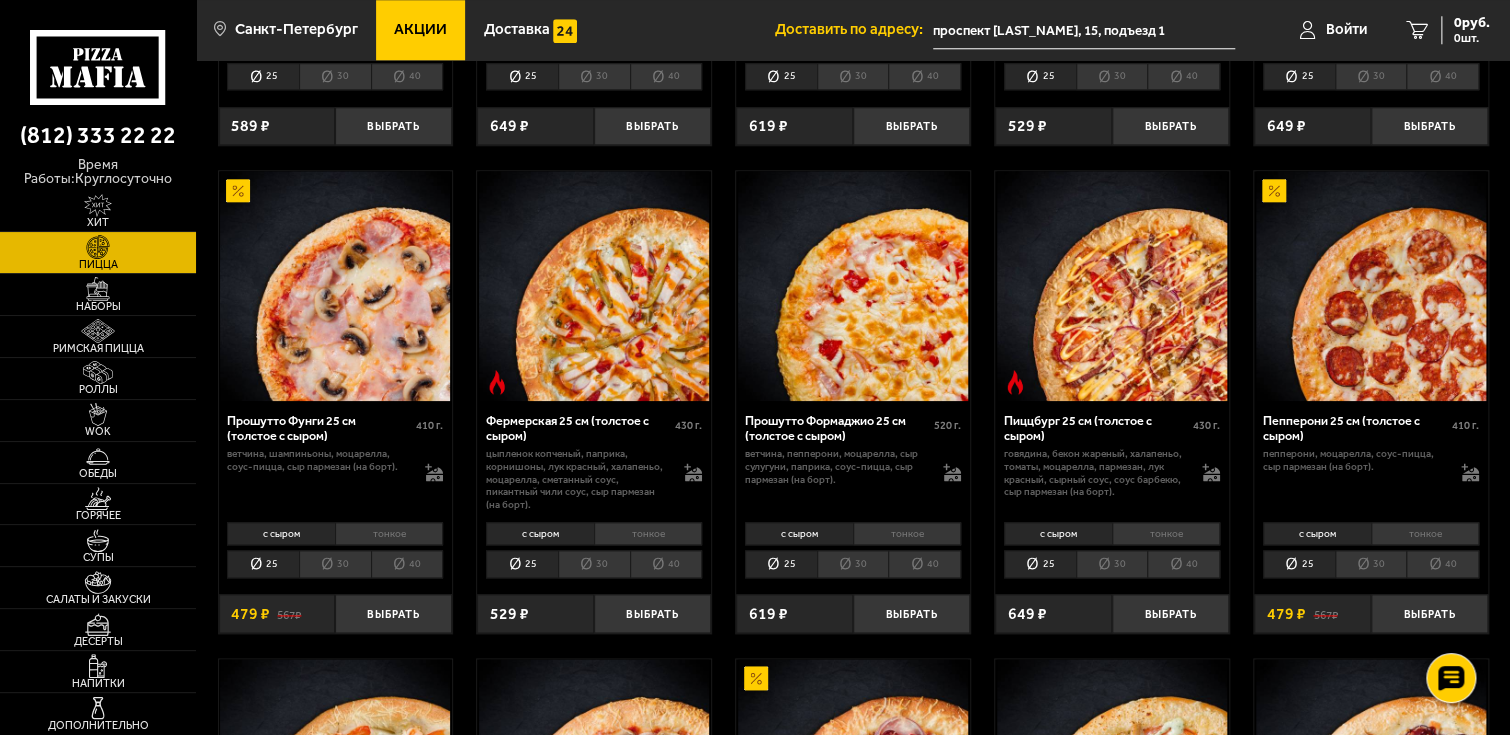 click on "40" at bounding box center (1442, 564) 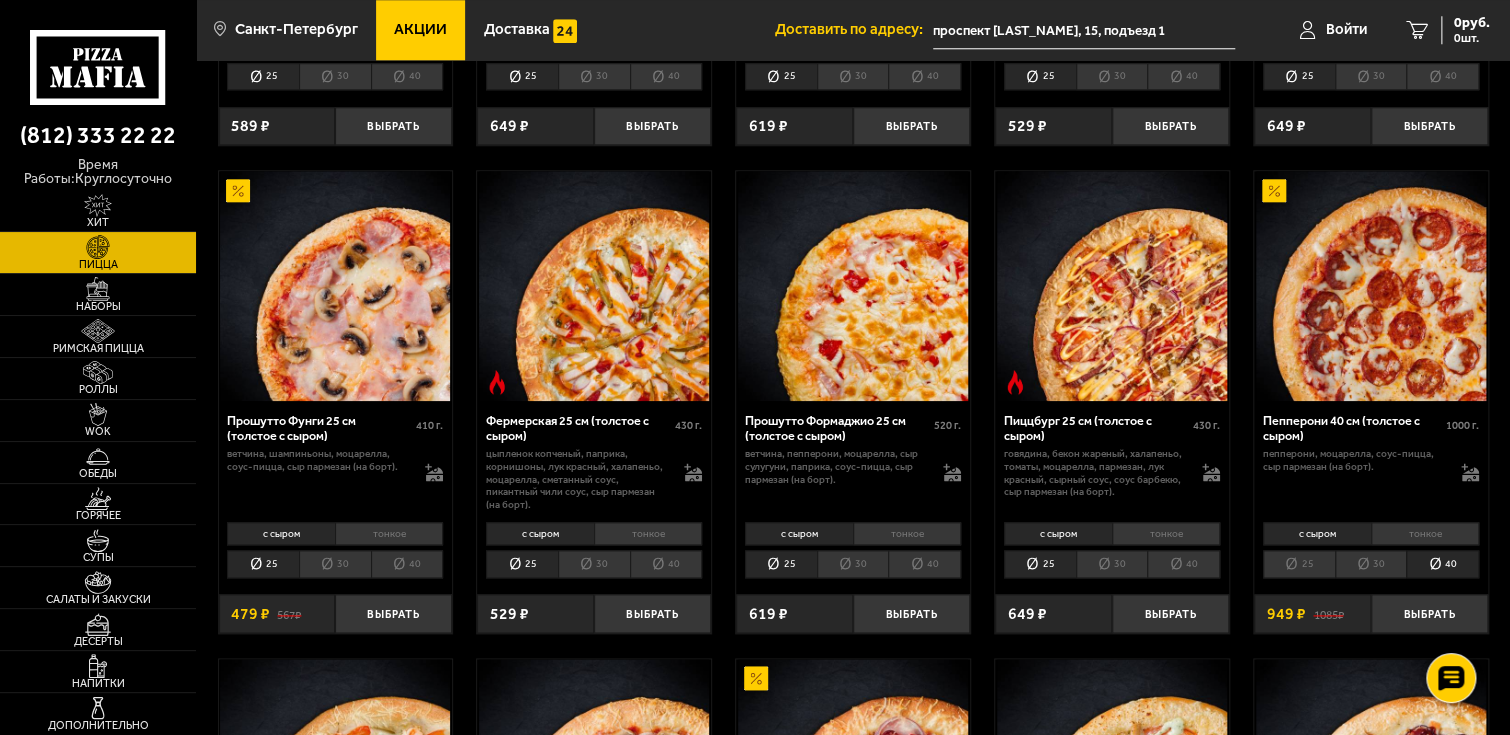 click on "тонкое" at bounding box center (1425, 533) 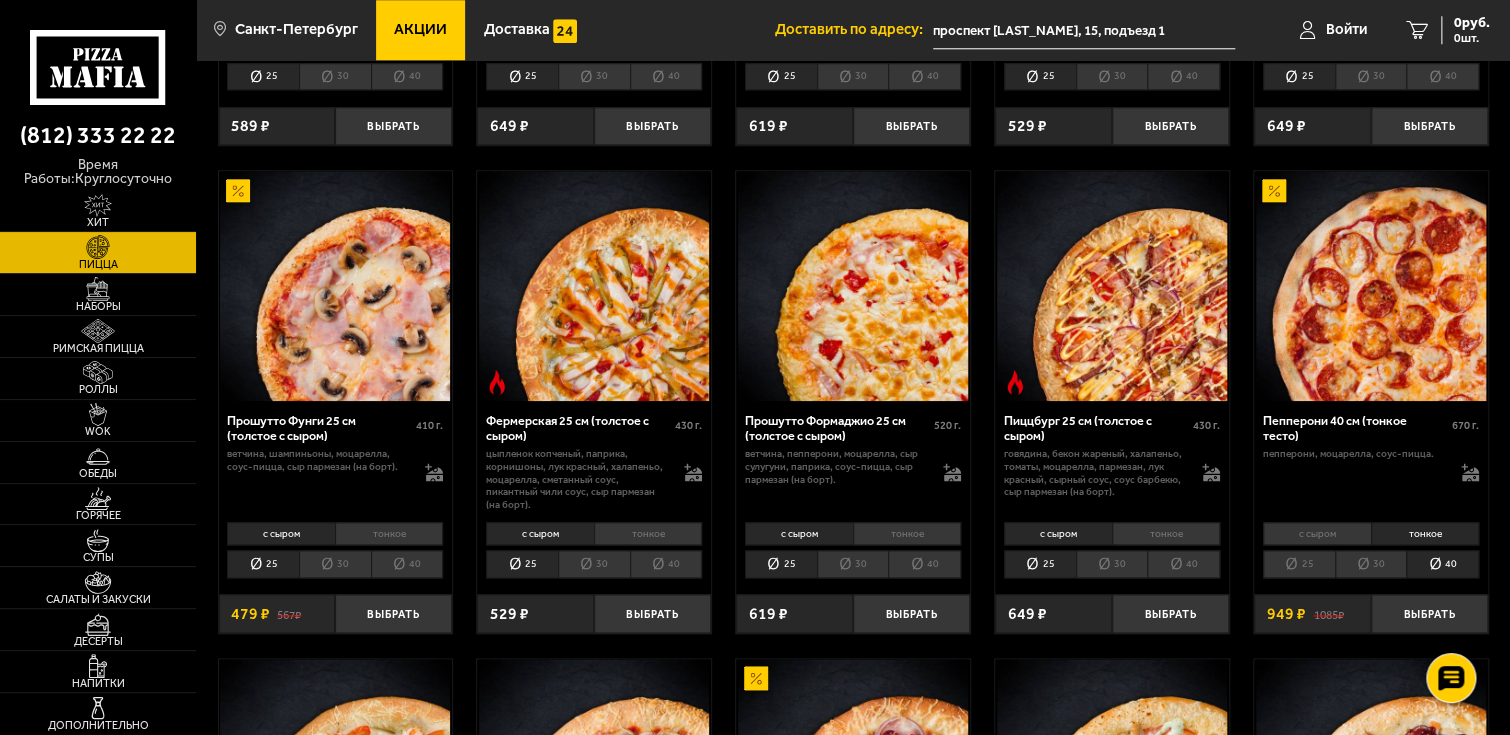 click on "с сыром" at bounding box center [1317, 533] 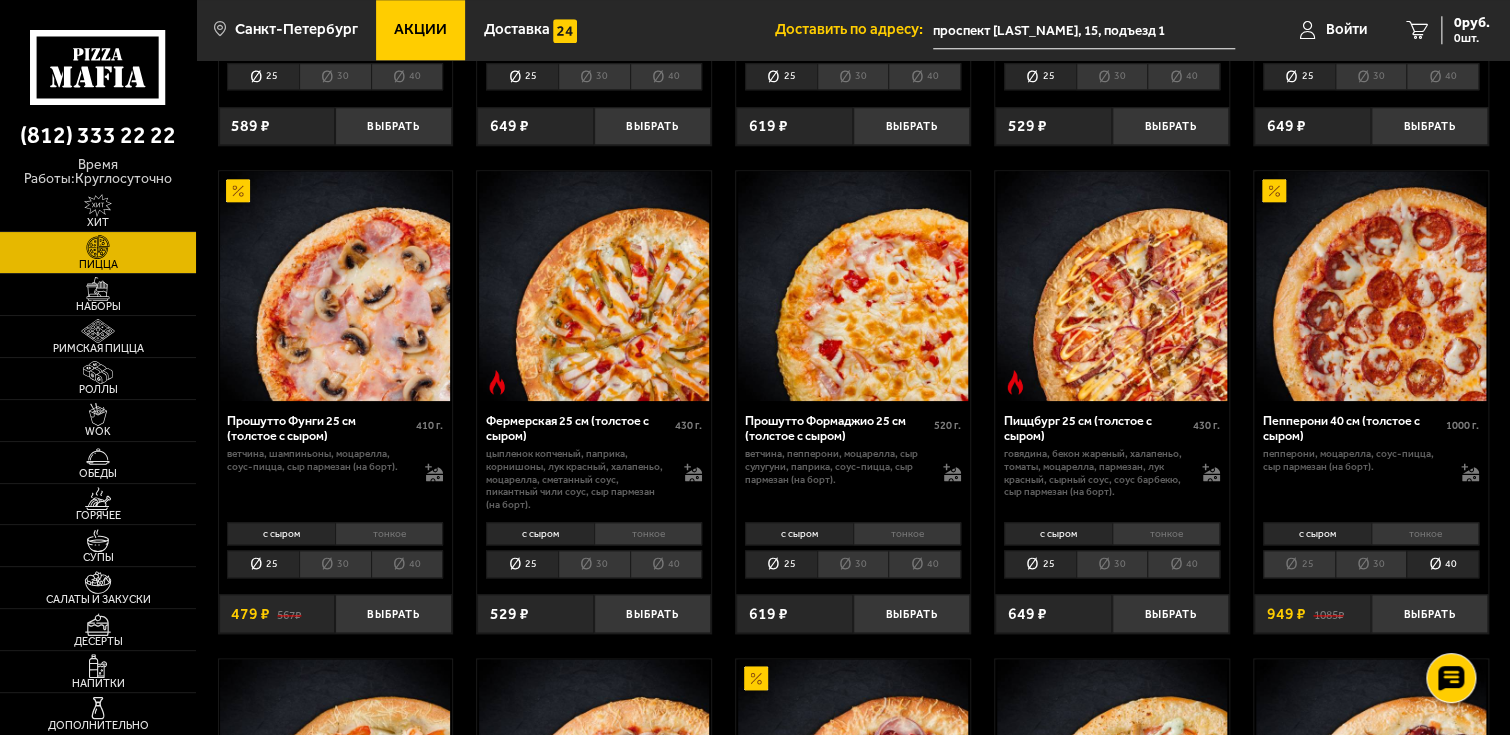 click on "тонкое" at bounding box center (1425, 533) 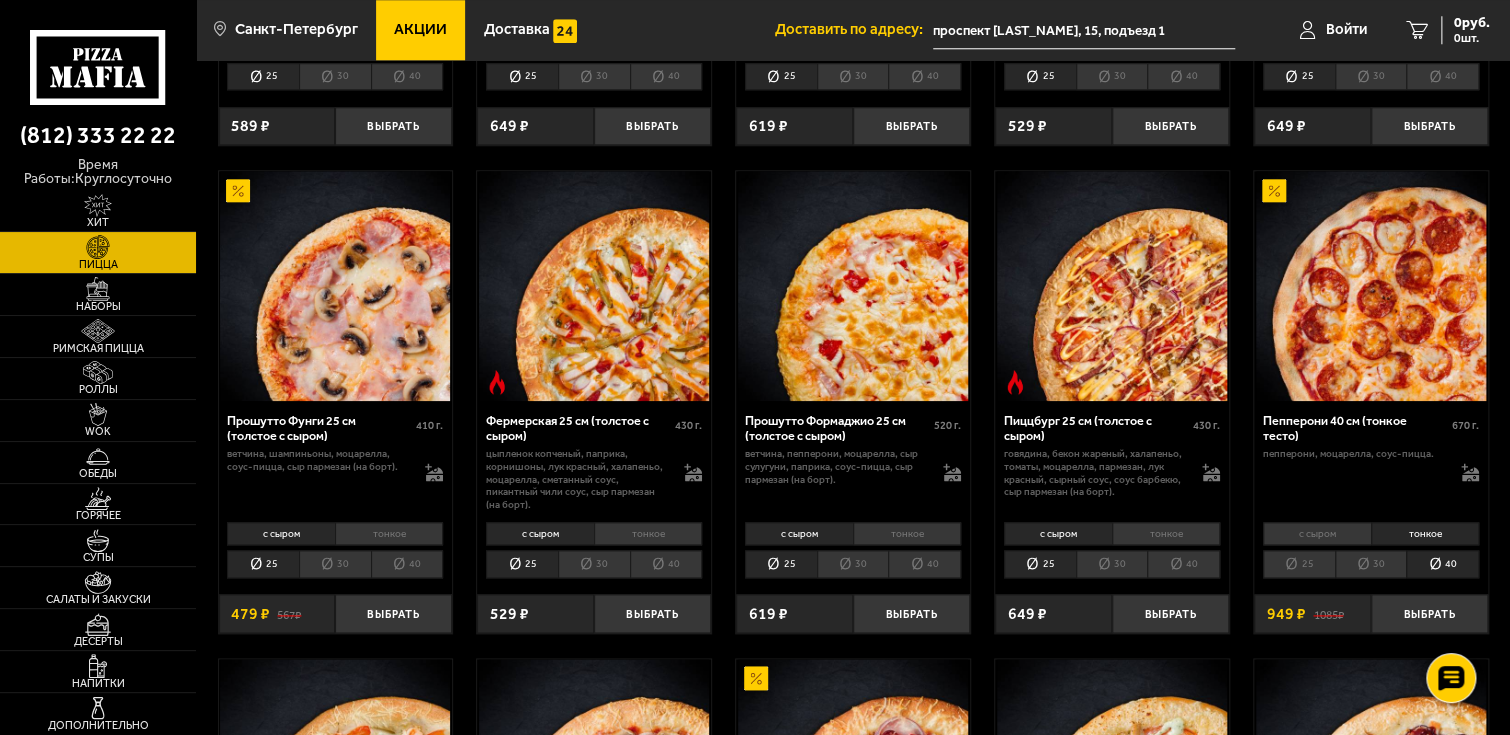 click on "с сыром" at bounding box center [1317, 533] 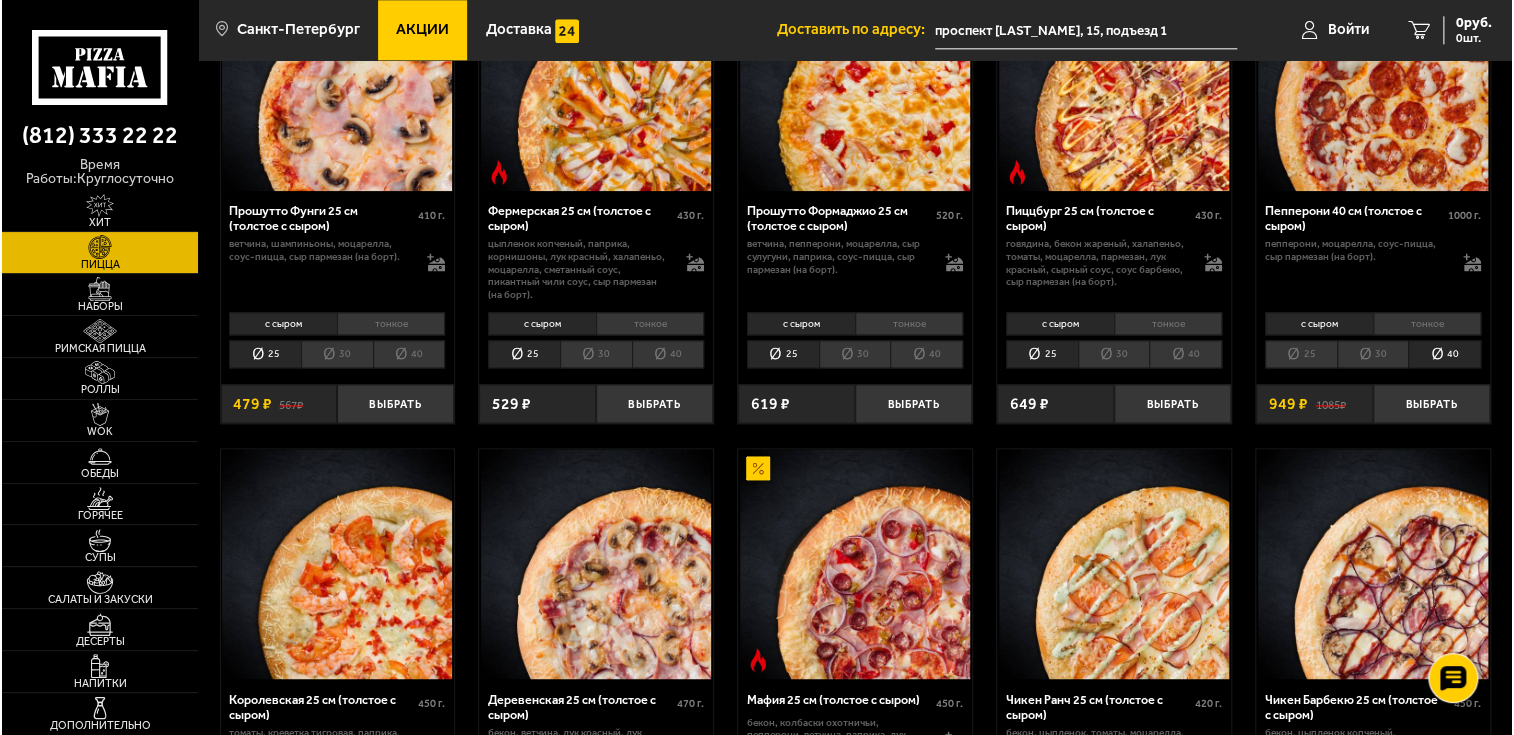 scroll, scrollTop: 1100, scrollLeft: 0, axis: vertical 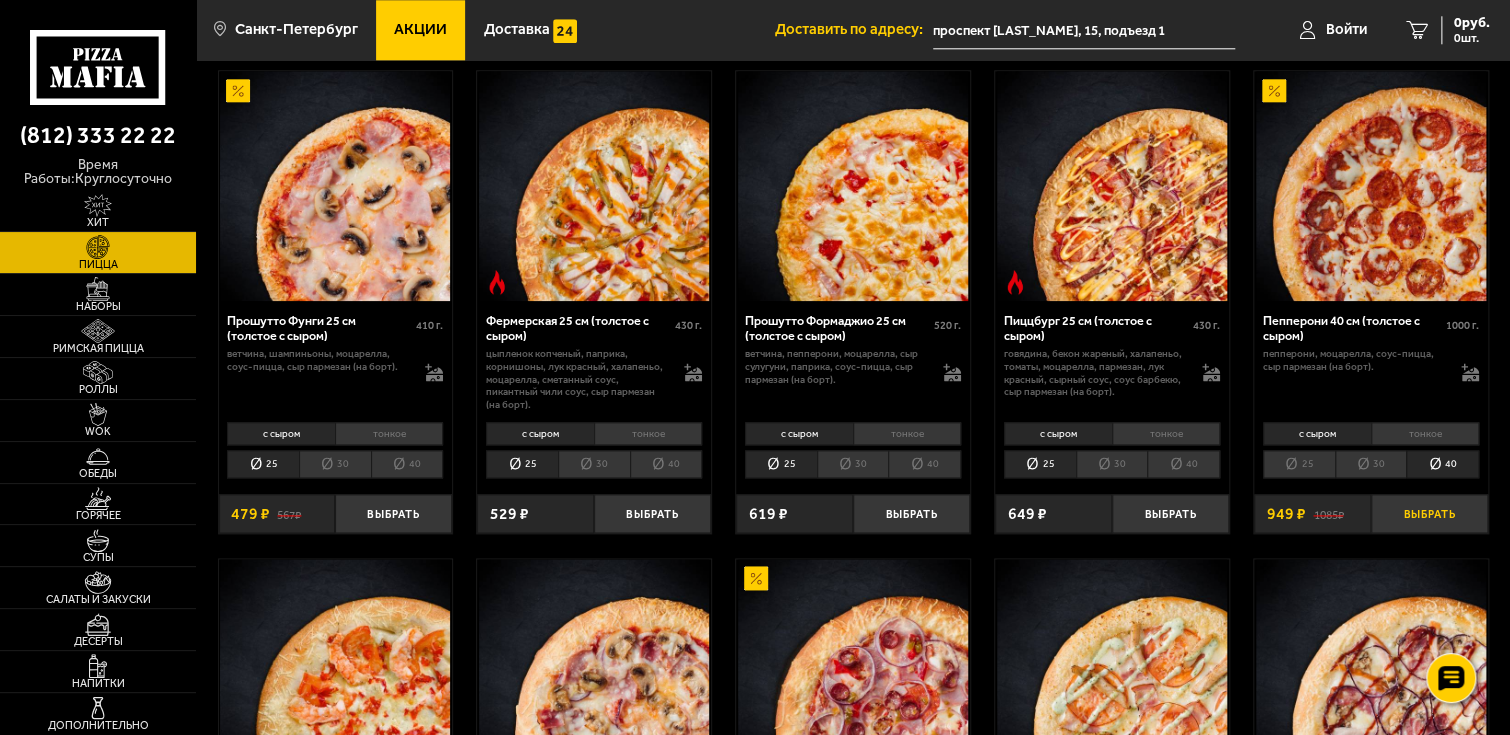 click on "Выбрать" at bounding box center (1429, 513) 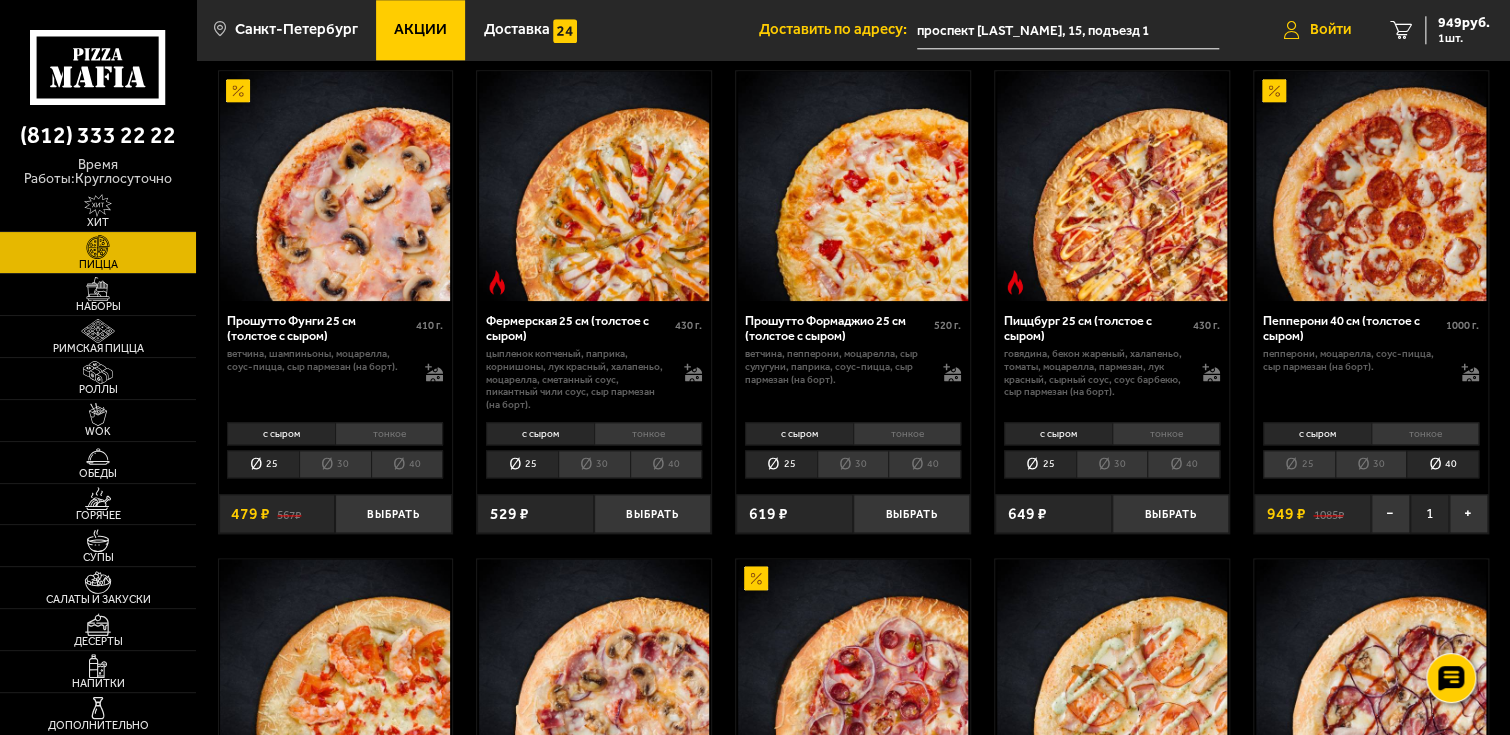 click on "Войти" at bounding box center [1330, 29] 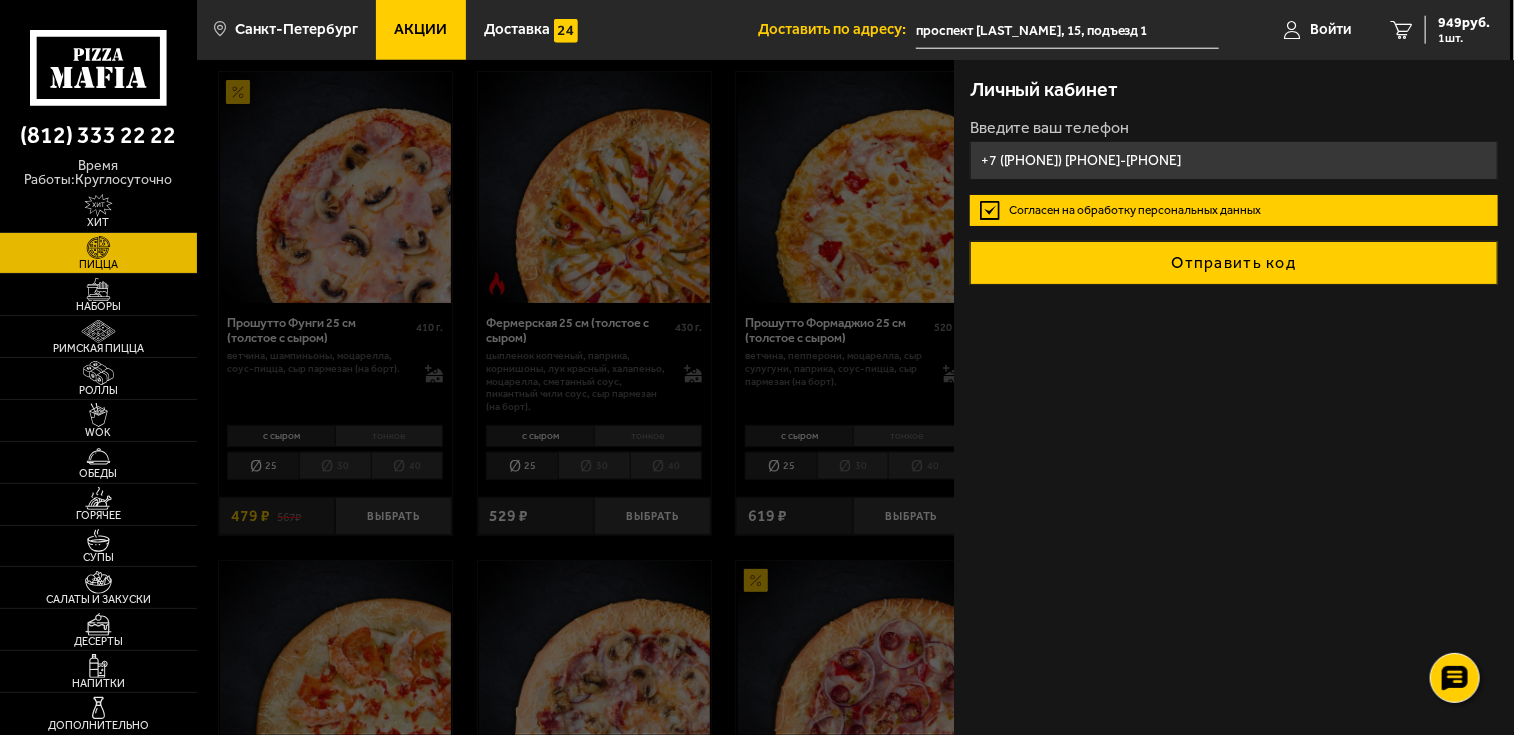 type on "+7 ([PHONE]) [PHONE]-[PHONE]" 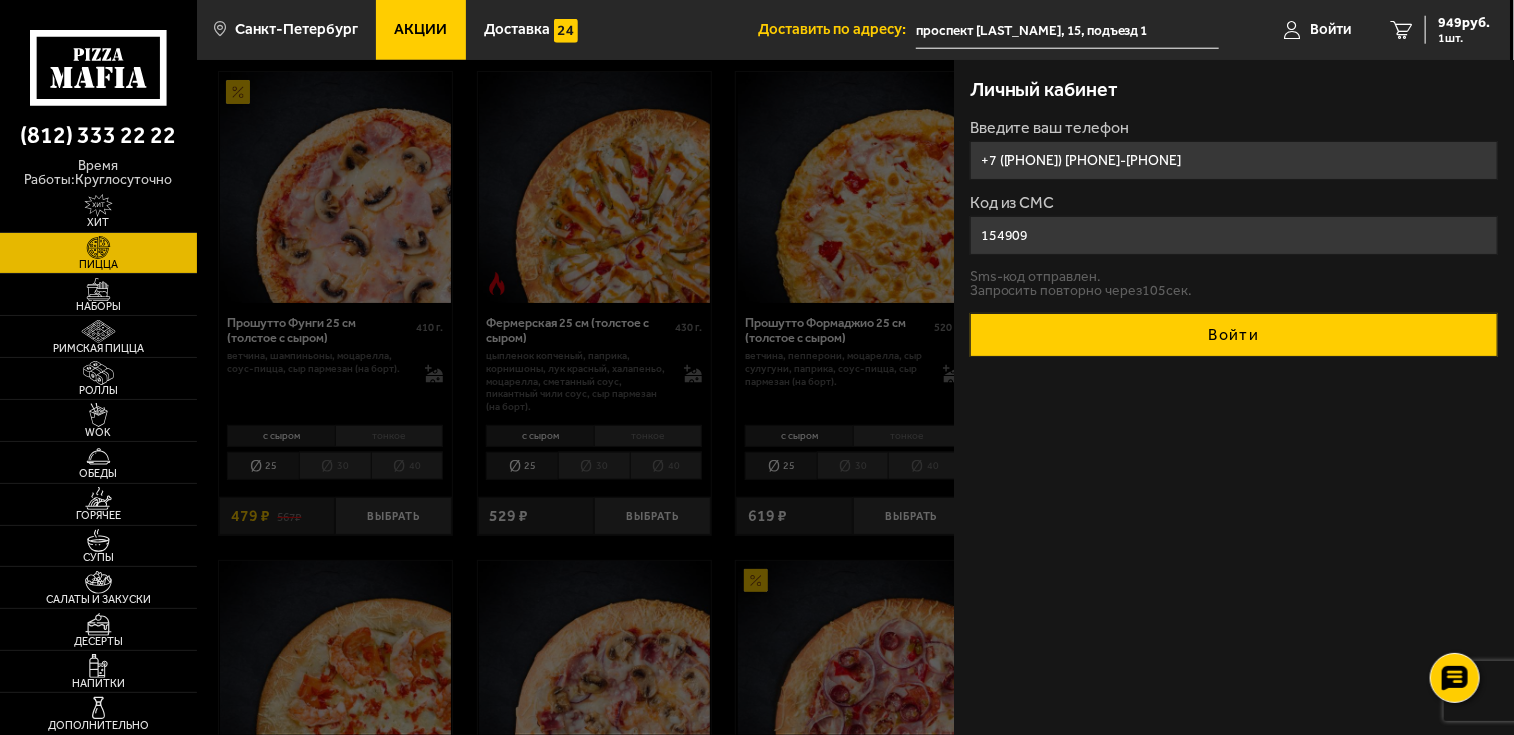 type on "154909" 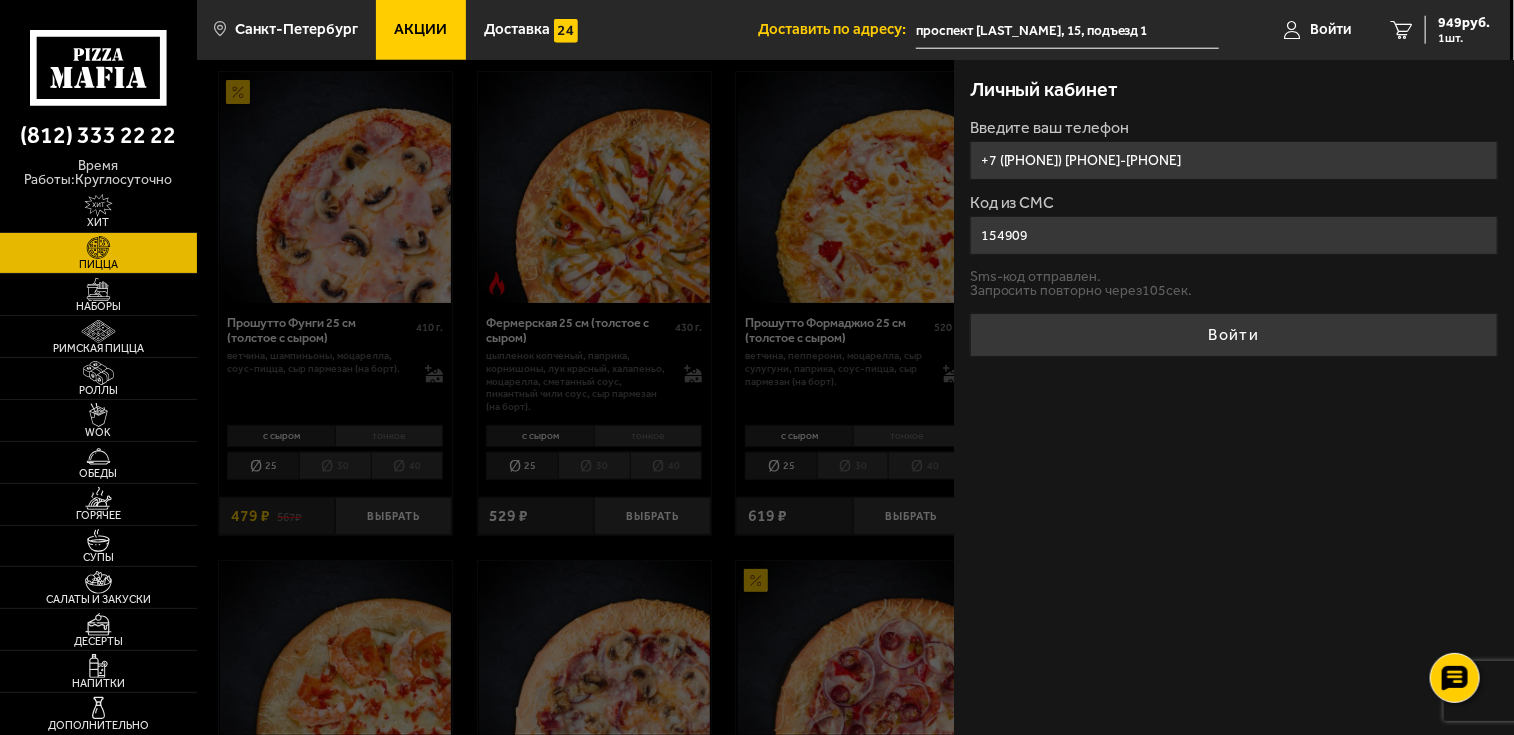 click on "Войти" at bounding box center (1234, 335) 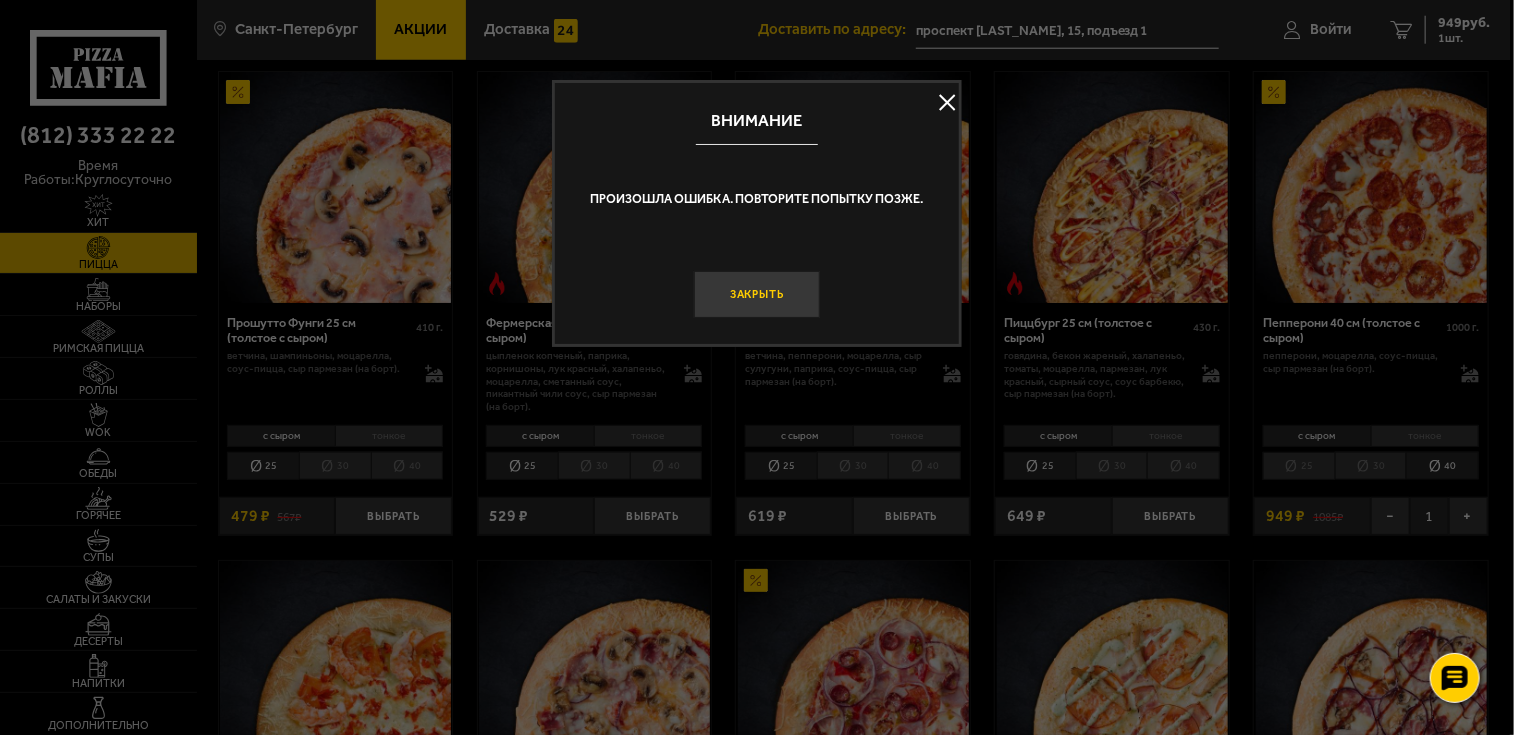 click on "Закрыть" at bounding box center [757, 294] 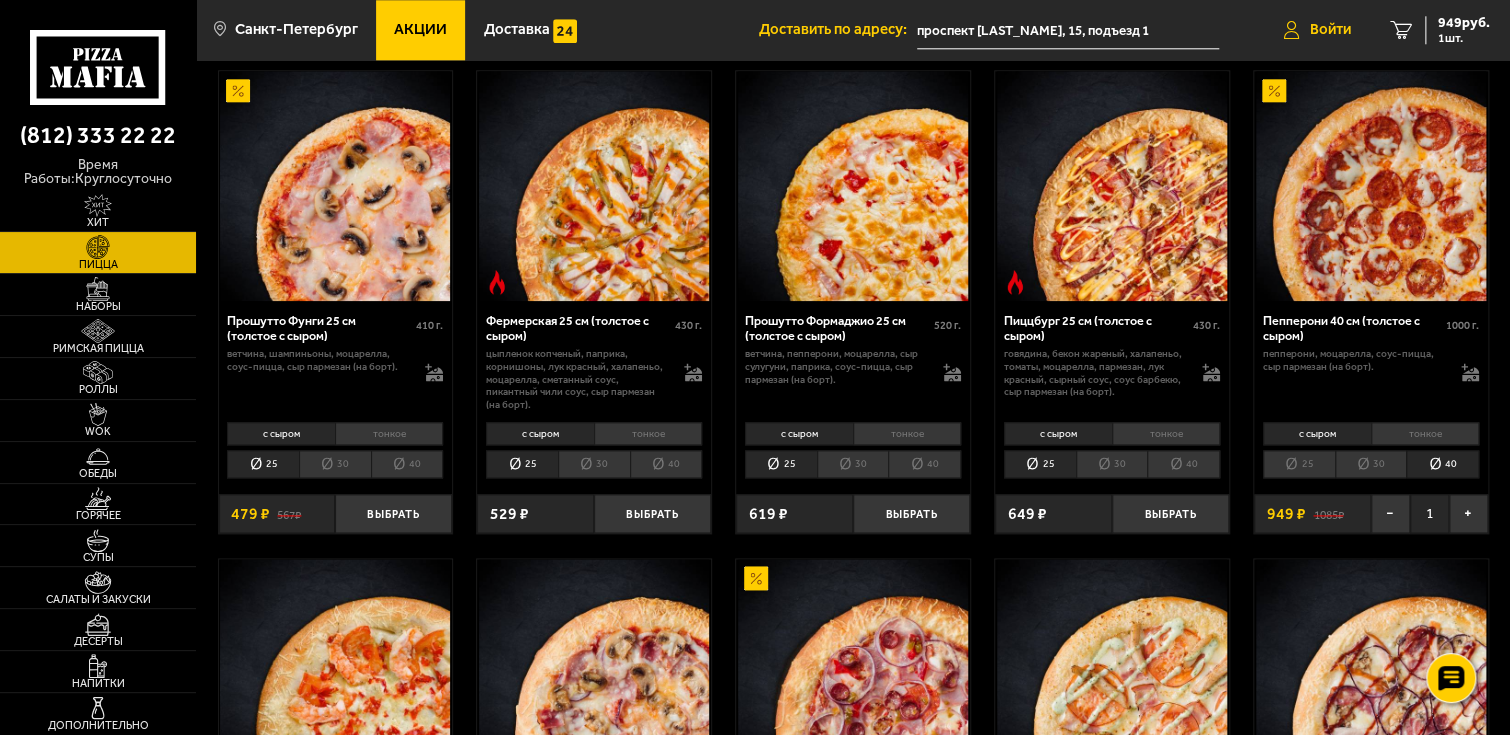 click on "Войти" at bounding box center (1330, 29) 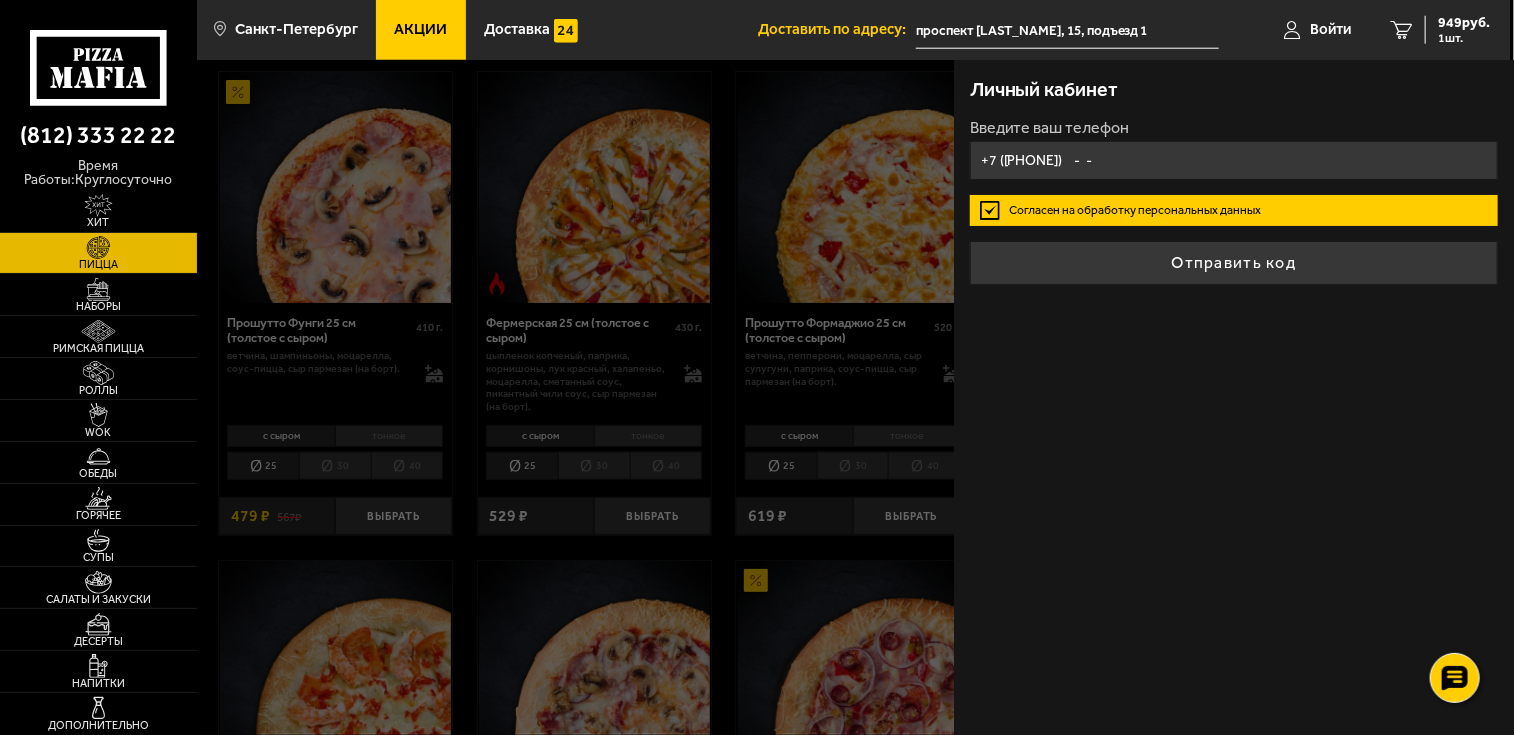 click on "+7 ([PHONE])    -  -" at bounding box center [1234, 160] 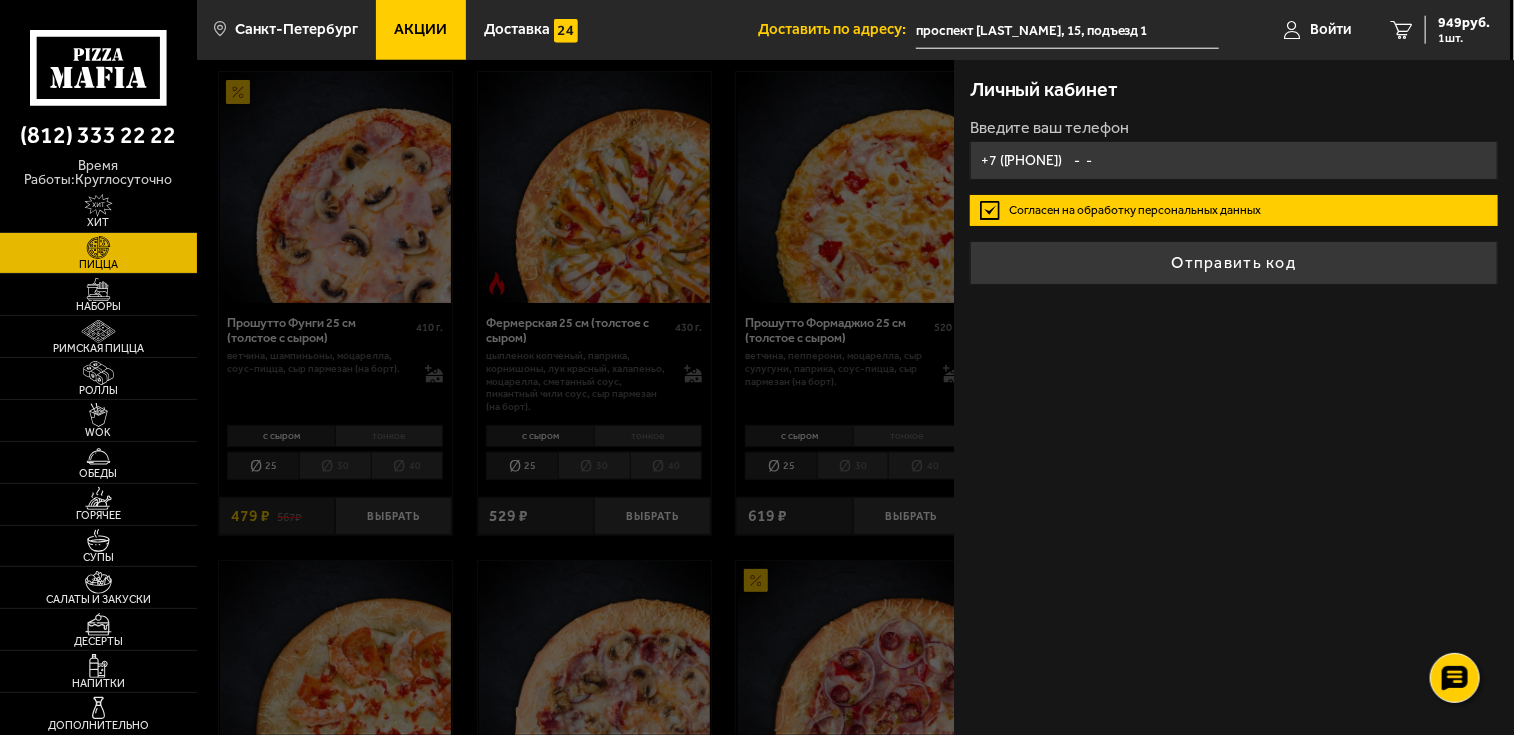 click on "+7 ([PHONE])    -  -" at bounding box center (1234, 160) 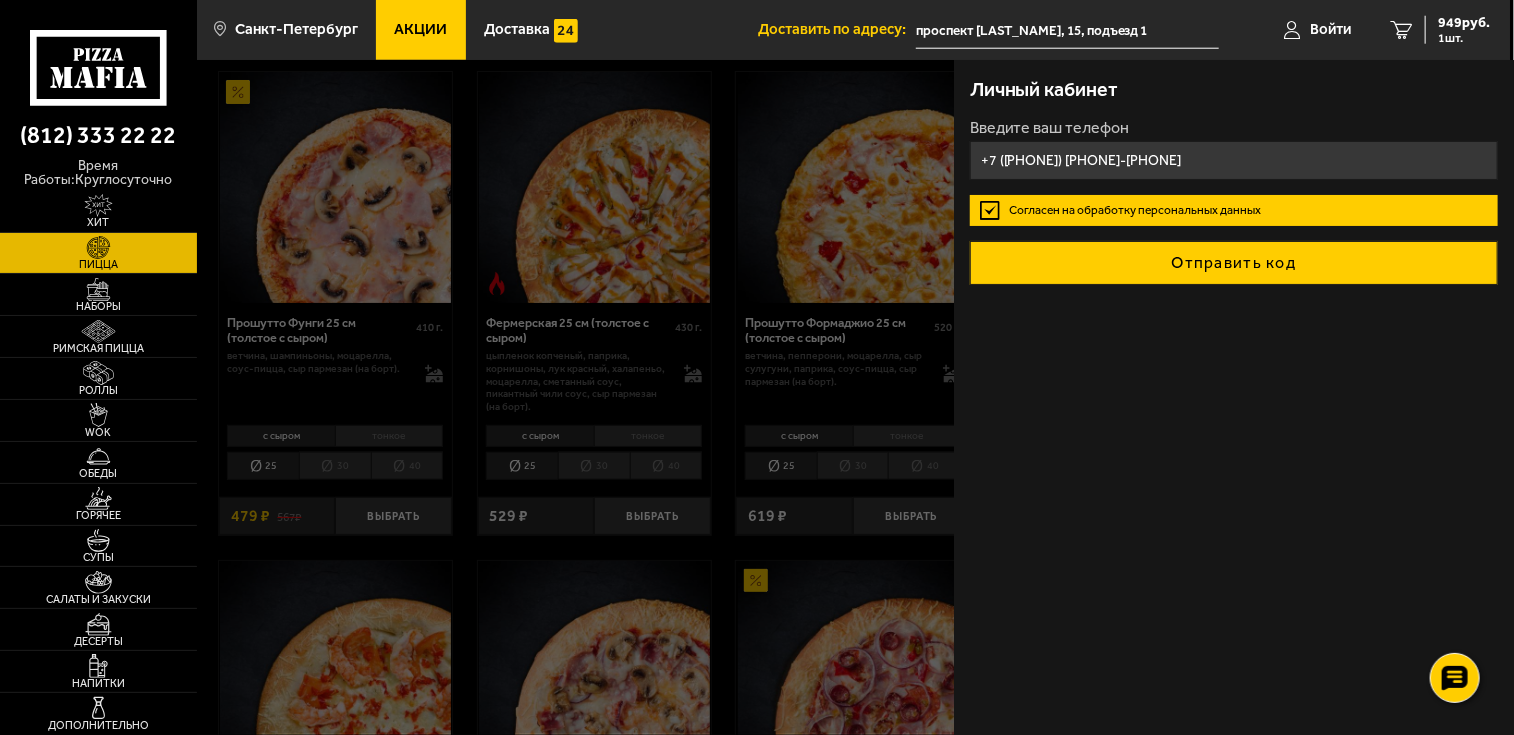 type on "+7 ([PHONE]) [PHONE]-[PHONE]" 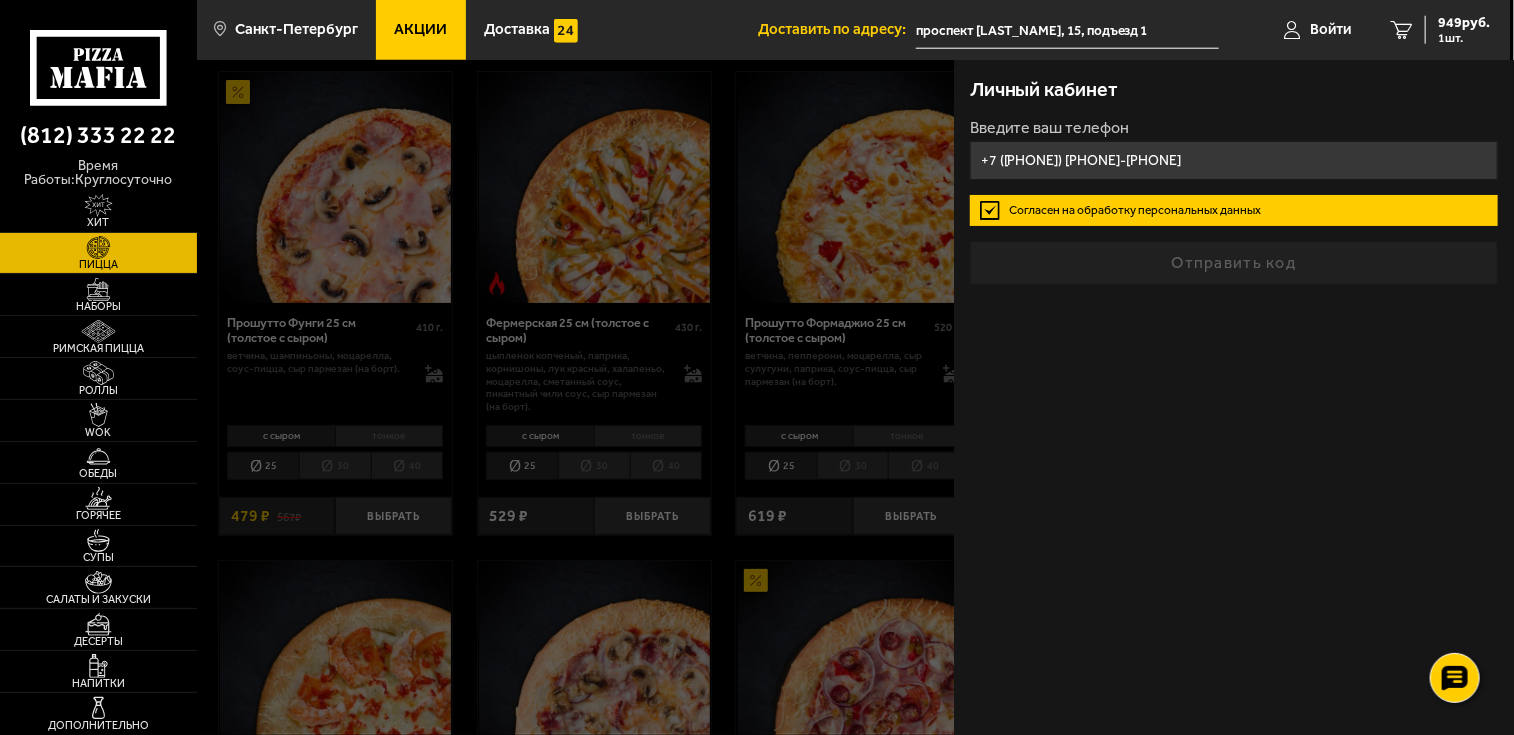 click on "+7 ([PHONE]) [PHONE]-[PHONE]" at bounding box center [1234, 160] 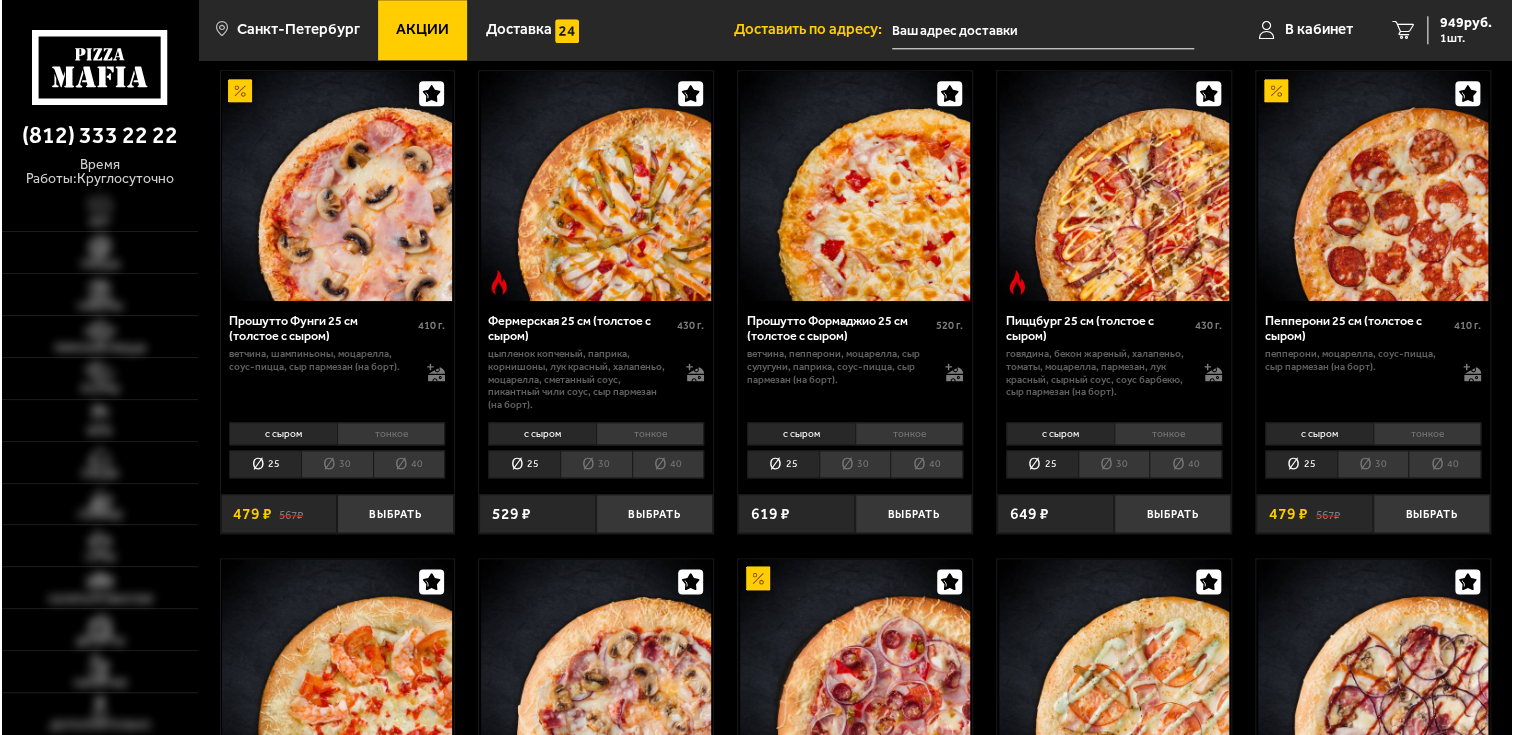 scroll, scrollTop: 1100, scrollLeft: 0, axis: vertical 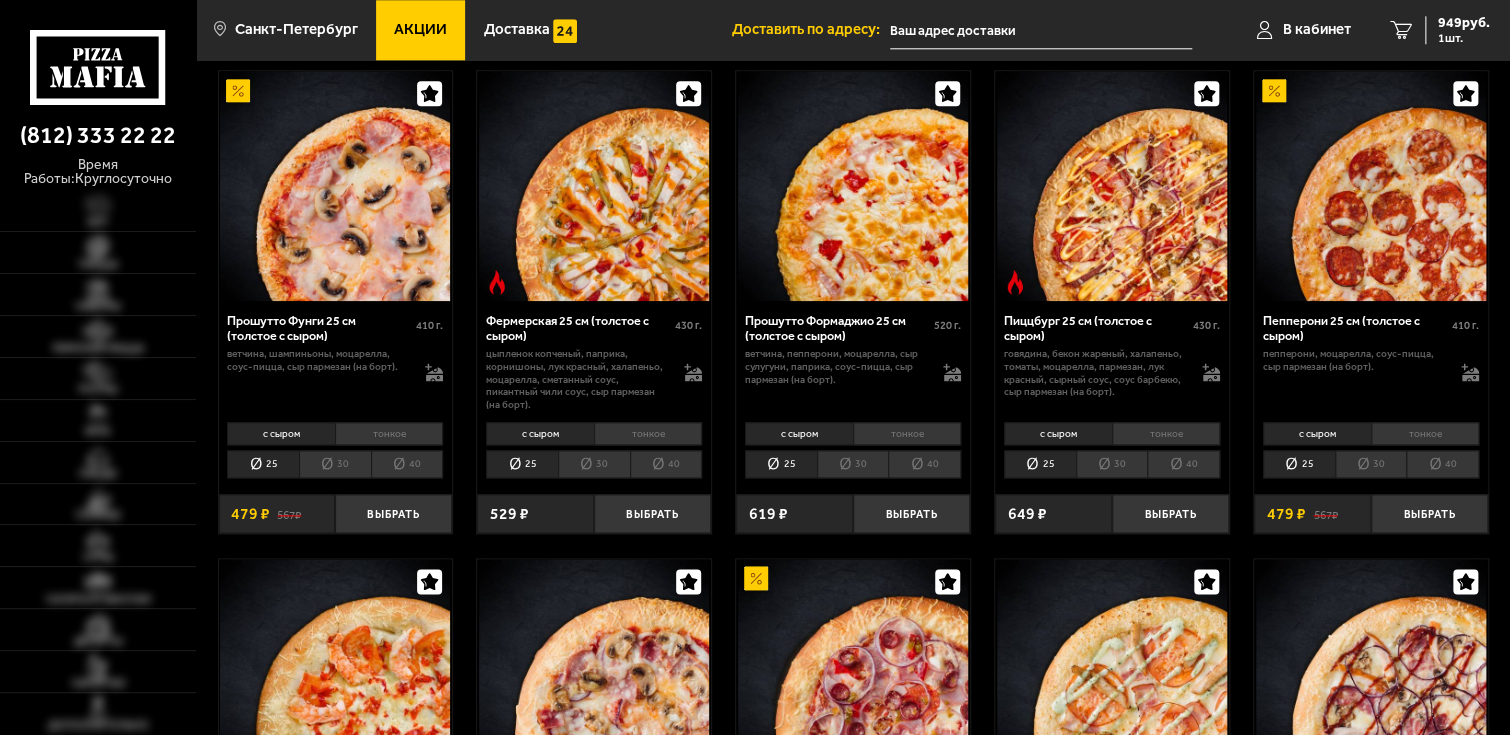 type on "[STREET], [NUMBER], [BUILDING]" 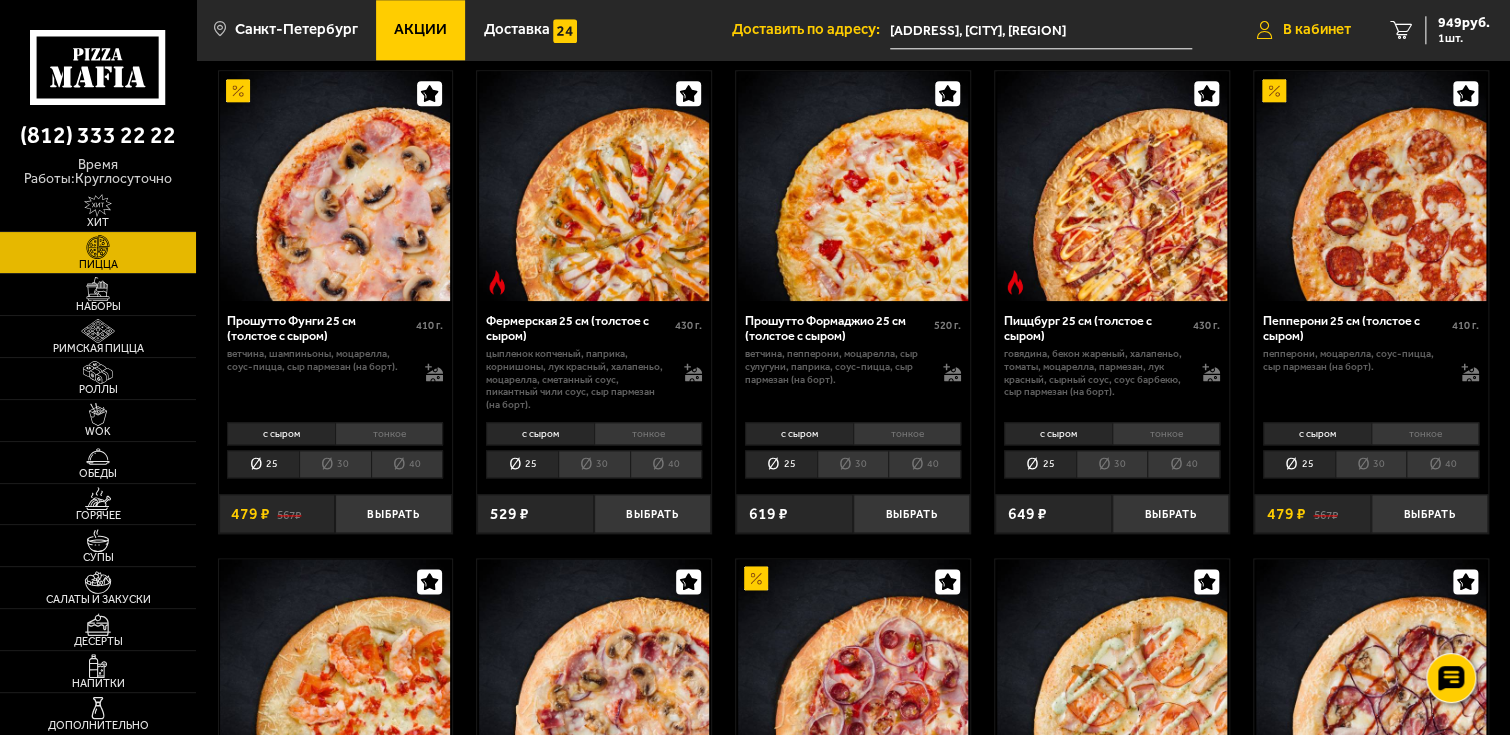 click on "В кабинет" at bounding box center (1317, 29) 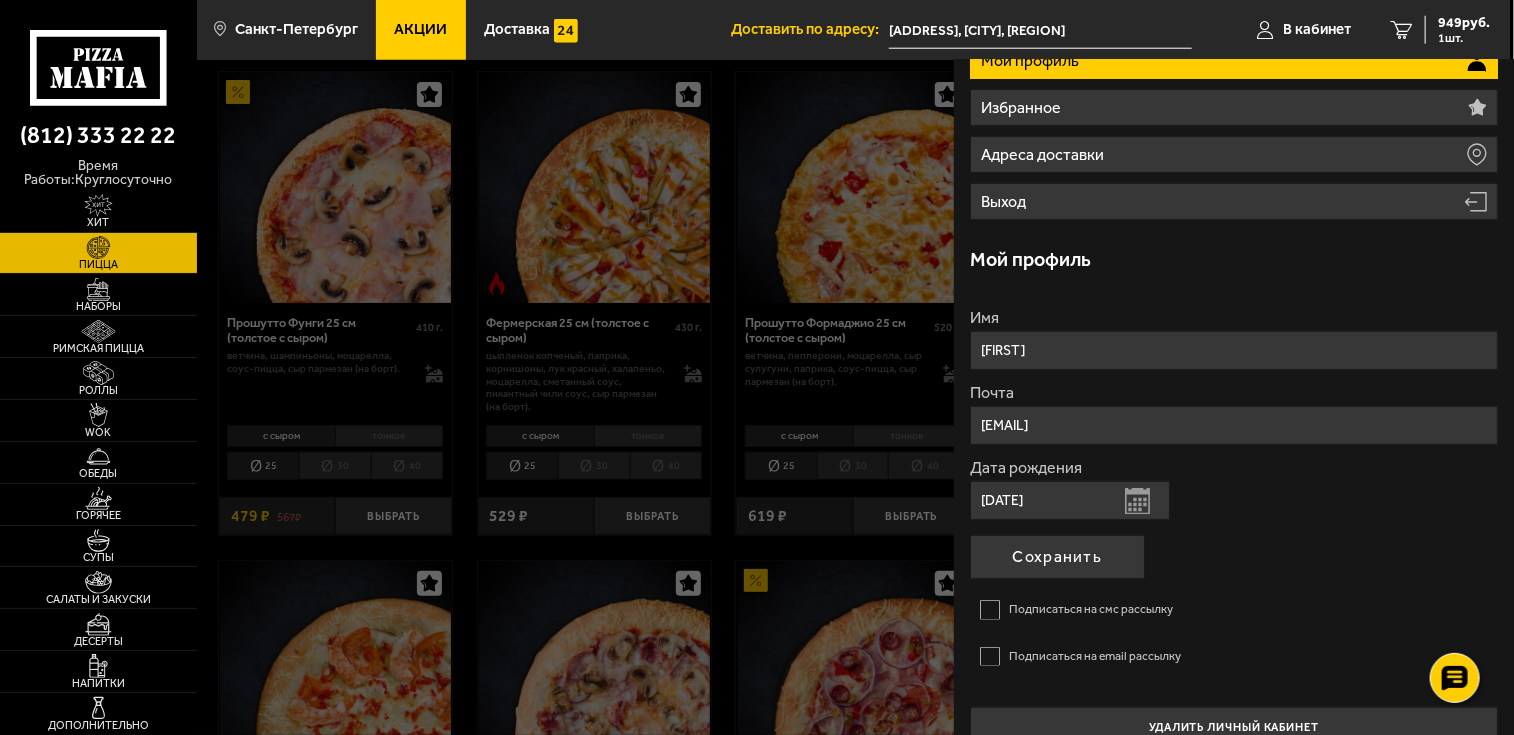 scroll, scrollTop: 214, scrollLeft: 0, axis: vertical 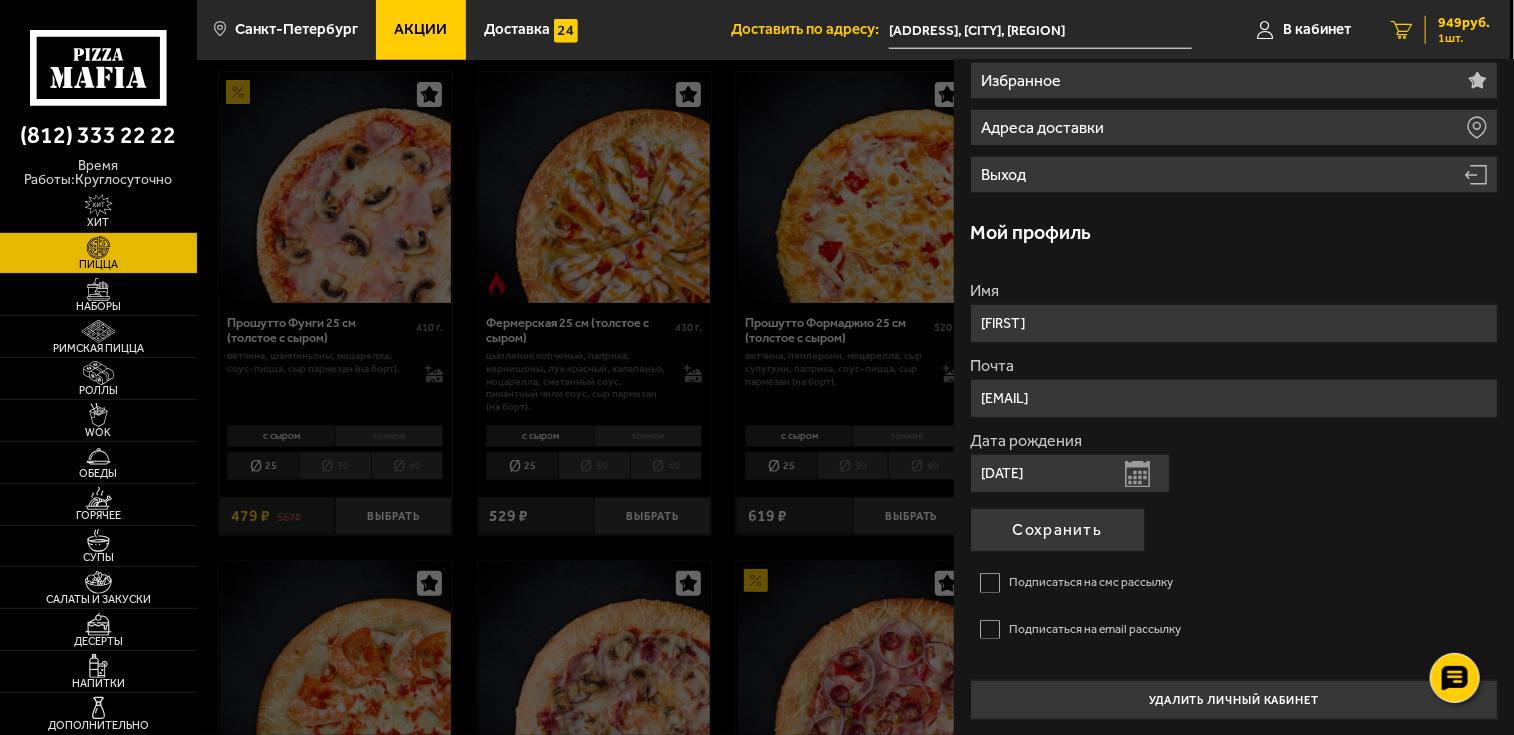 click on "1 949  руб. 1  шт." at bounding box center [1440, 30] 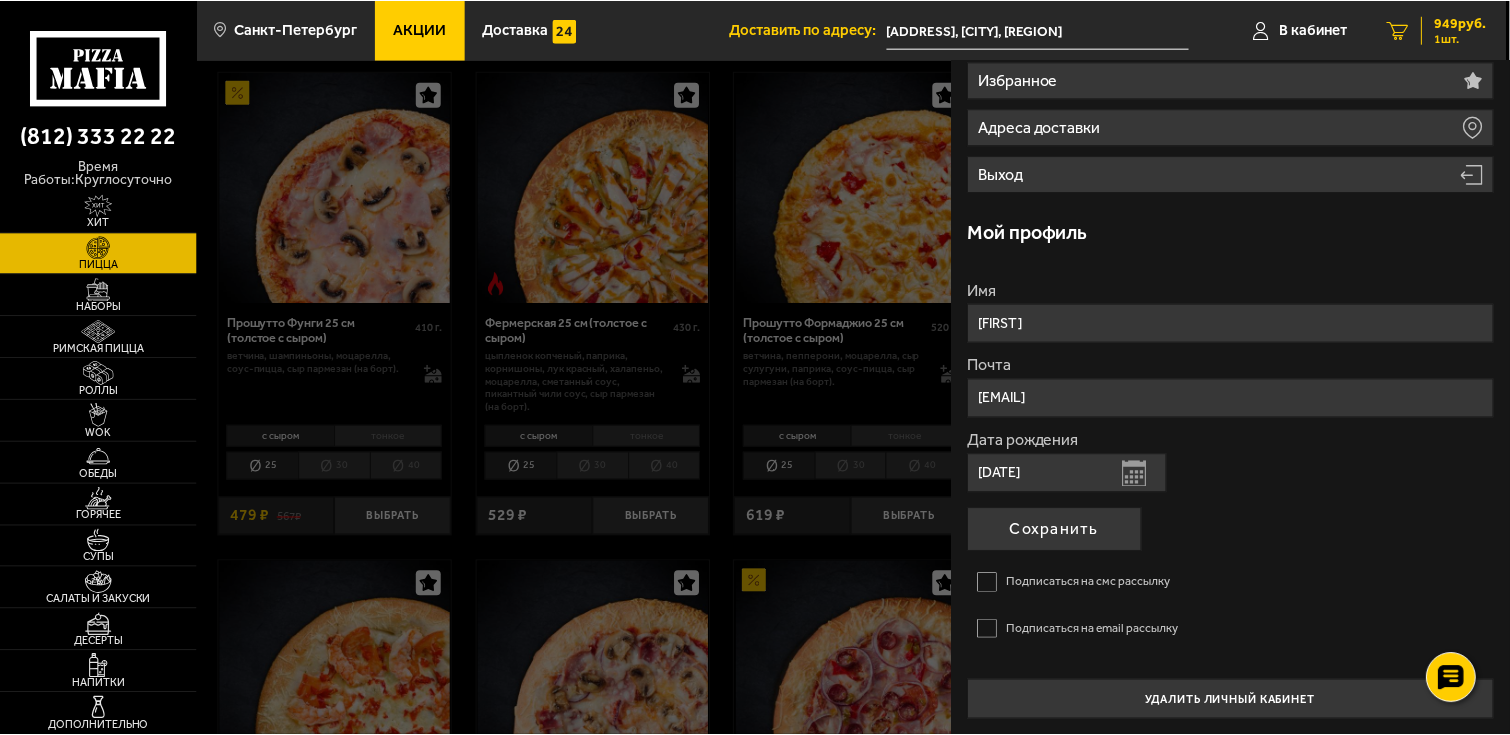 scroll, scrollTop: 0, scrollLeft: 0, axis: both 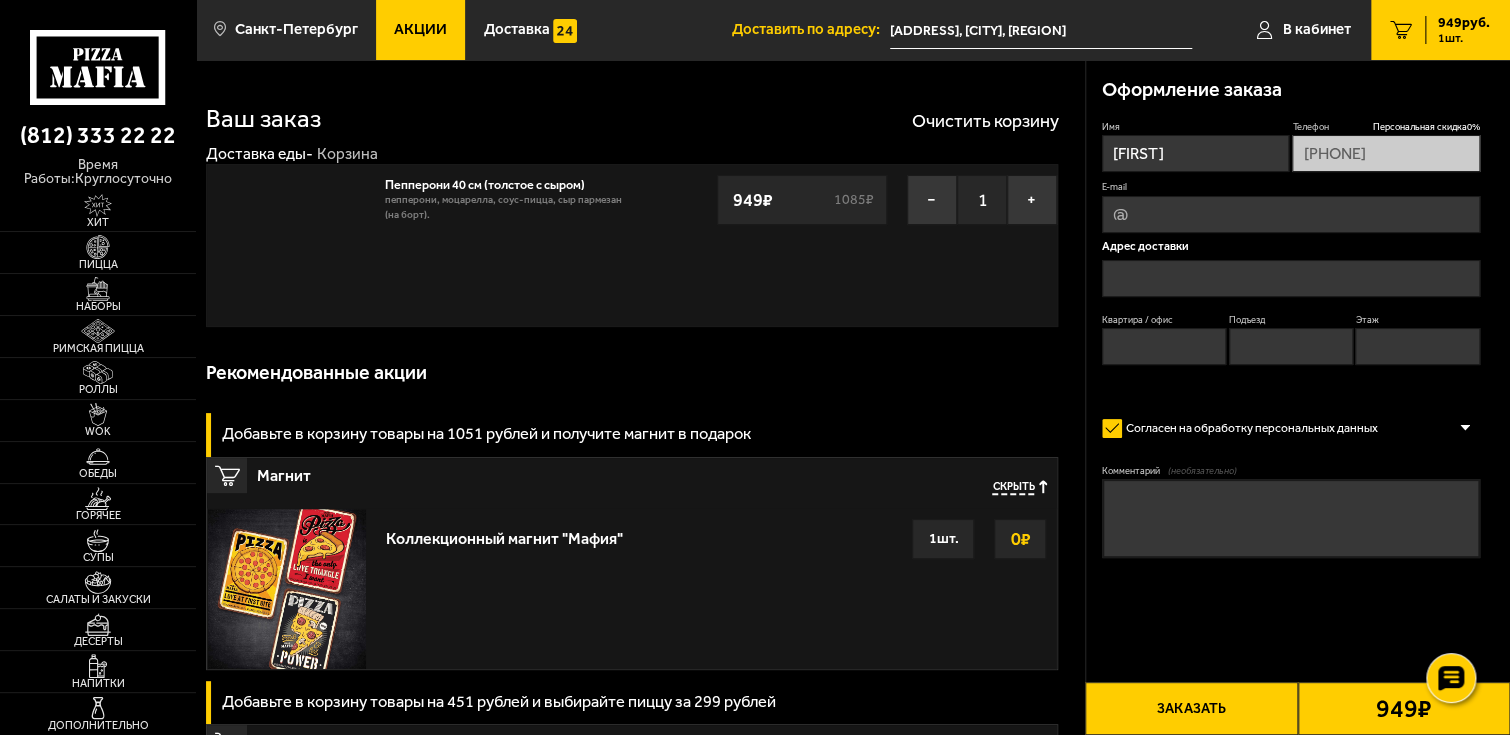 type on "проспект [LAST_NAME], 15, подъезд 1" 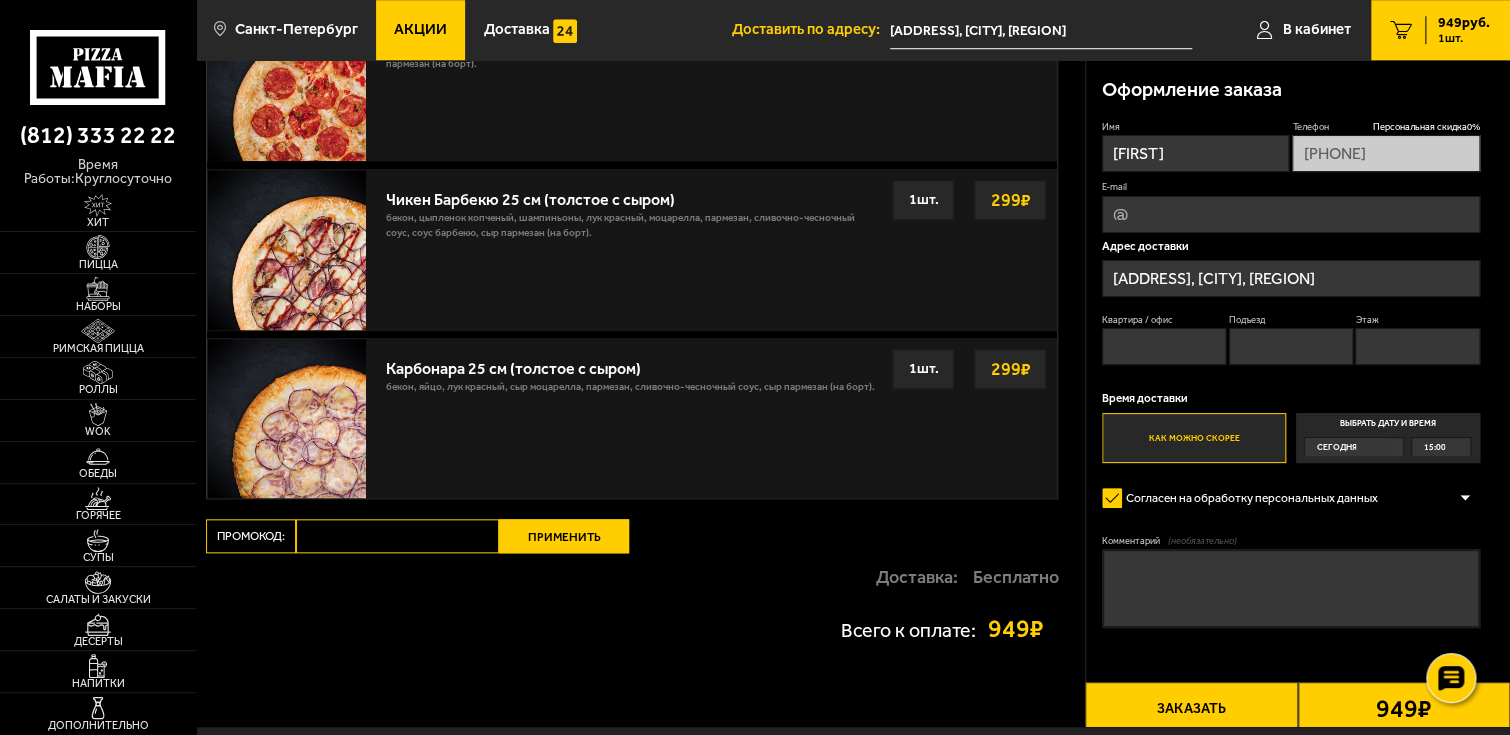 scroll, scrollTop: 800, scrollLeft: 0, axis: vertical 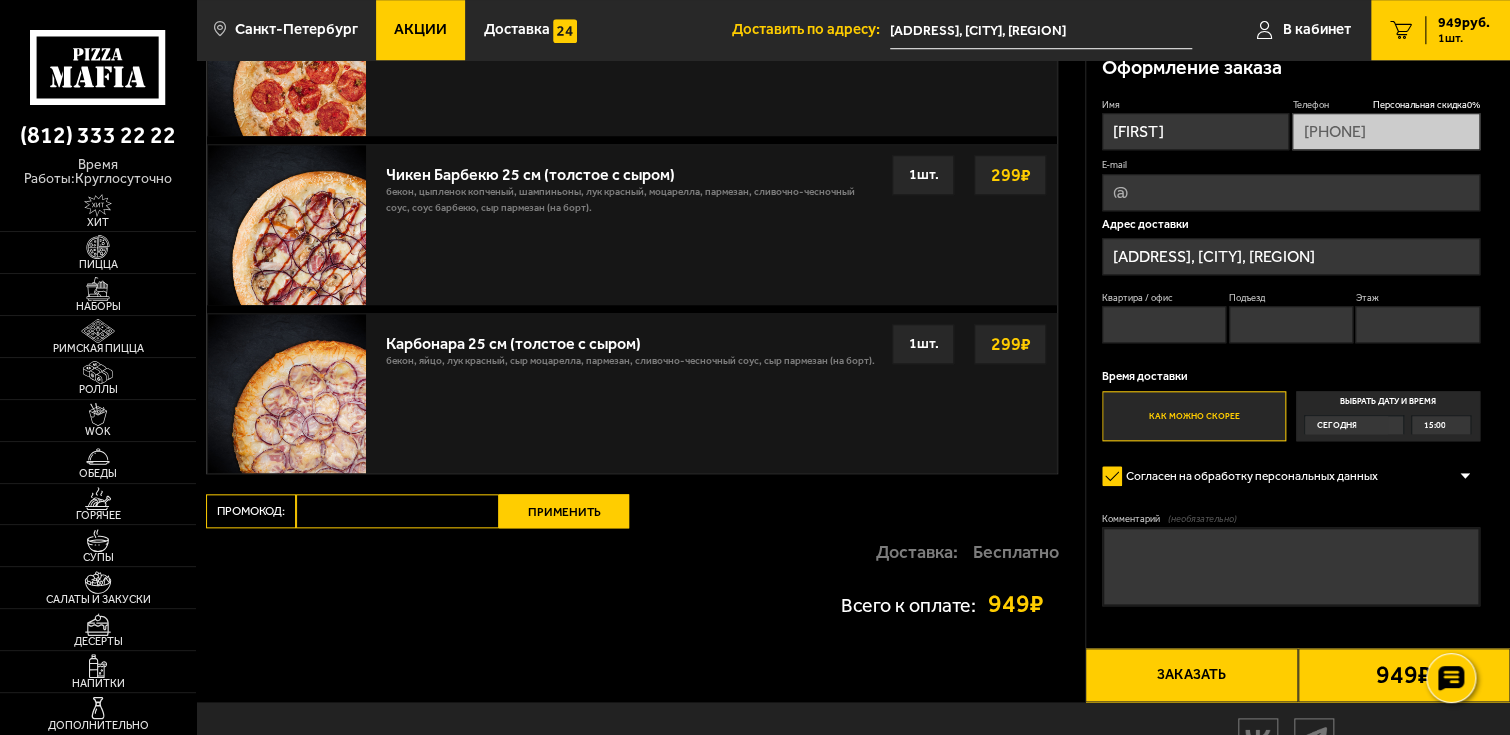 click on "Выбрать дату и время Сегодня 15:00" at bounding box center [1388, 416] 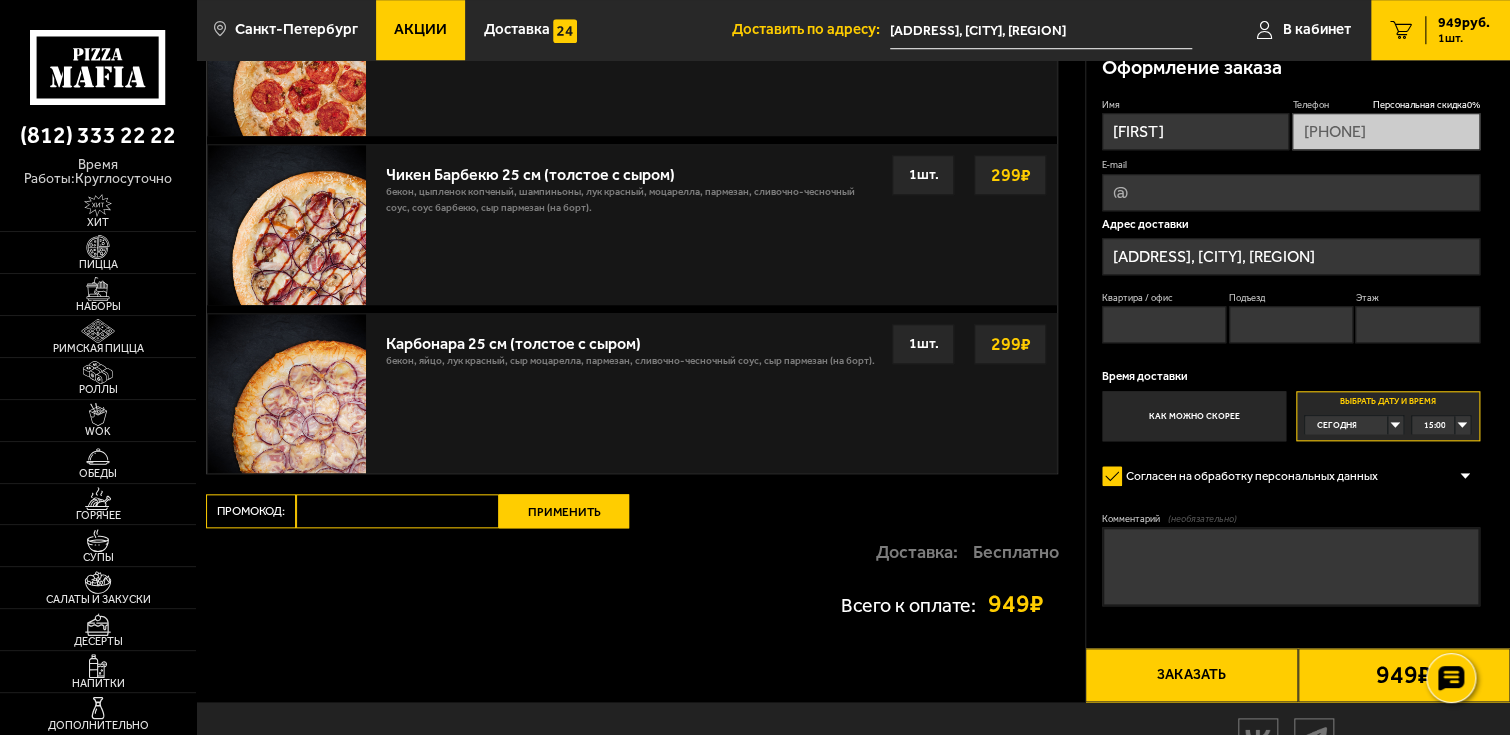 click on "15:00" at bounding box center [1434, 425] 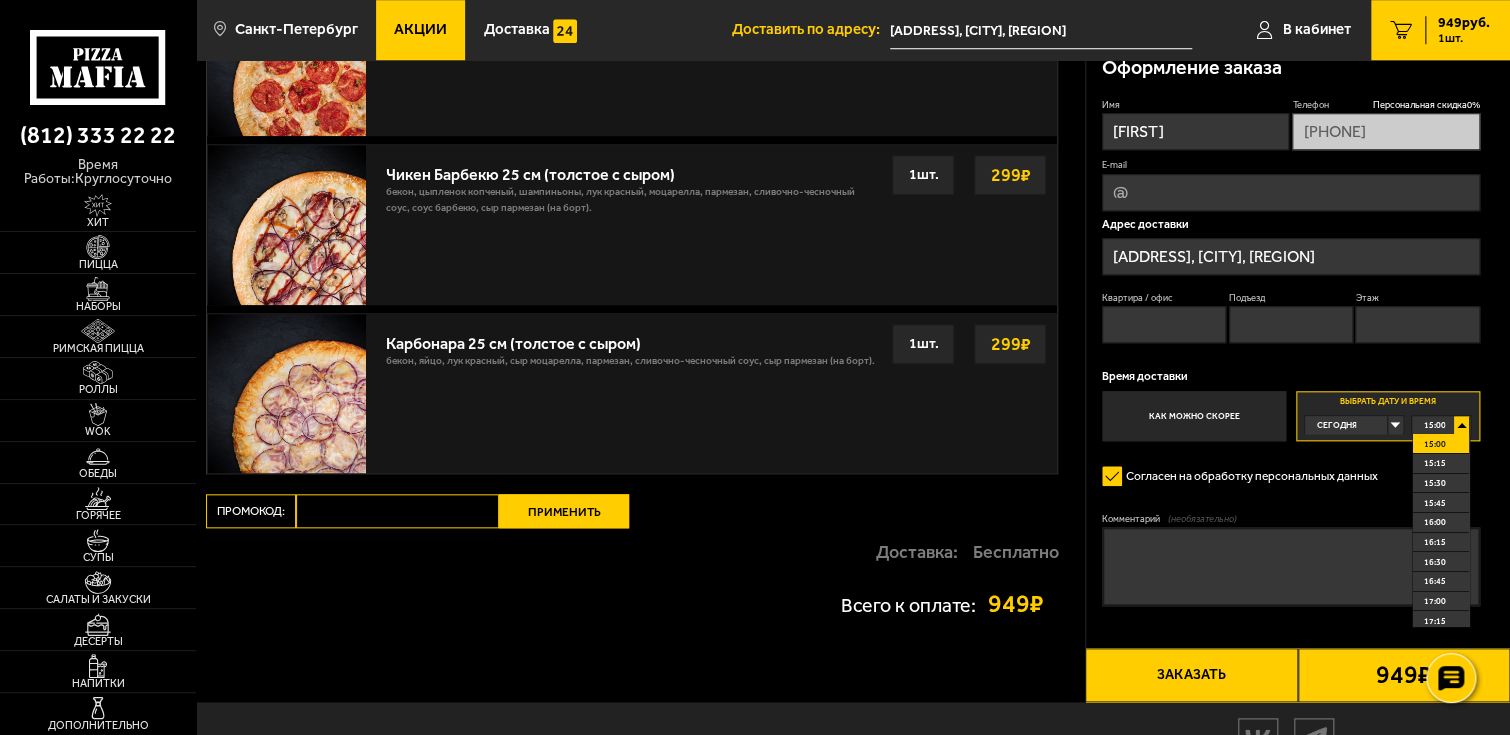 click on "15:00" at bounding box center (1434, 425) 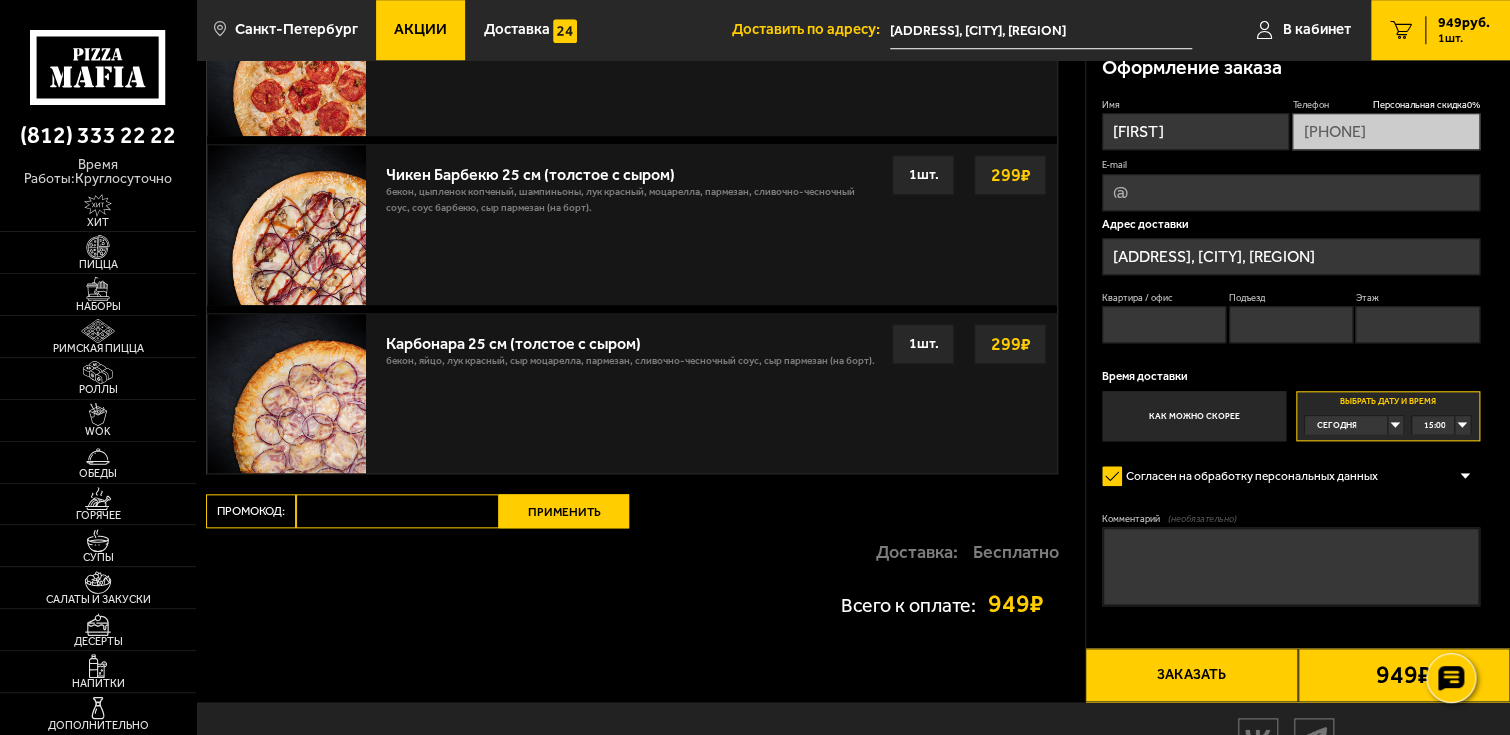 click on "Как можно скорее" at bounding box center [1194, 416] 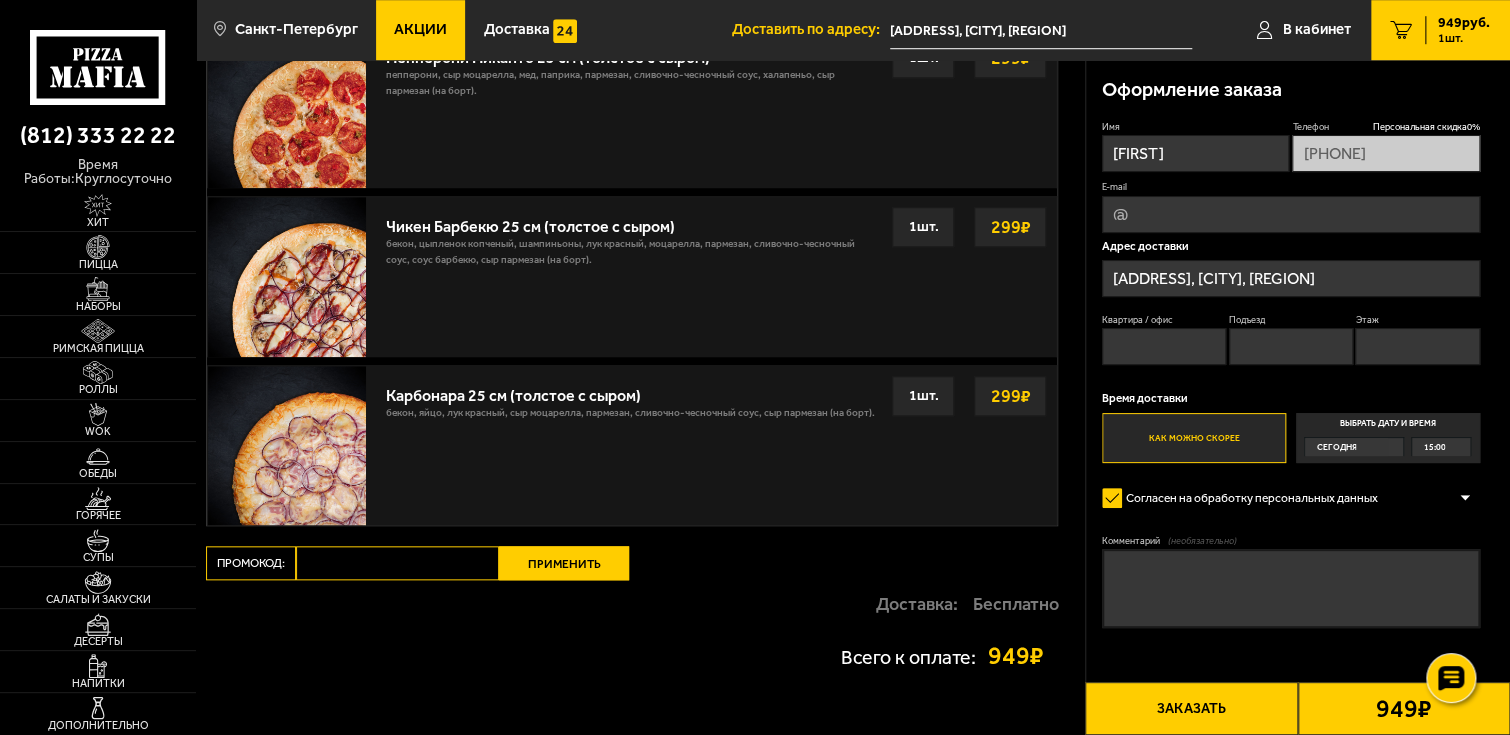 scroll, scrollTop: 700, scrollLeft: 0, axis: vertical 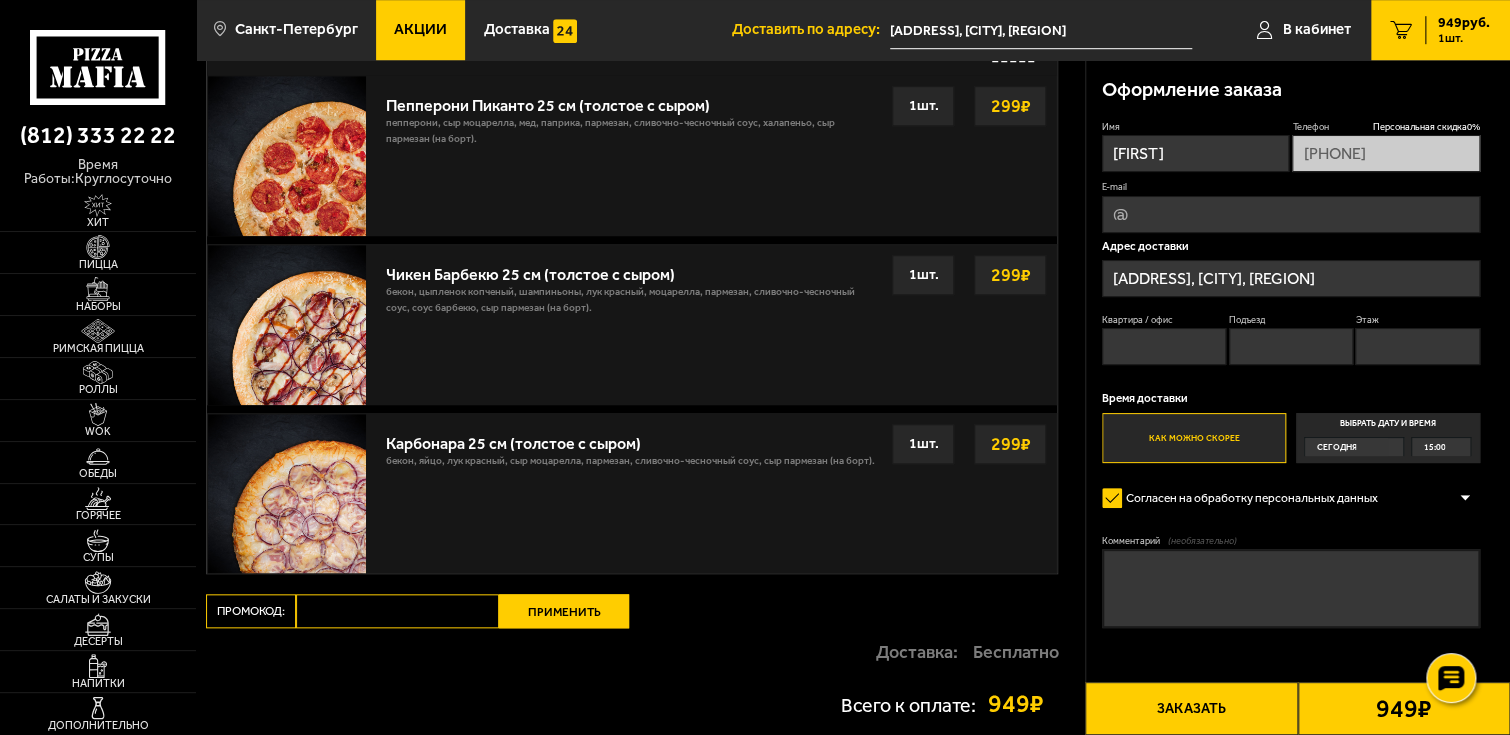 click on "Квартира / офис" at bounding box center [1164, 346] 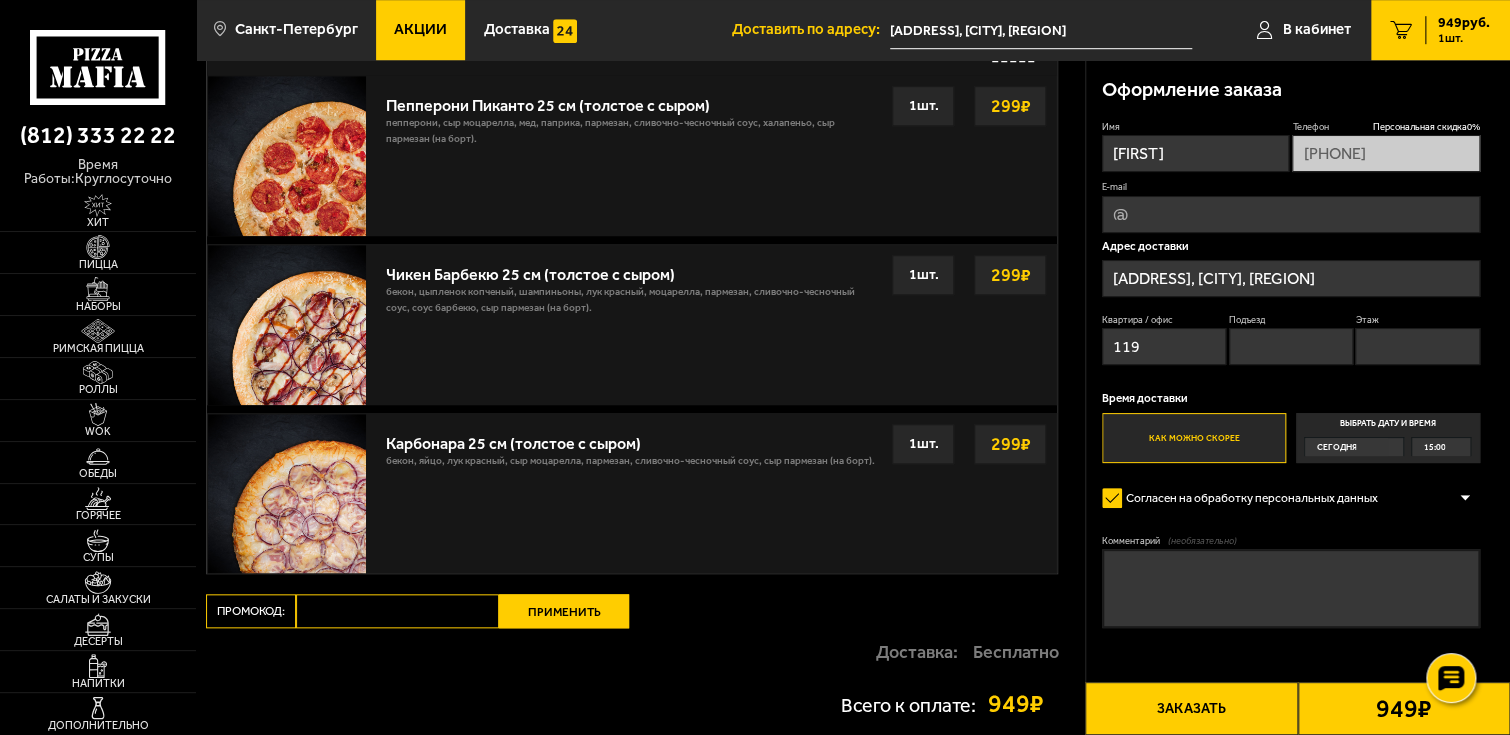 type on "119" 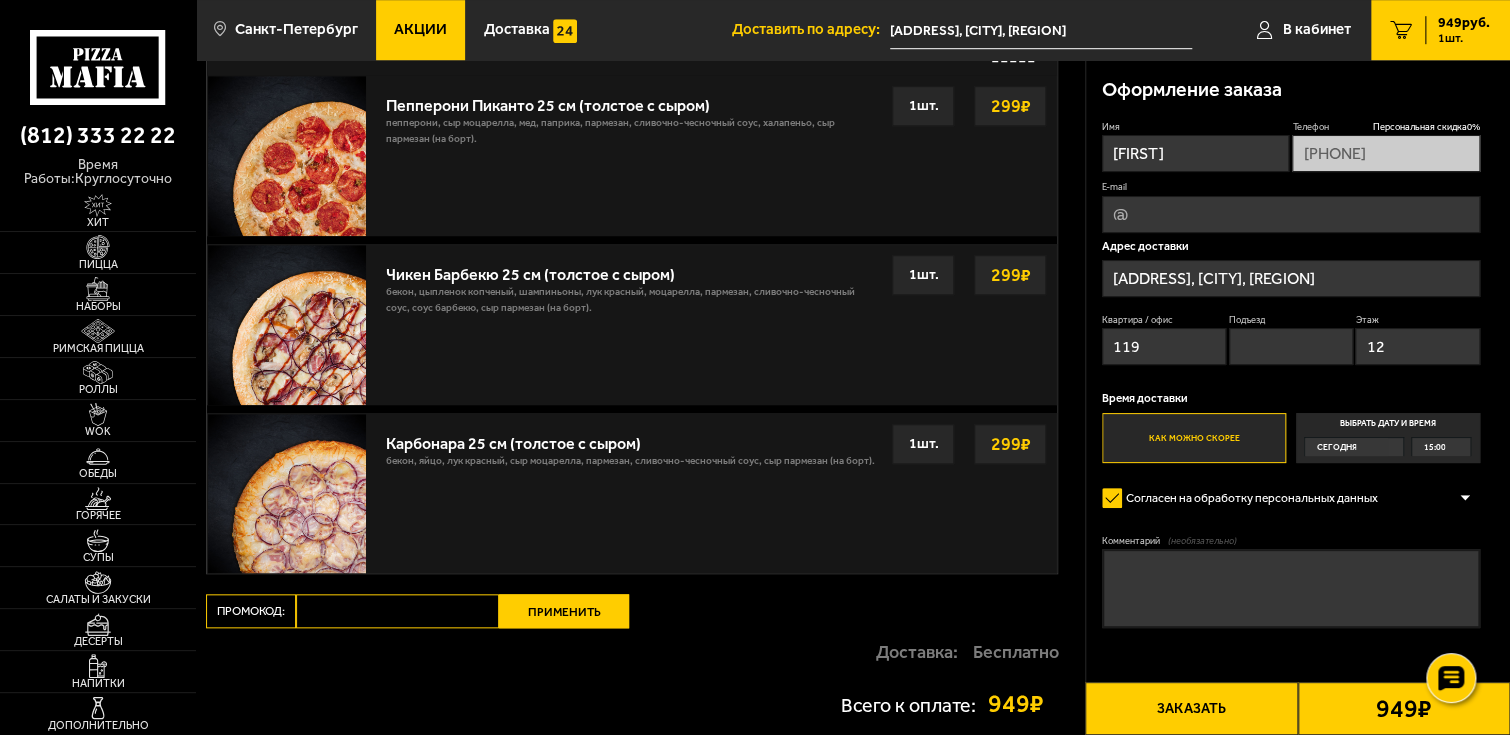 type on "12" 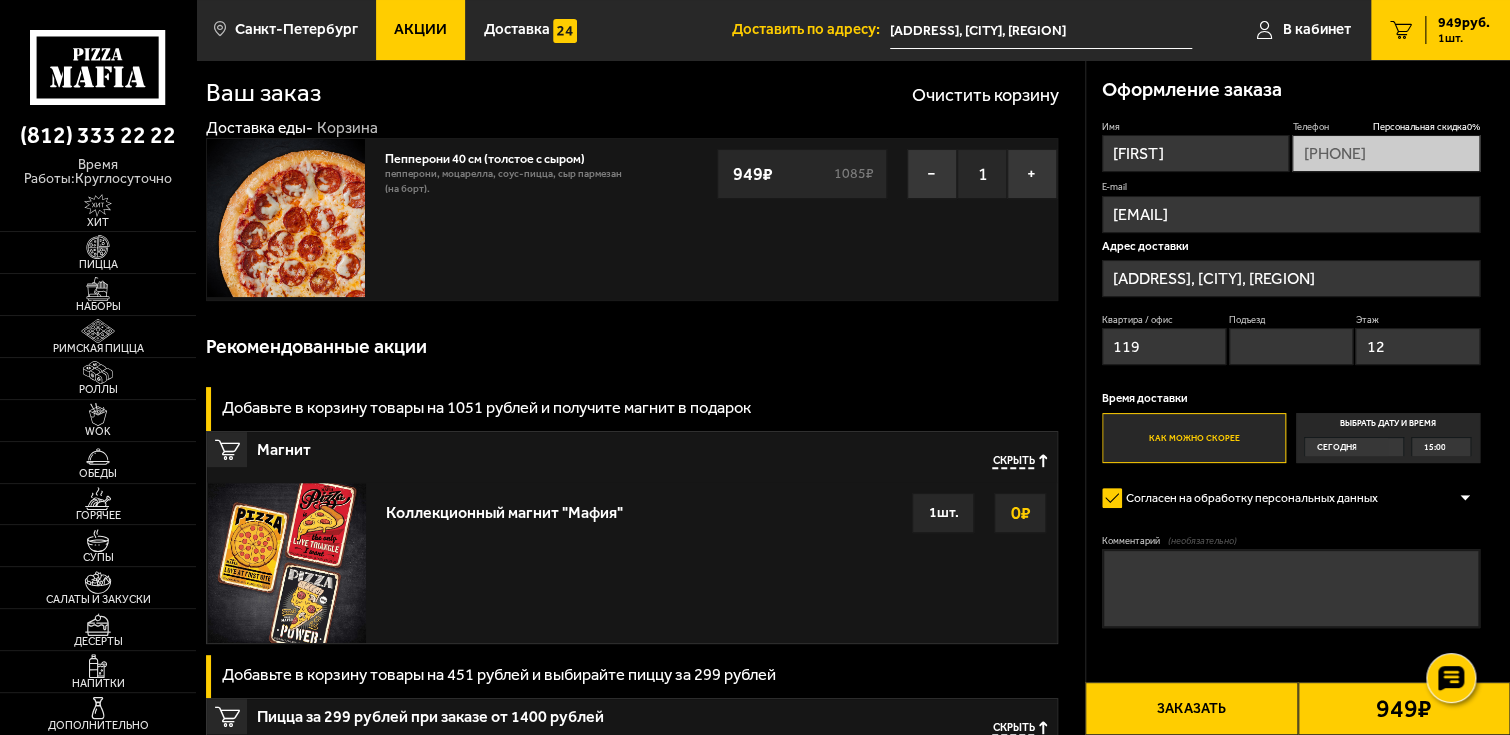 scroll, scrollTop: 0, scrollLeft: 0, axis: both 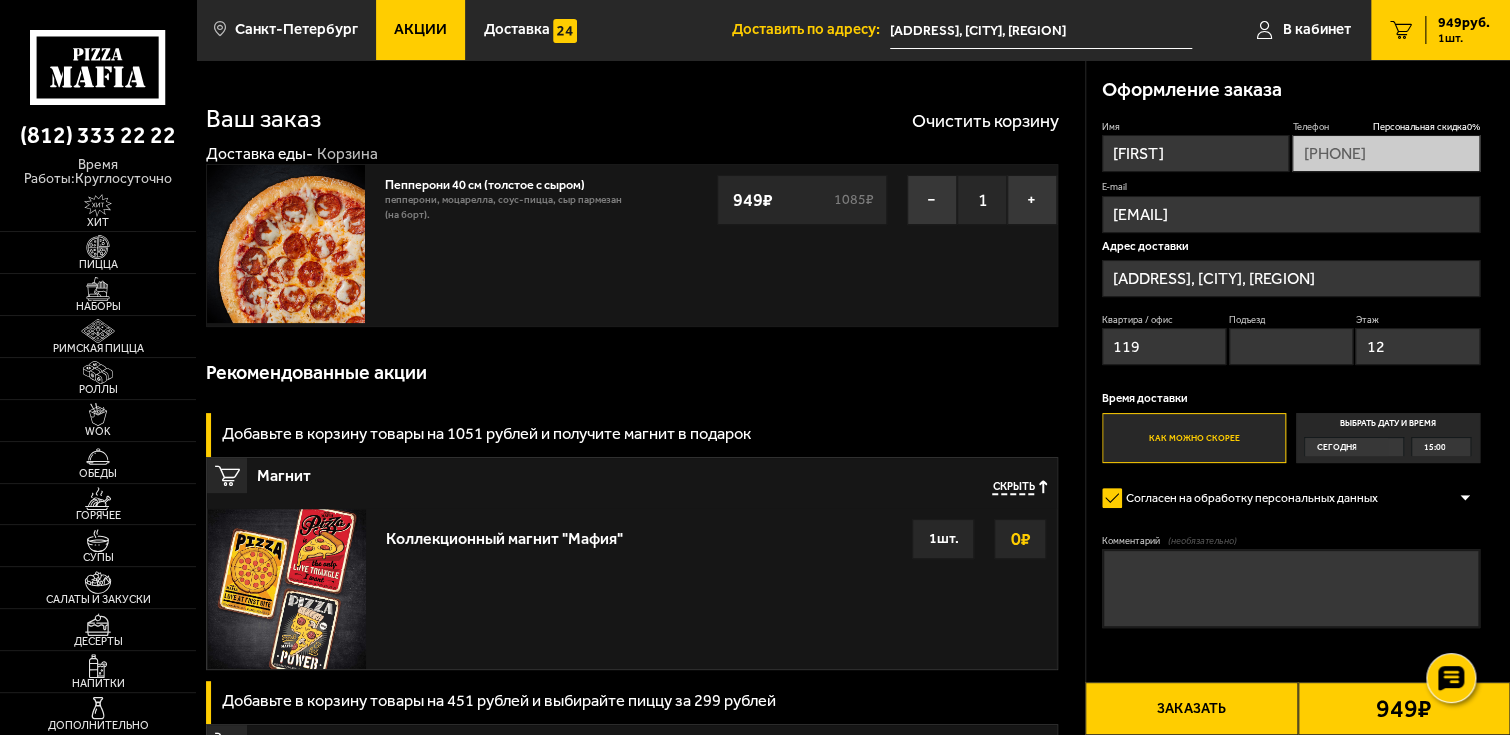 click on "Комментарий   (необязательно)" at bounding box center (1291, 588) 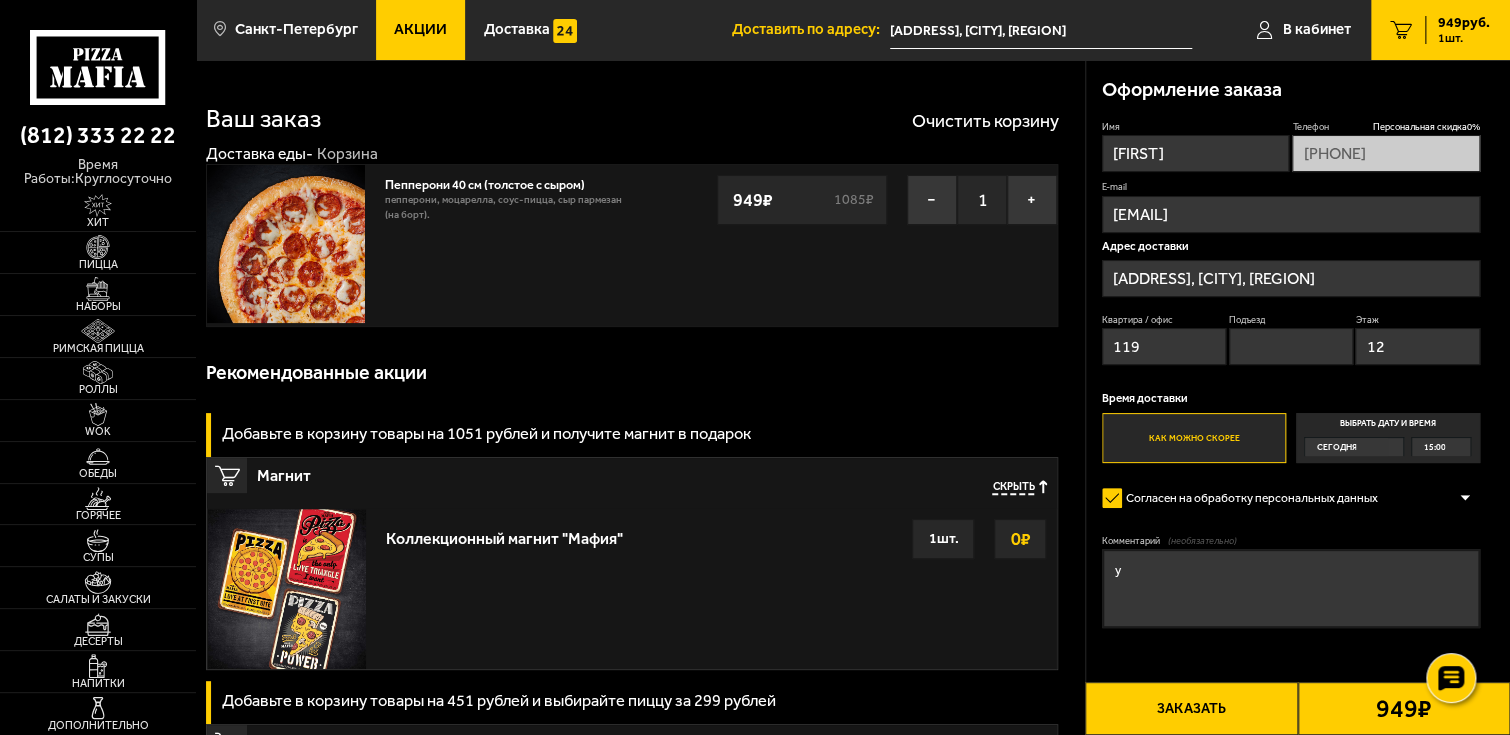 type on "у" 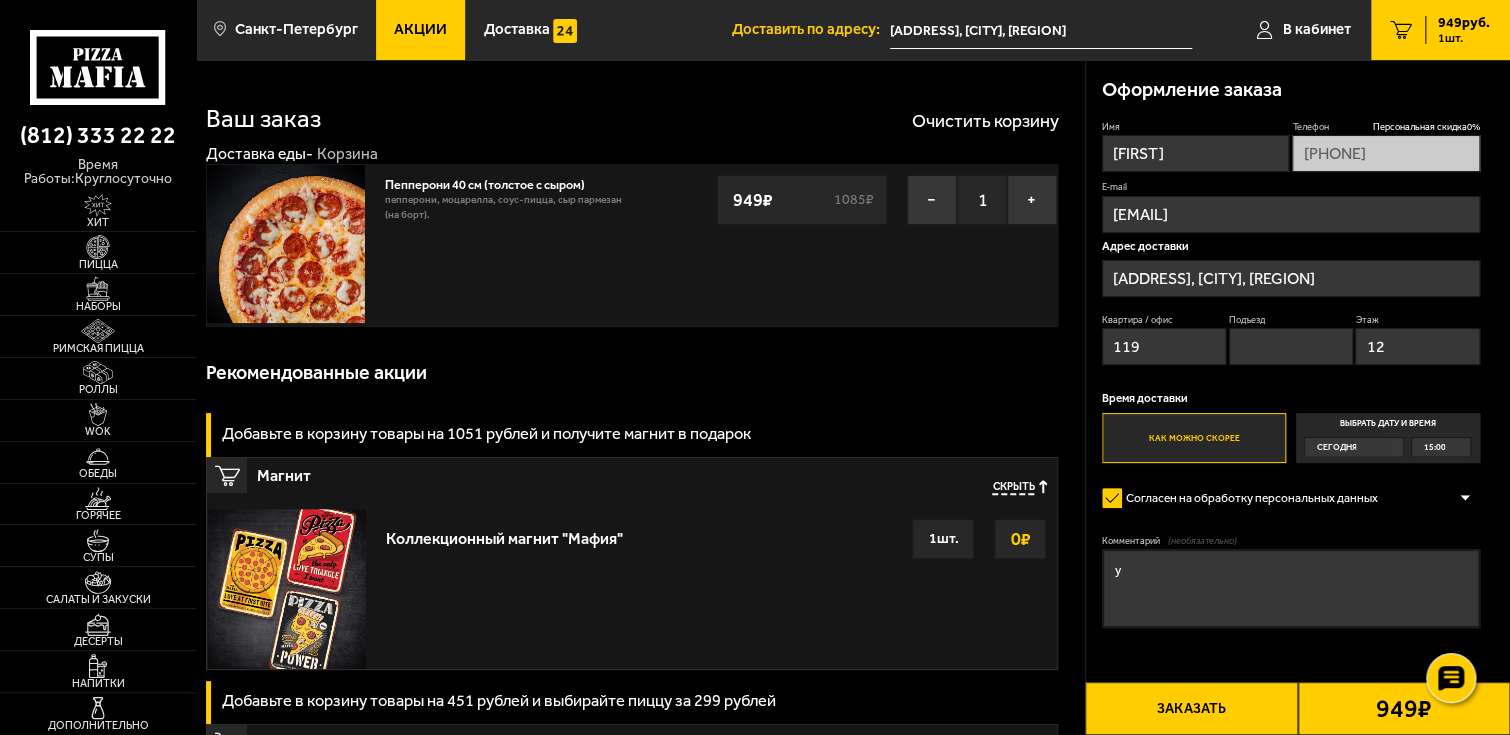 type 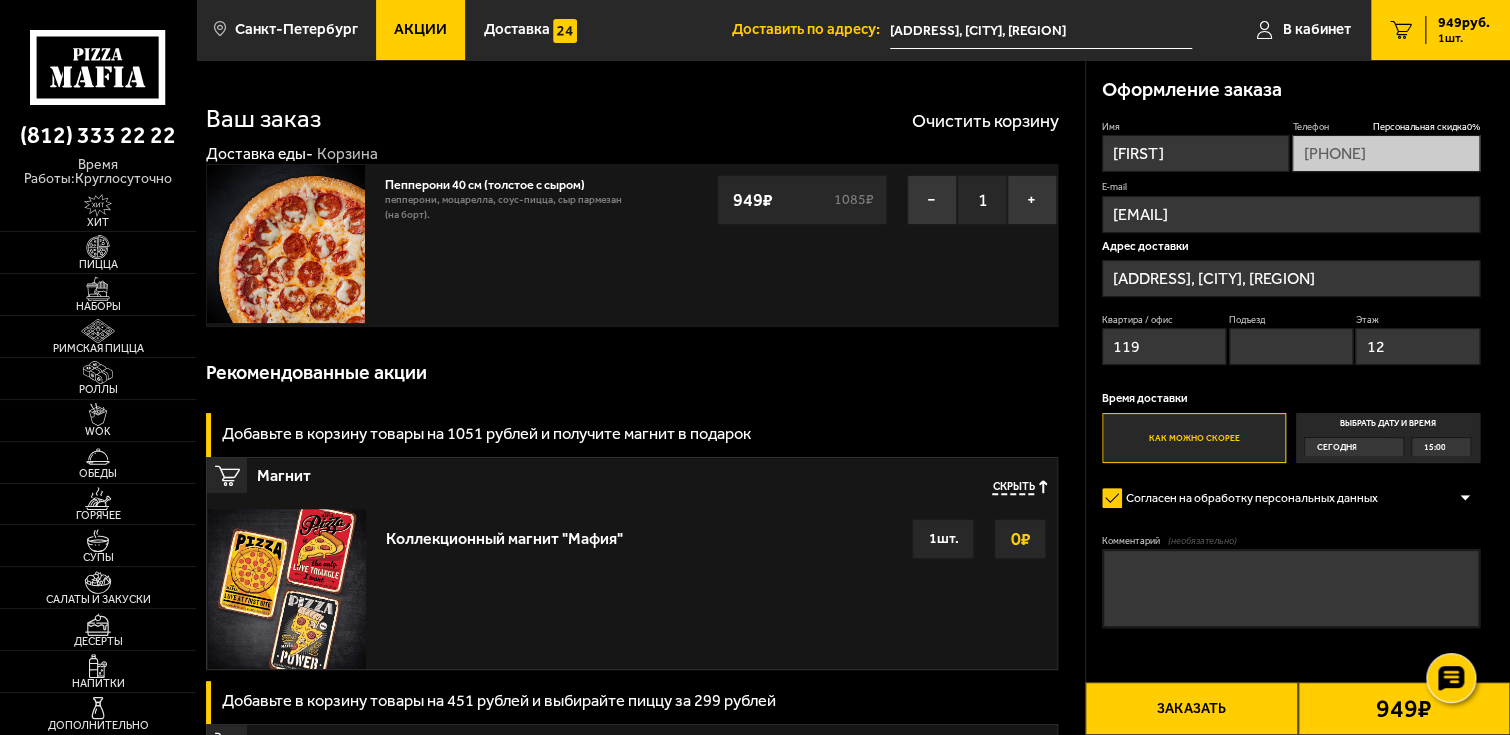 click on "Выбрать дату и время Сегодня 15:00" at bounding box center (1388, 438) 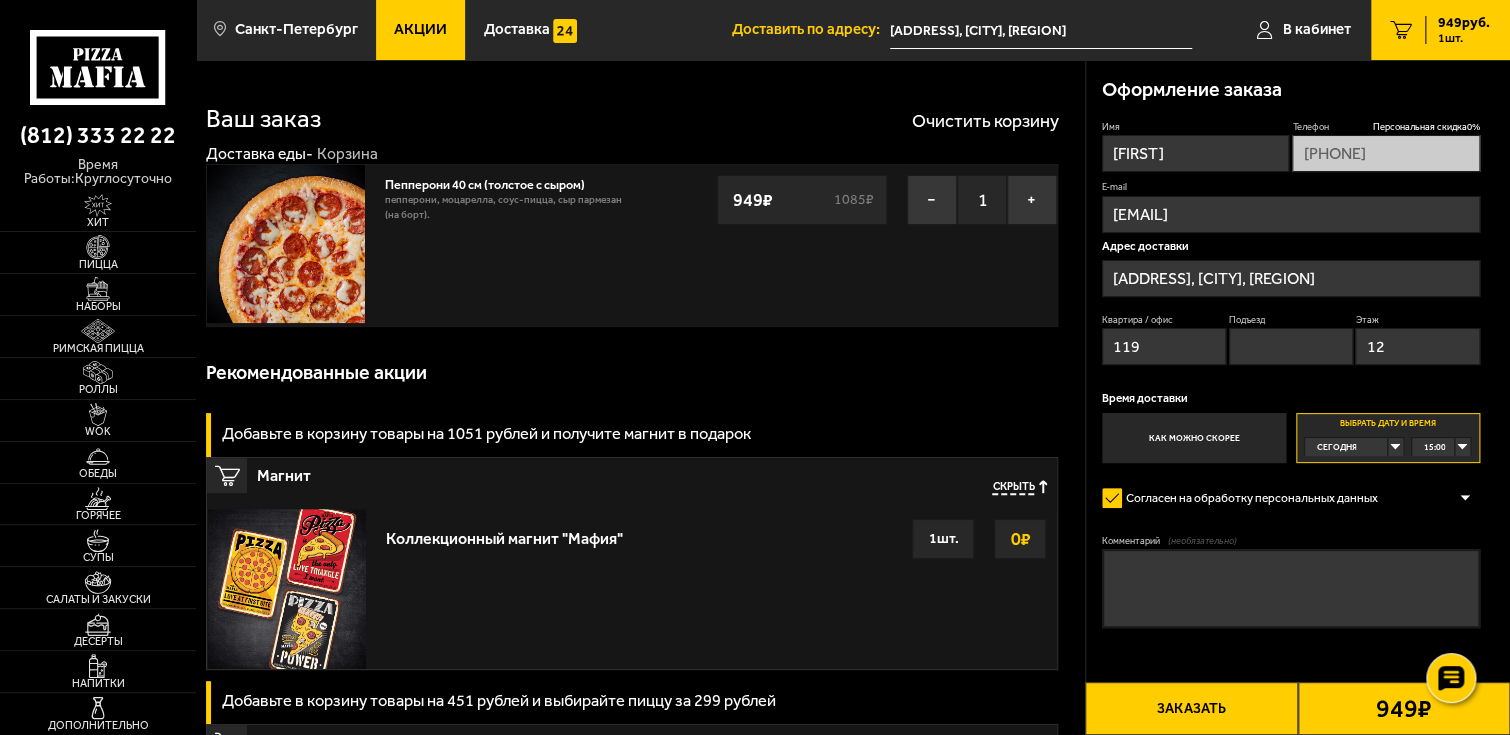 click on "Как можно скорее" at bounding box center [1194, 438] 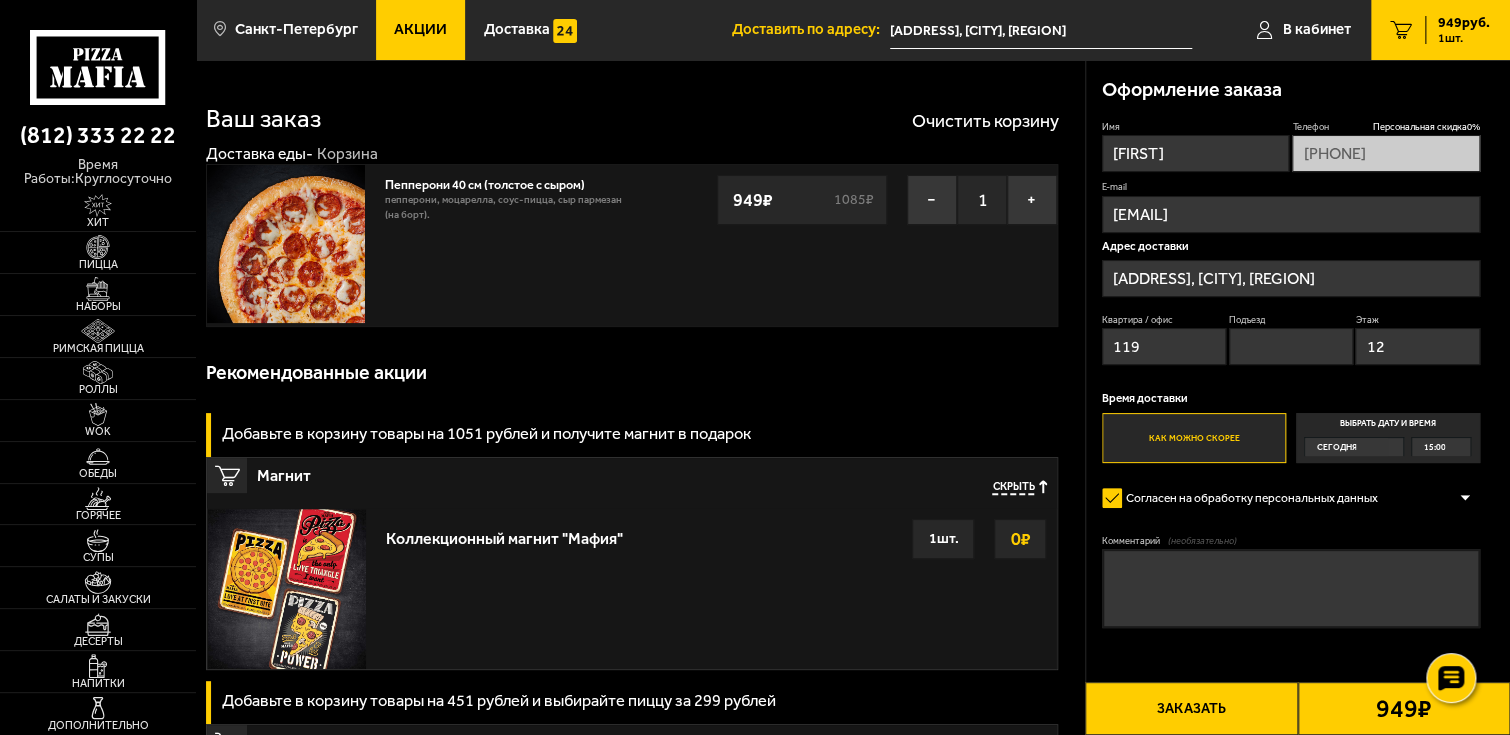click on "Заказать" at bounding box center (1191, 708) 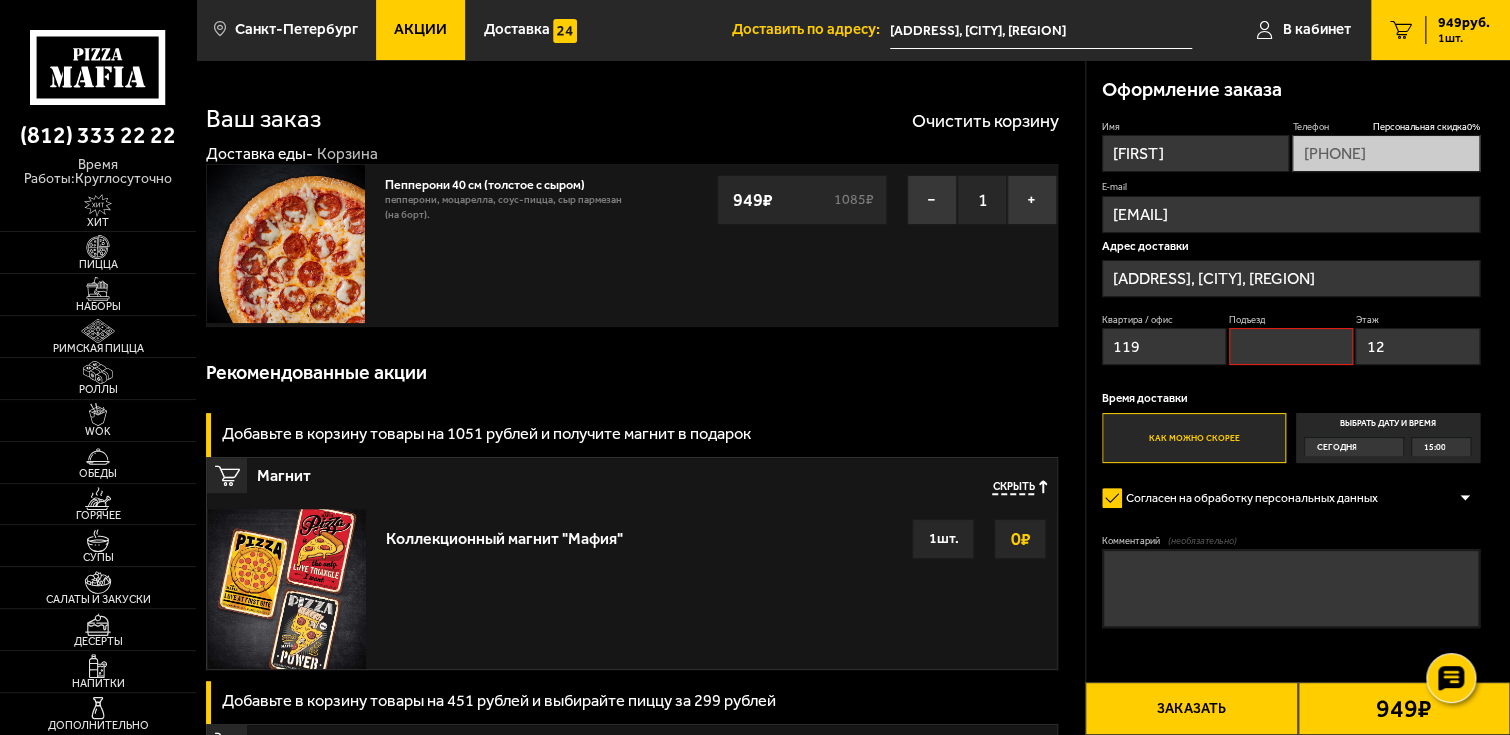 click on "Подъезд" at bounding box center (1291, 346) 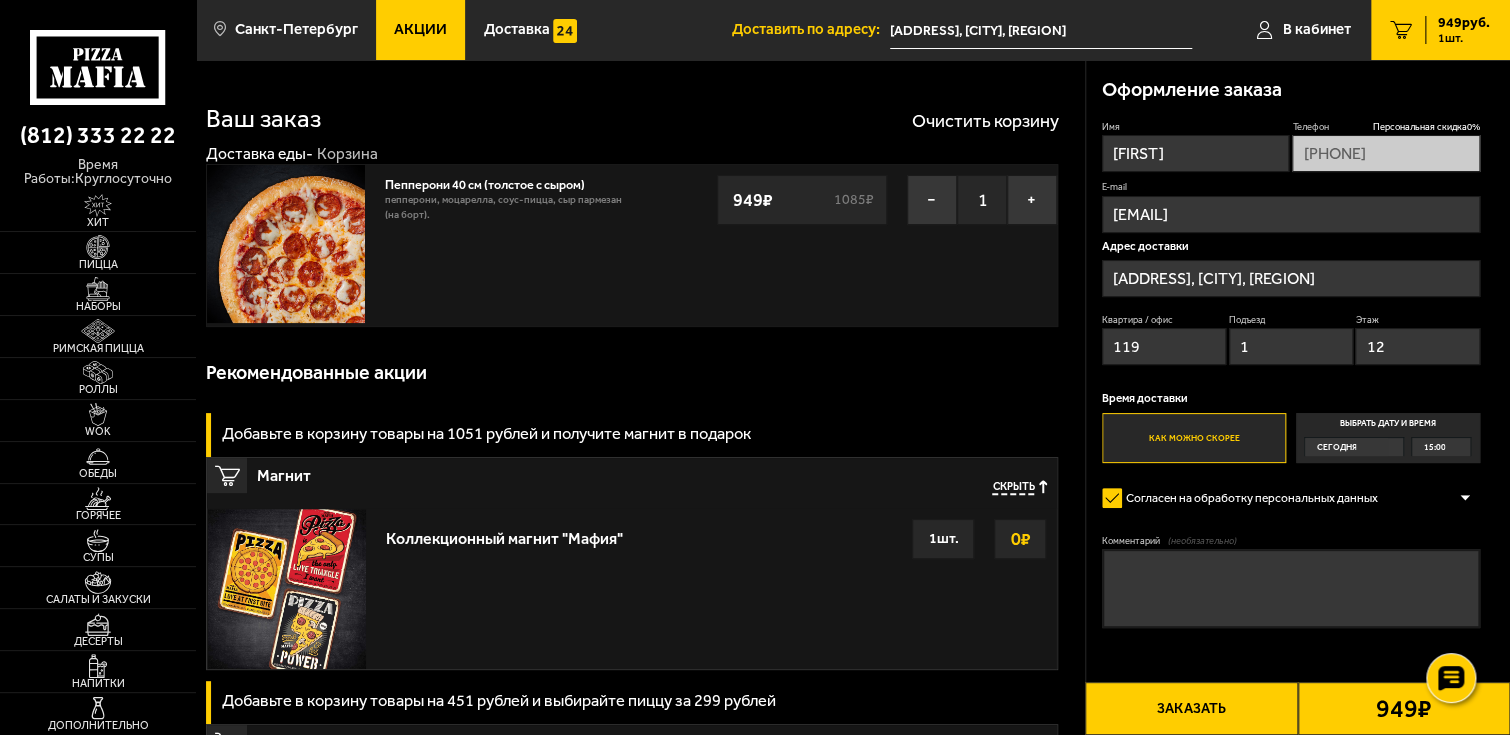 type on "1" 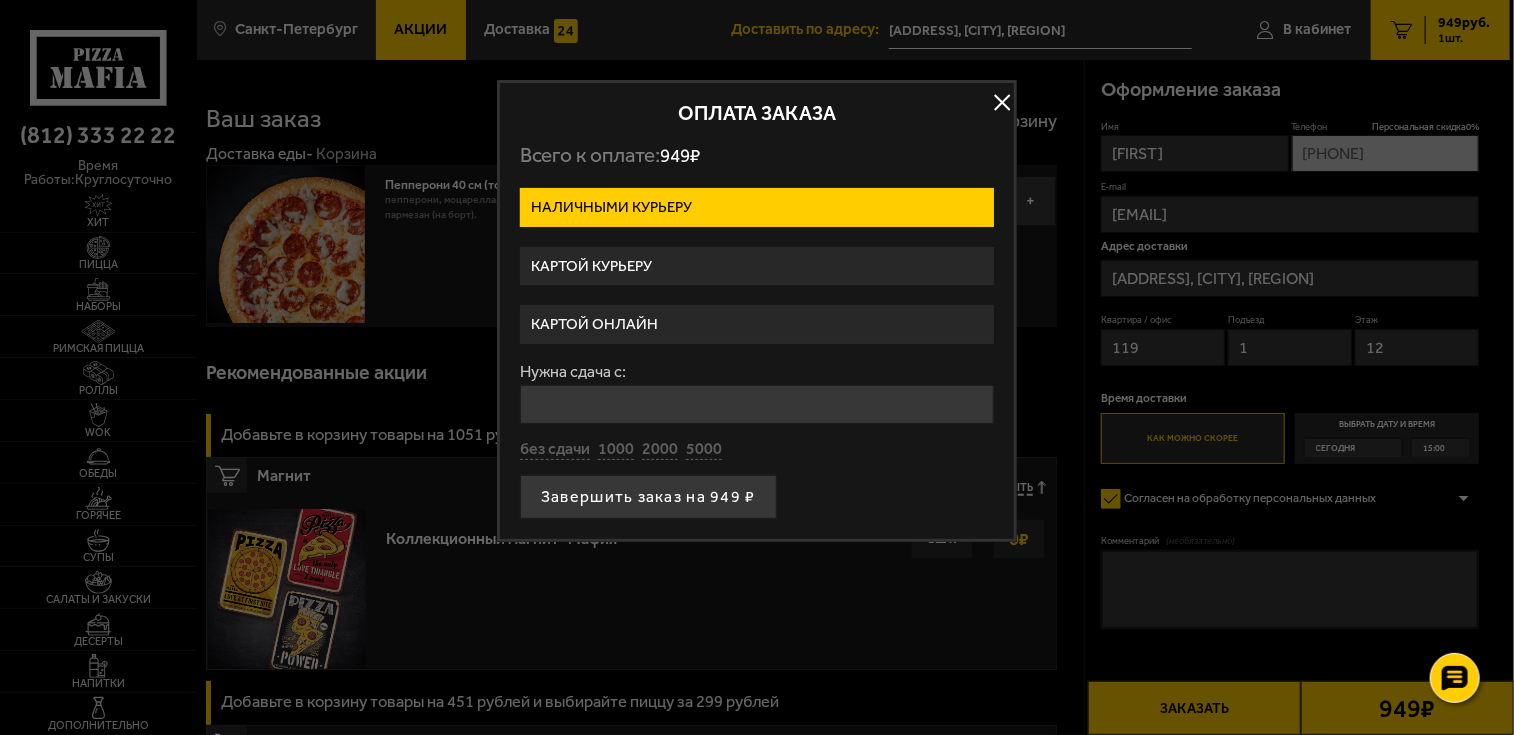 click on "Картой курьеру" at bounding box center (757, 266) 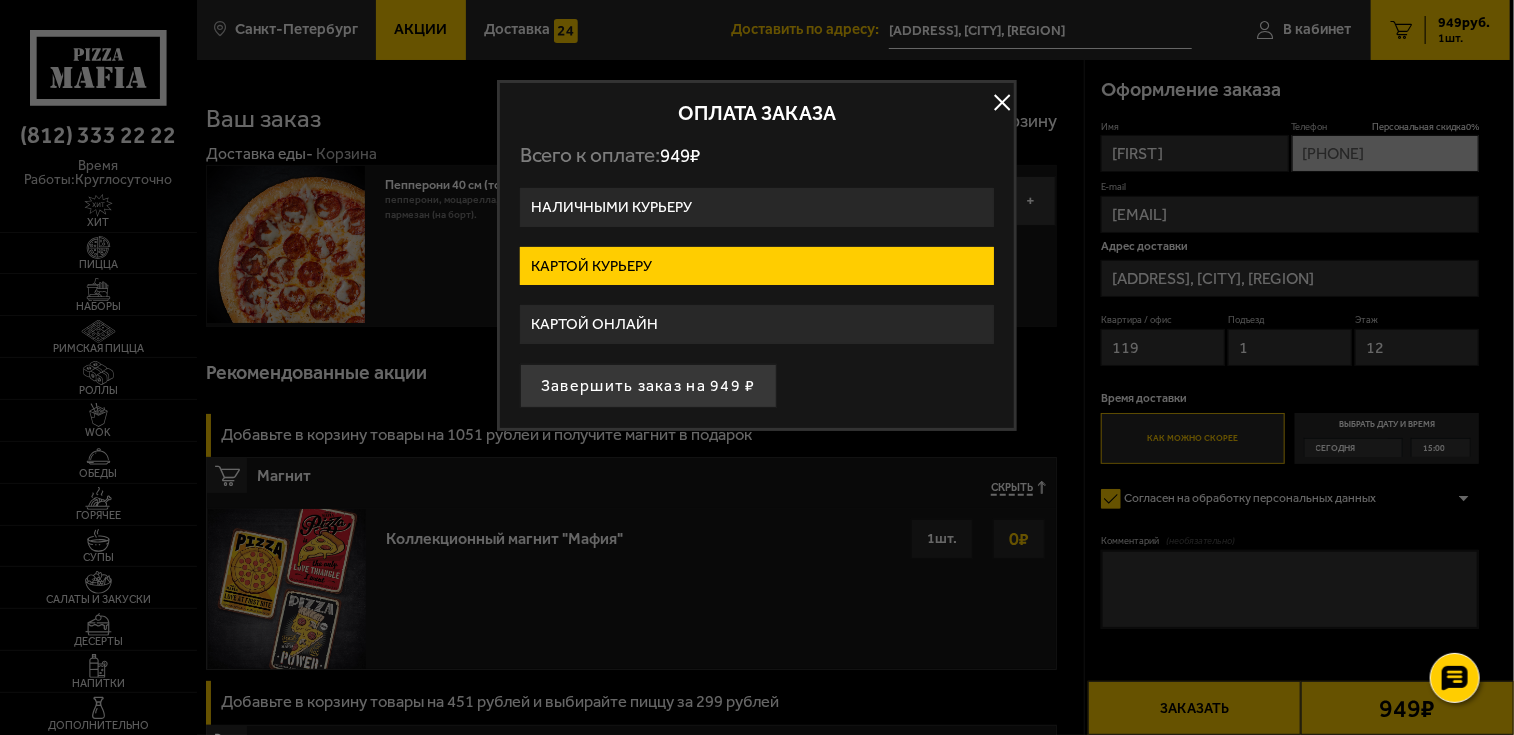 click on "Картой онлайн" at bounding box center [757, 324] 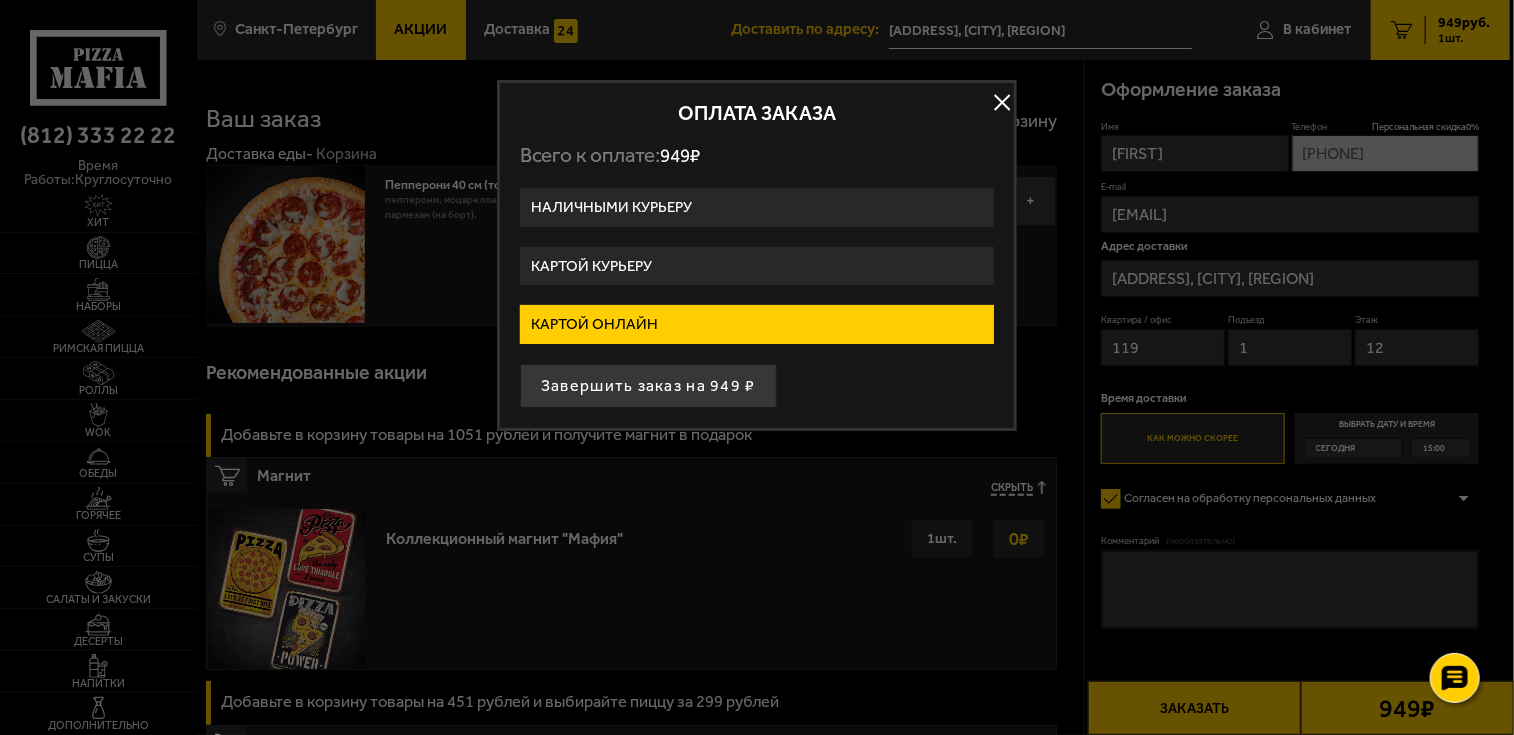 click on "Завершить заказ на 949 ₽" at bounding box center [648, 386] 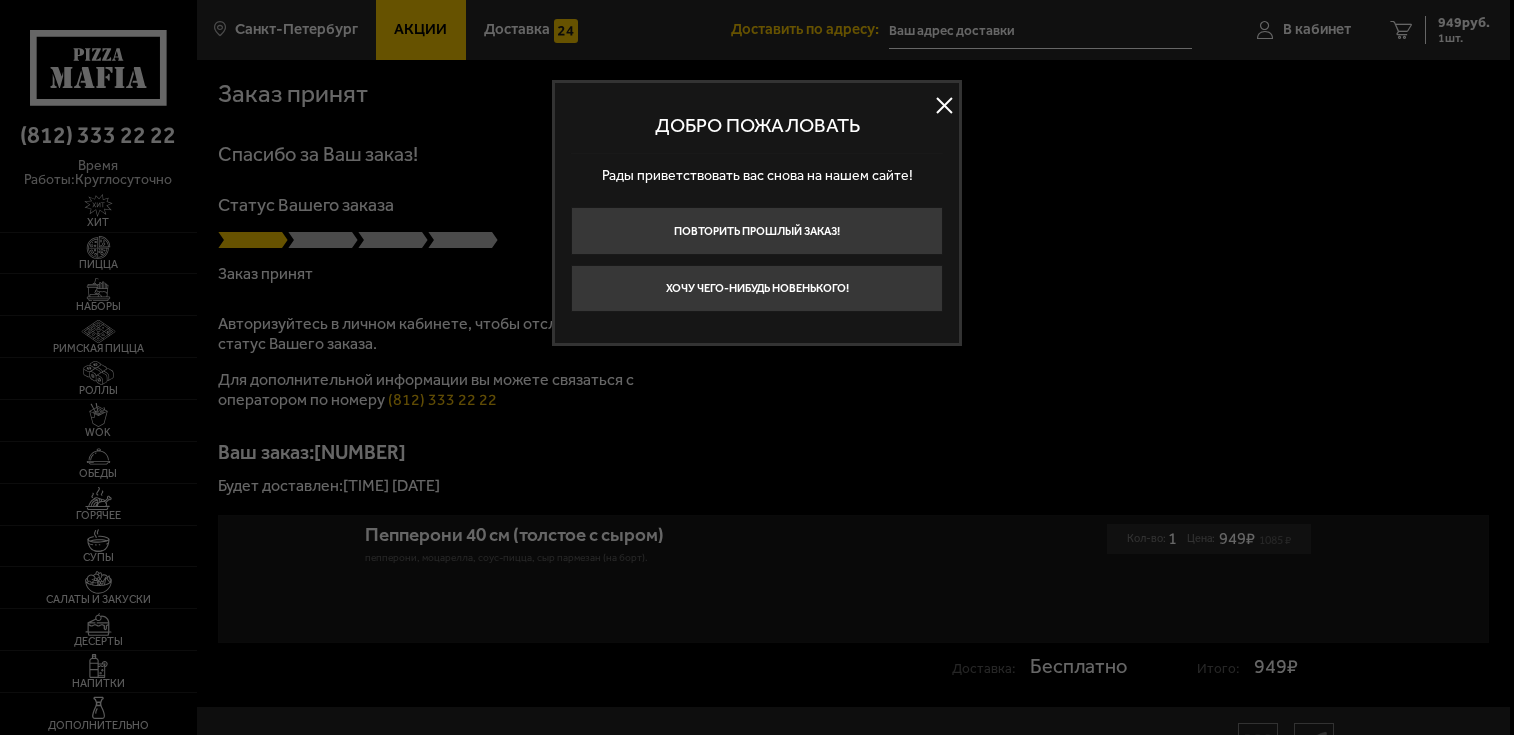 type on "[STREET], [NUMBER], [BUILDING]" 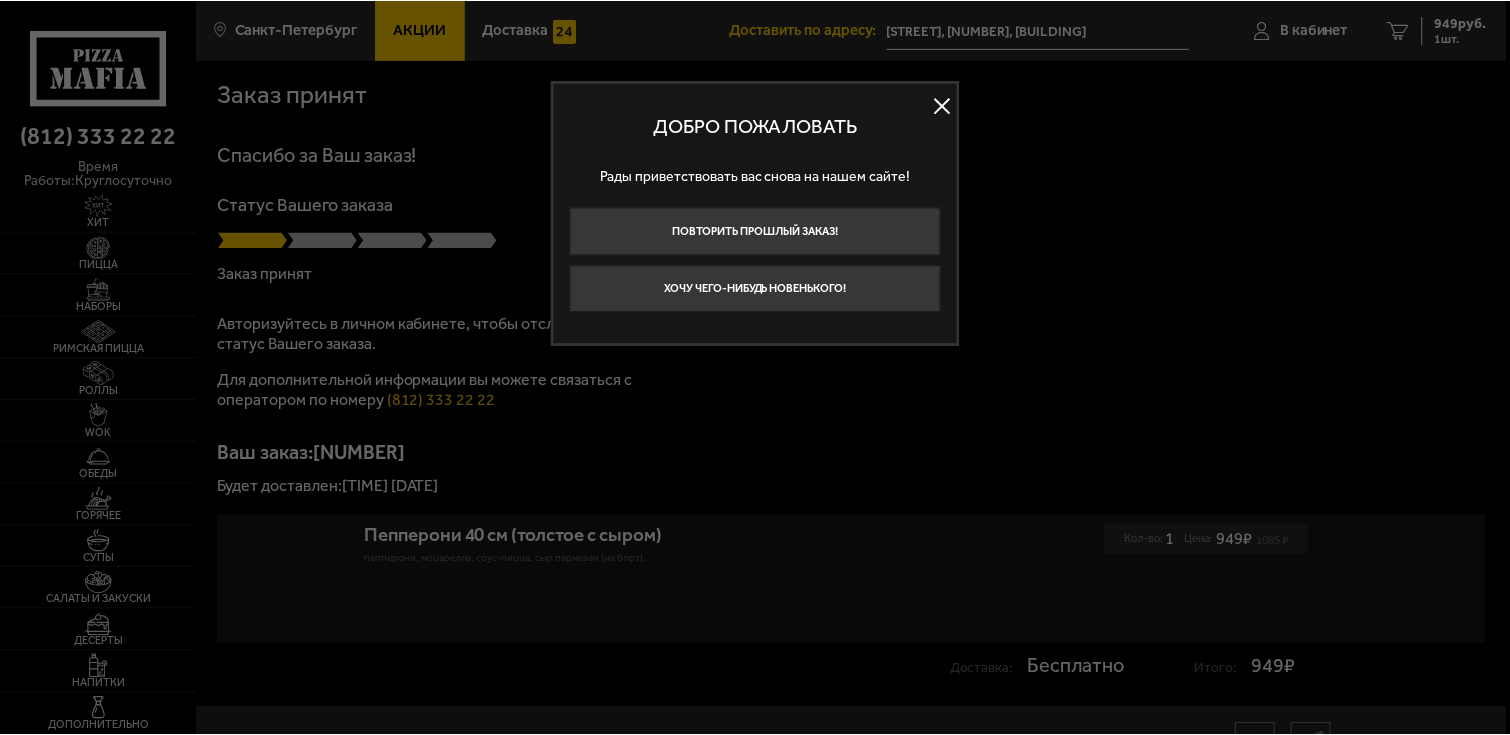 scroll, scrollTop: 0, scrollLeft: 0, axis: both 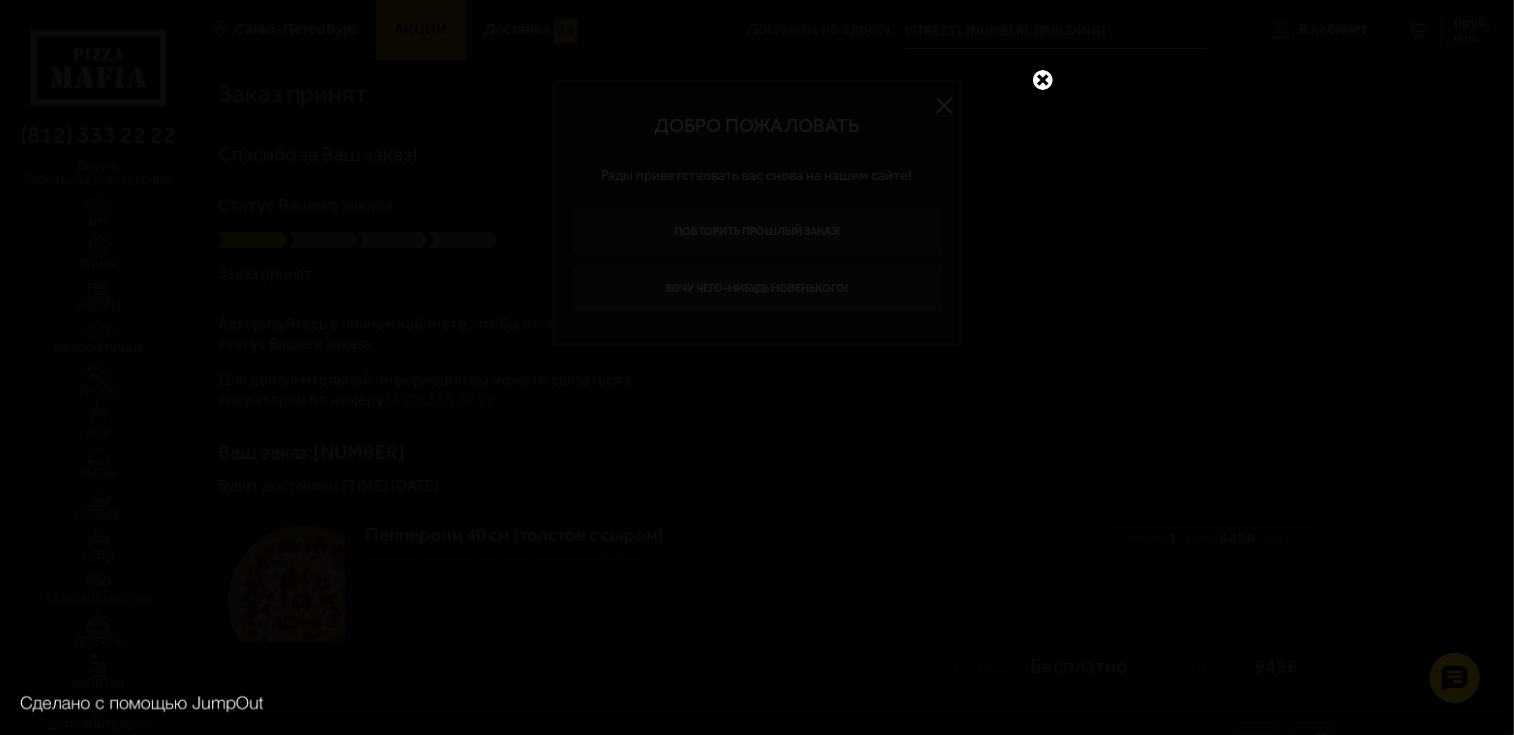 click at bounding box center (1043, 80) 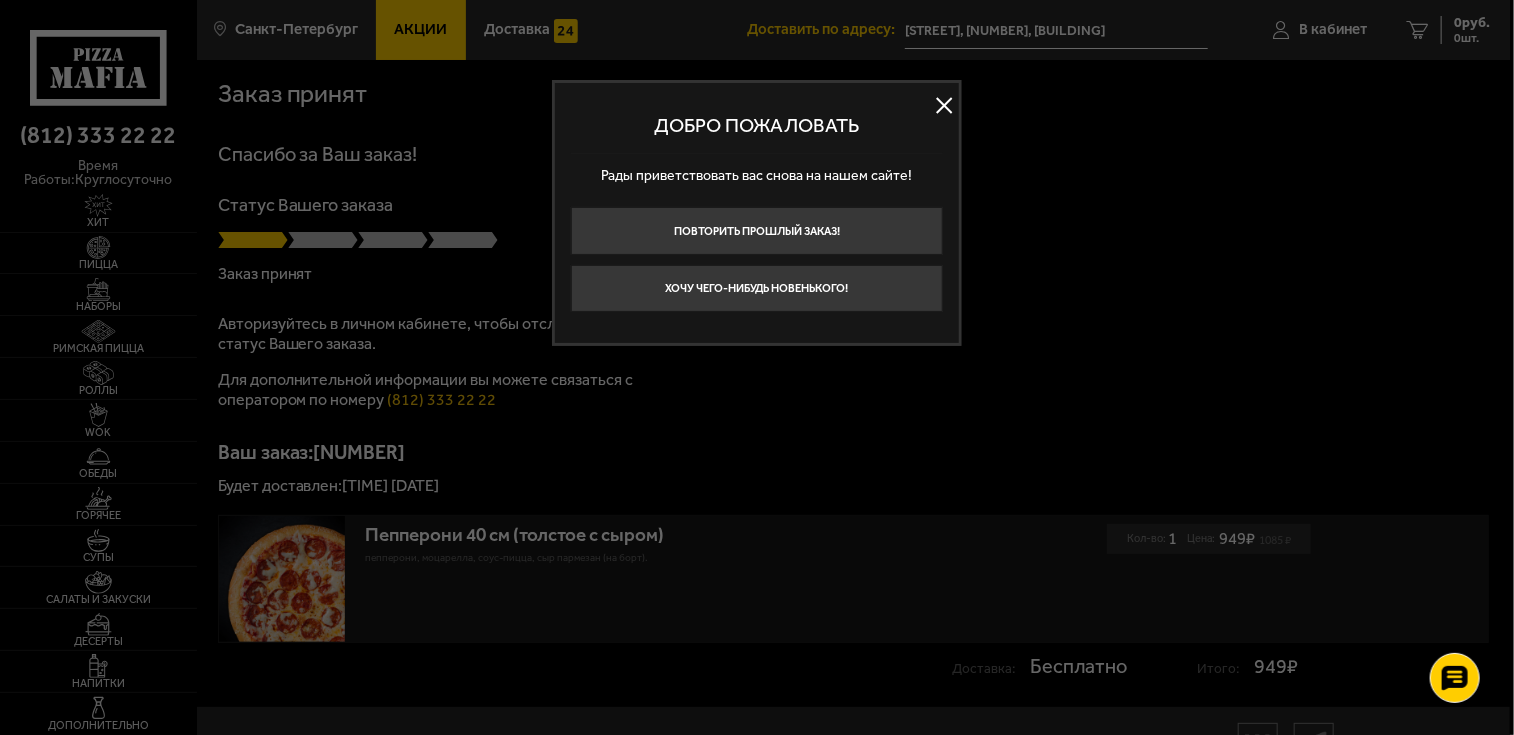 click at bounding box center (944, 106) 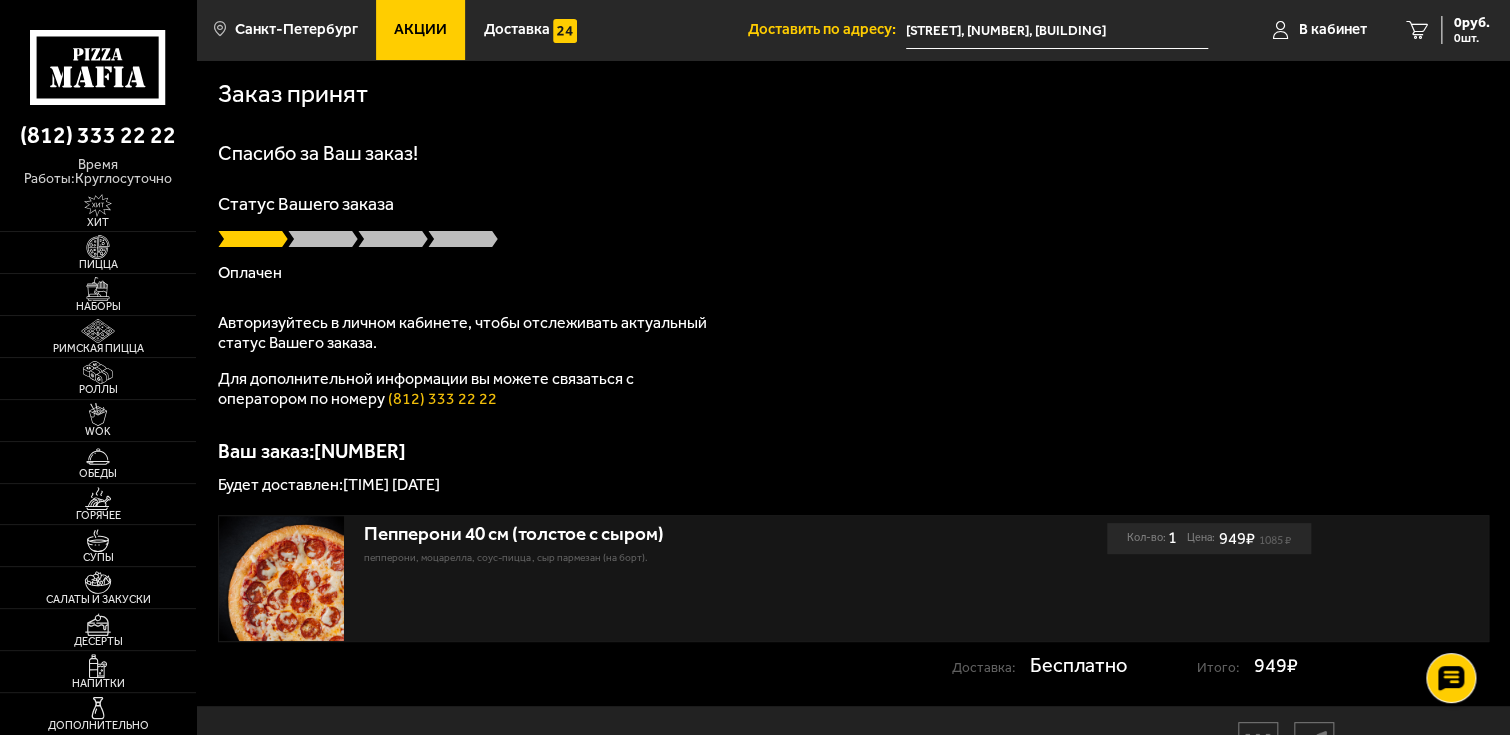 click on "(812) 333 22 22" at bounding box center (442, 398) 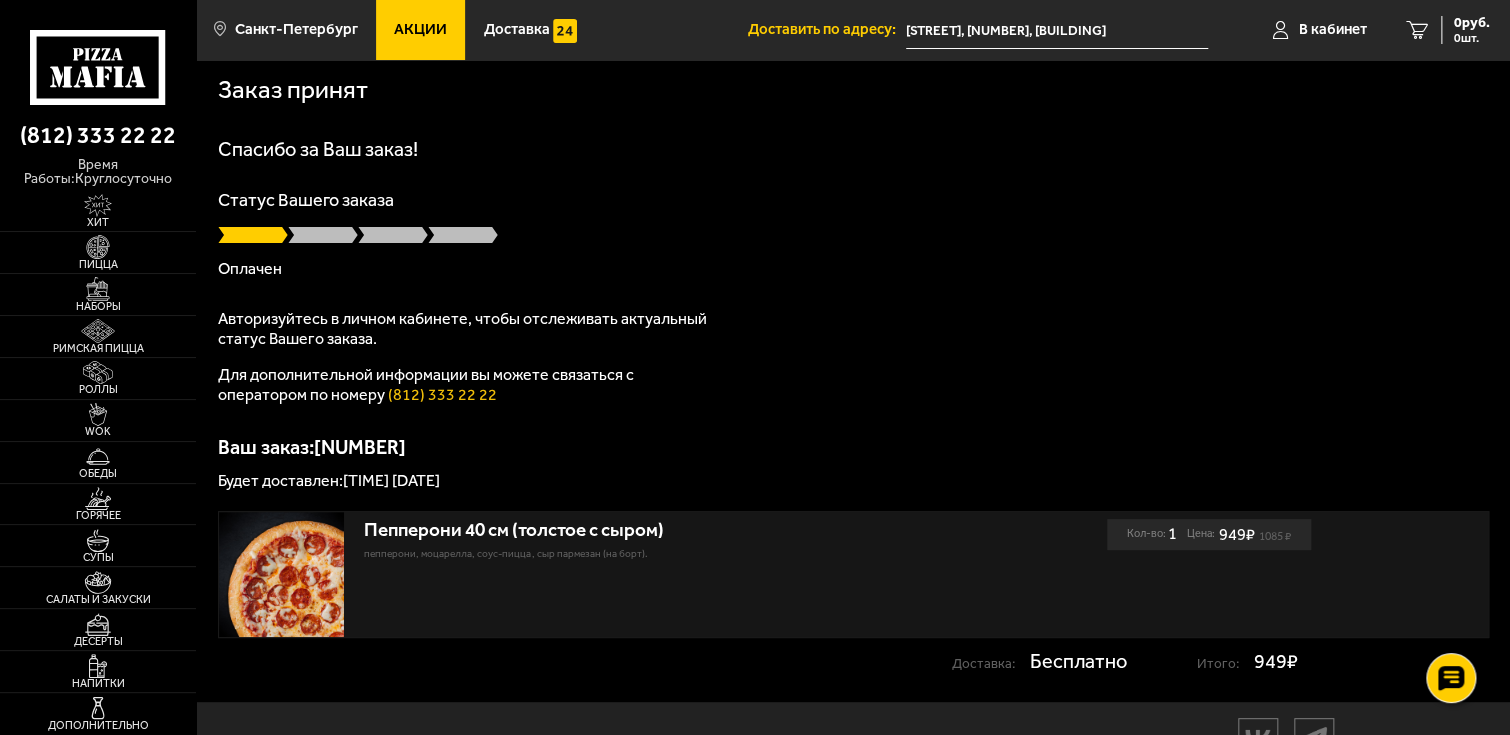 scroll, scrollTop: 0, scrollLeft: 0, axis: both 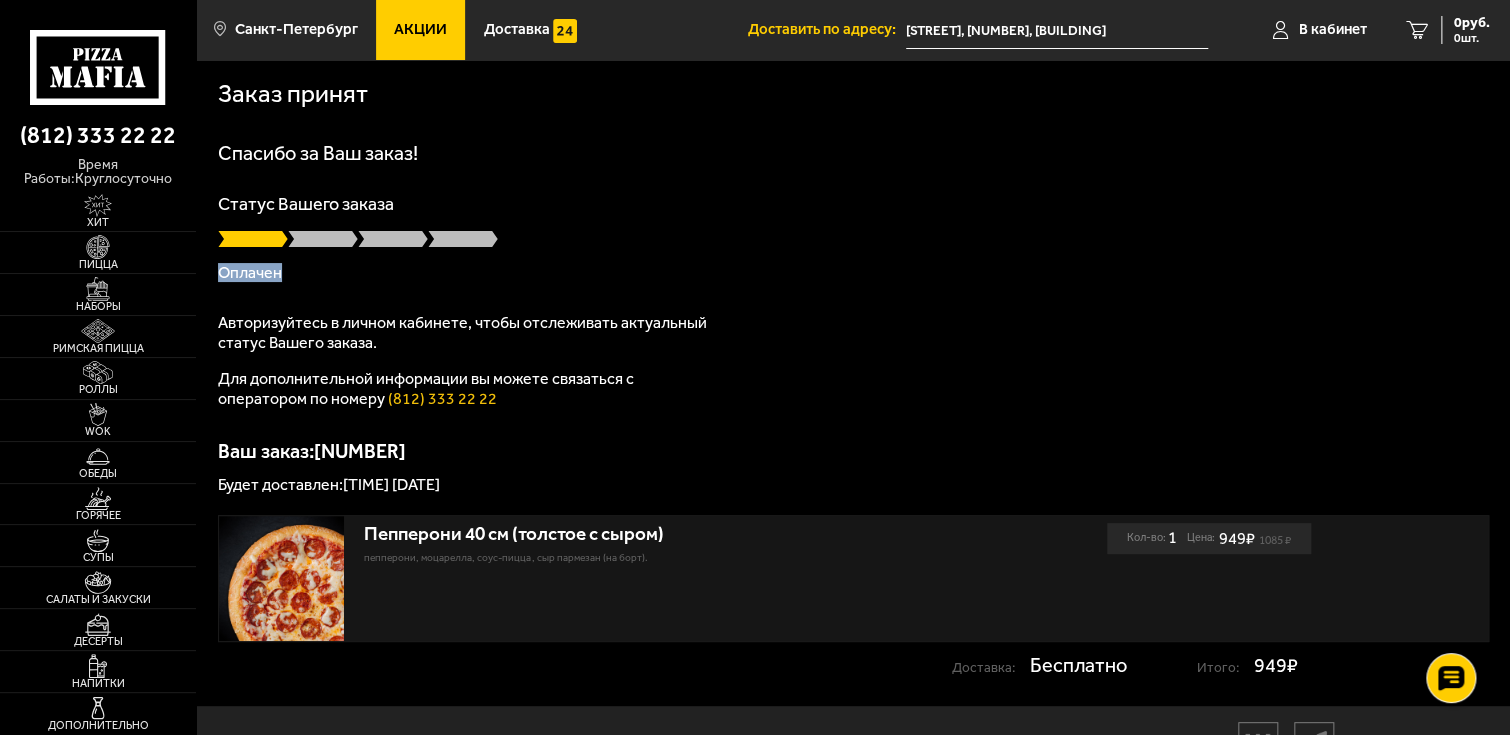 drag, startPoint x: 309, startPoint y: 238, endPoint x: 379, endPoint y: 276, distance: 79.64923 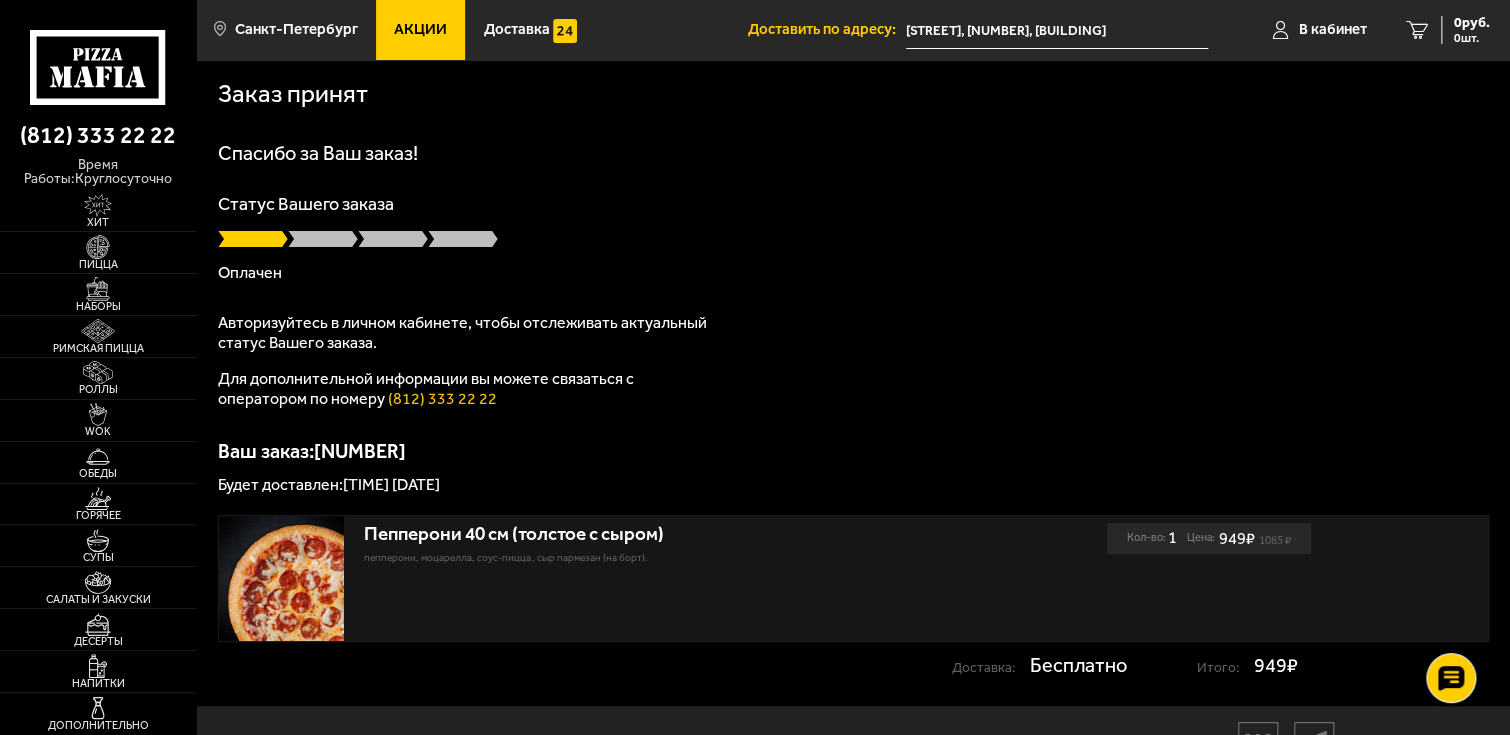 drag, startPoint x: 373, startPoint y: 318, endPoint x: 376, endPoint y: 328, distance: 10.440307 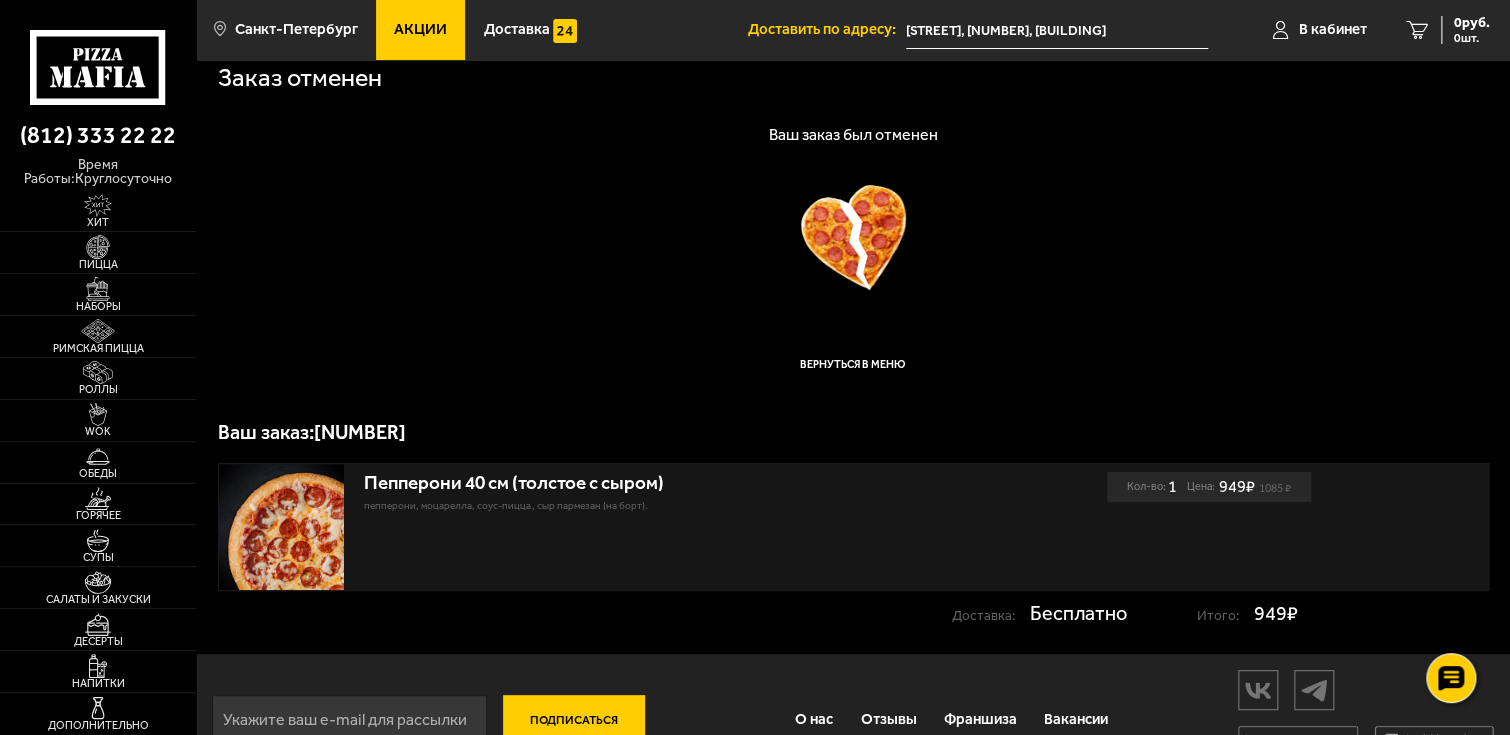 scroll, scrollTop: 0, scrollLeft: 0, axis: both 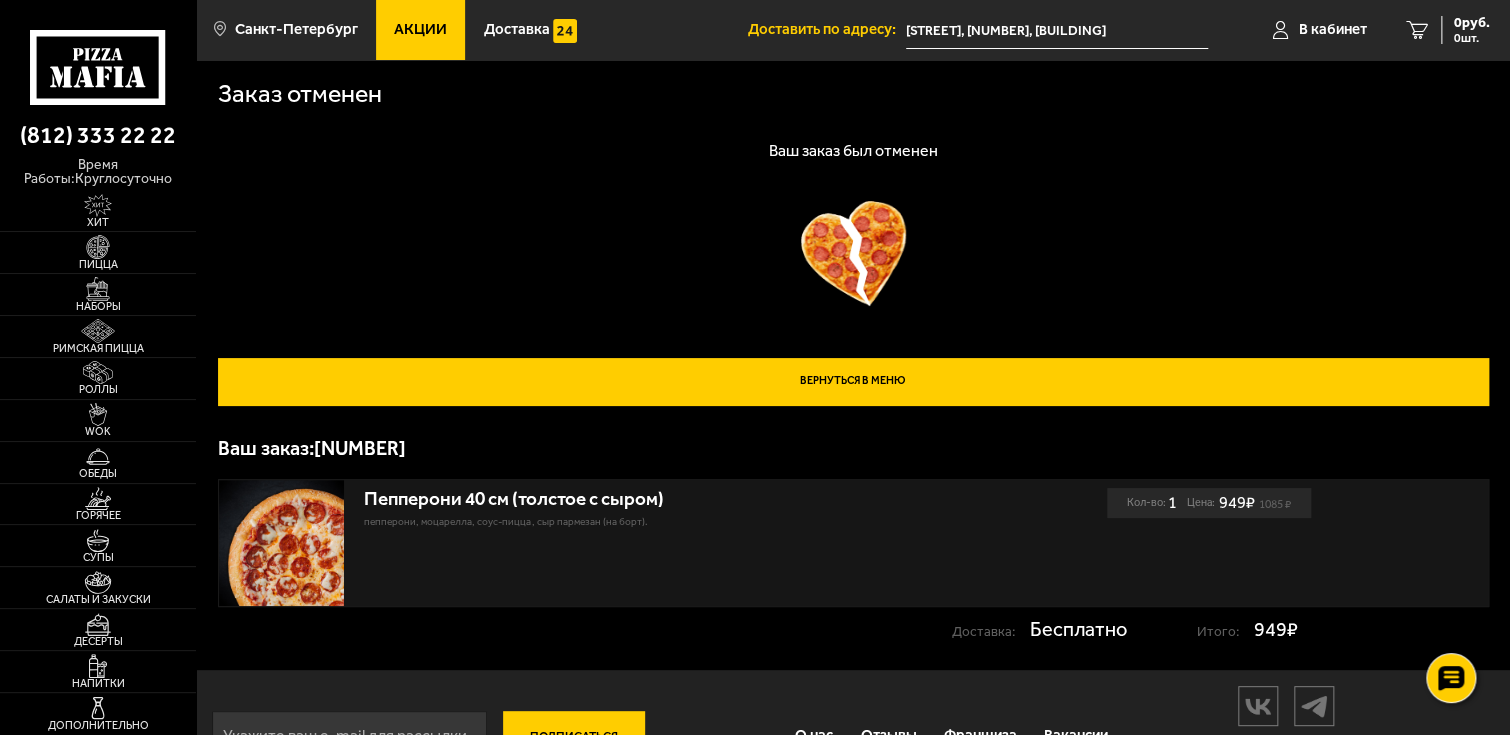 click on "Вернуться в меню" at bounding box center [853, 381] 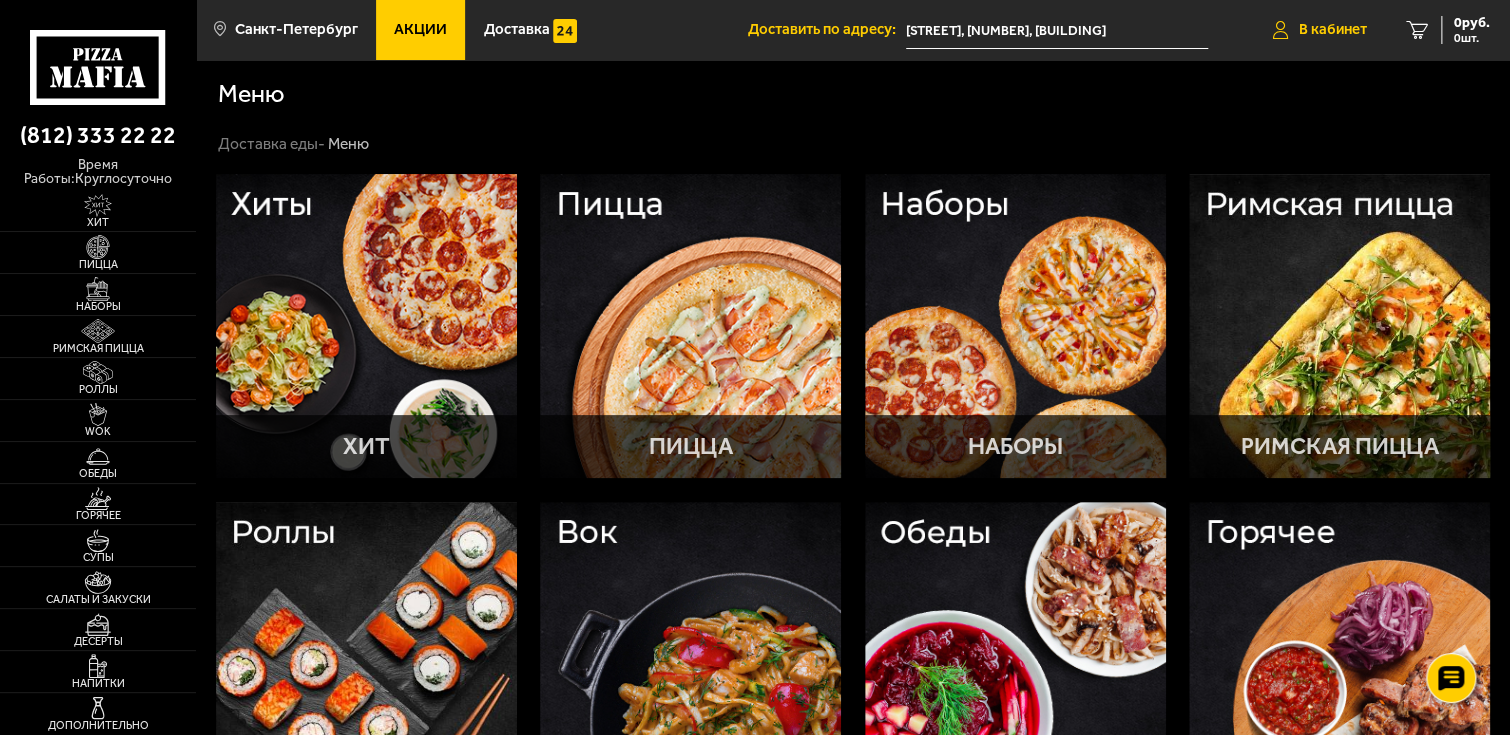 click on "В кабинет" at bounding box center [1333, 29] 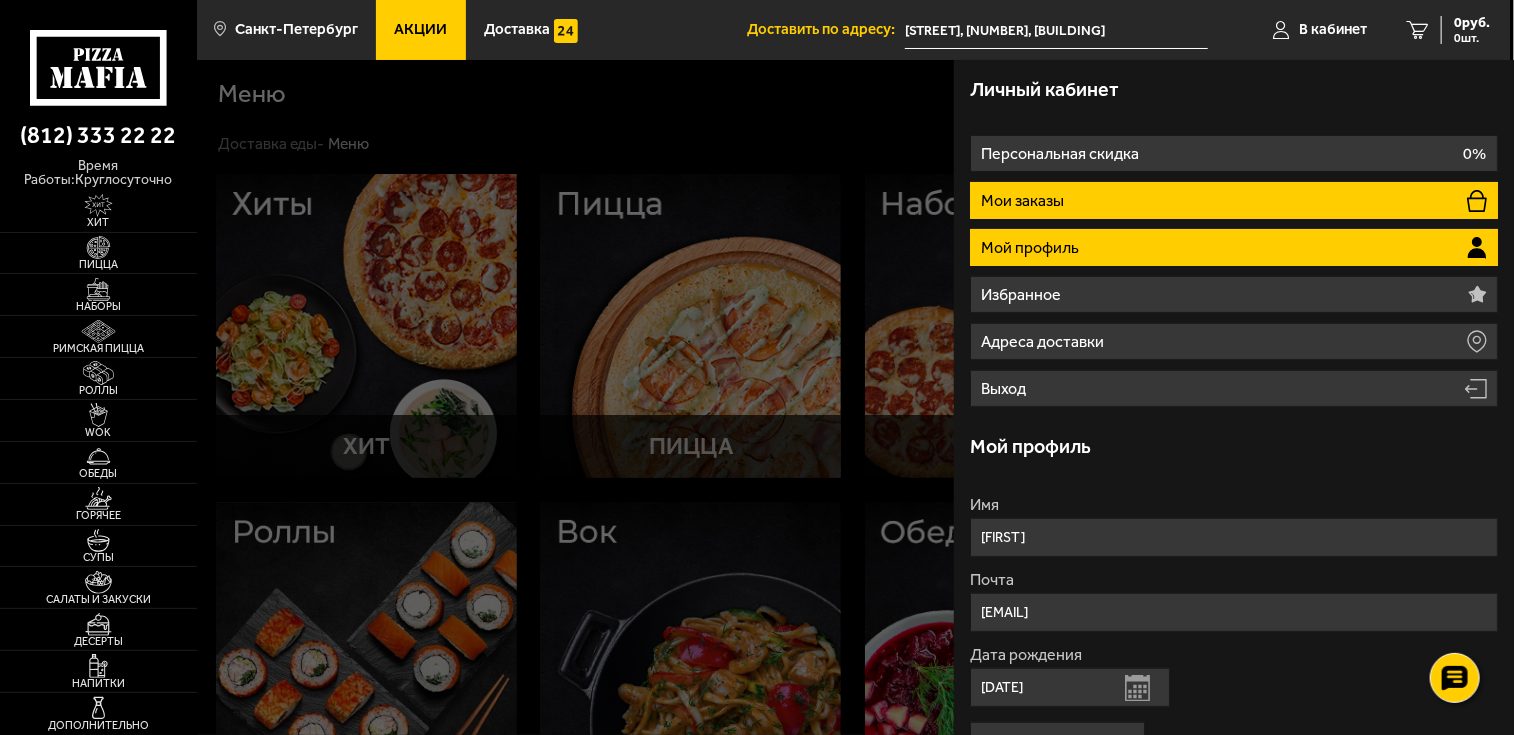 click on "Мои заказы" at bounding box center (1234, 200) 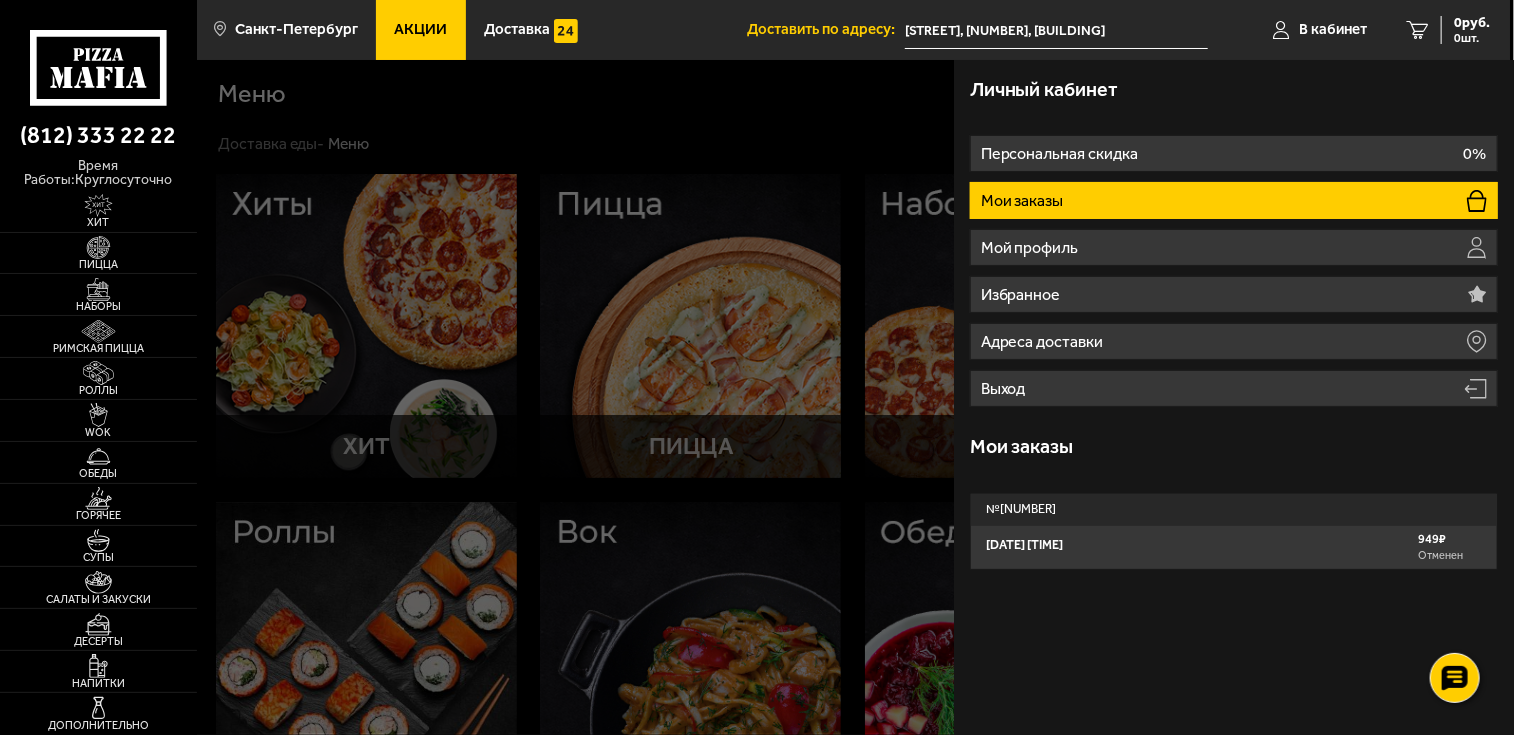 click on "Мои заказы" at bounding box center (1234, 200) 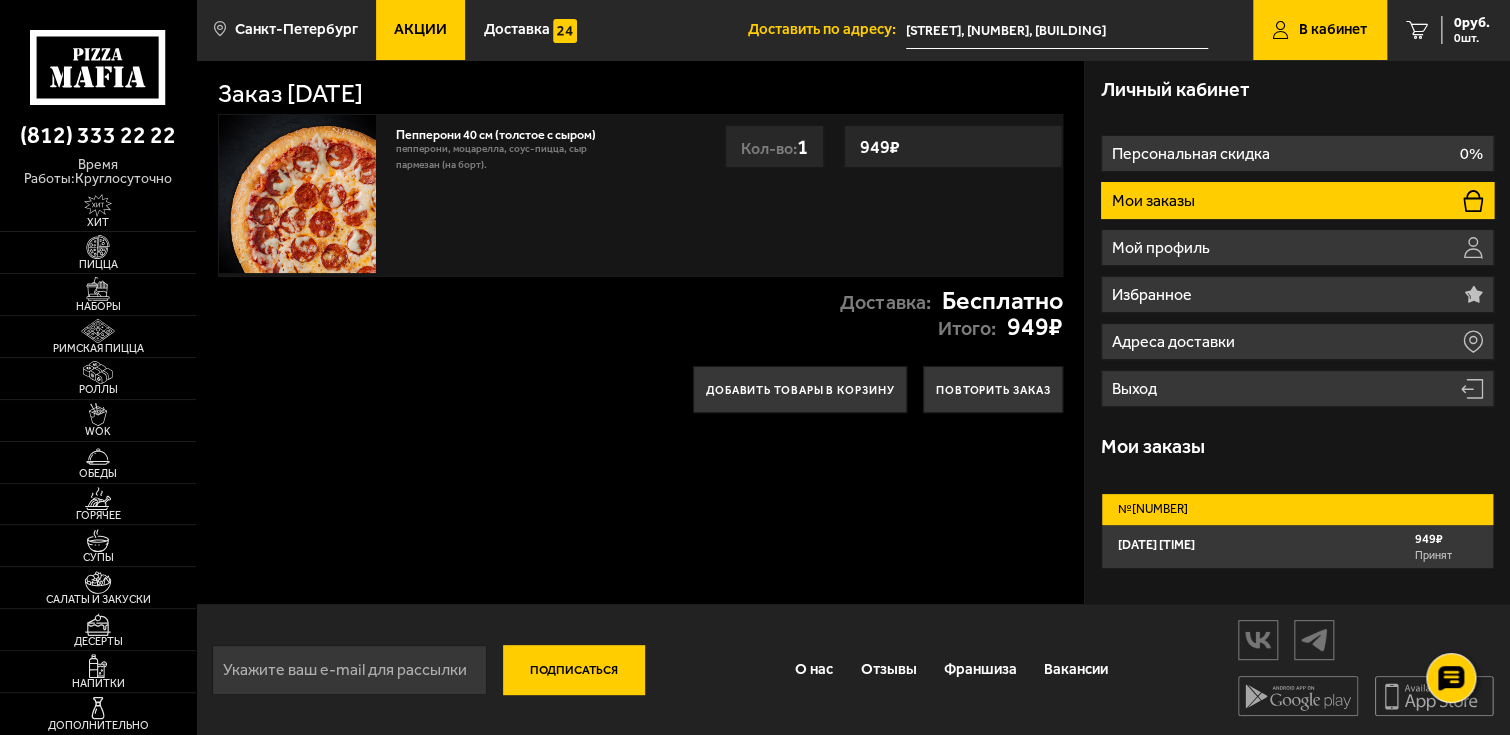 click on "Мои заказы" at bounding box center (1297, 200) 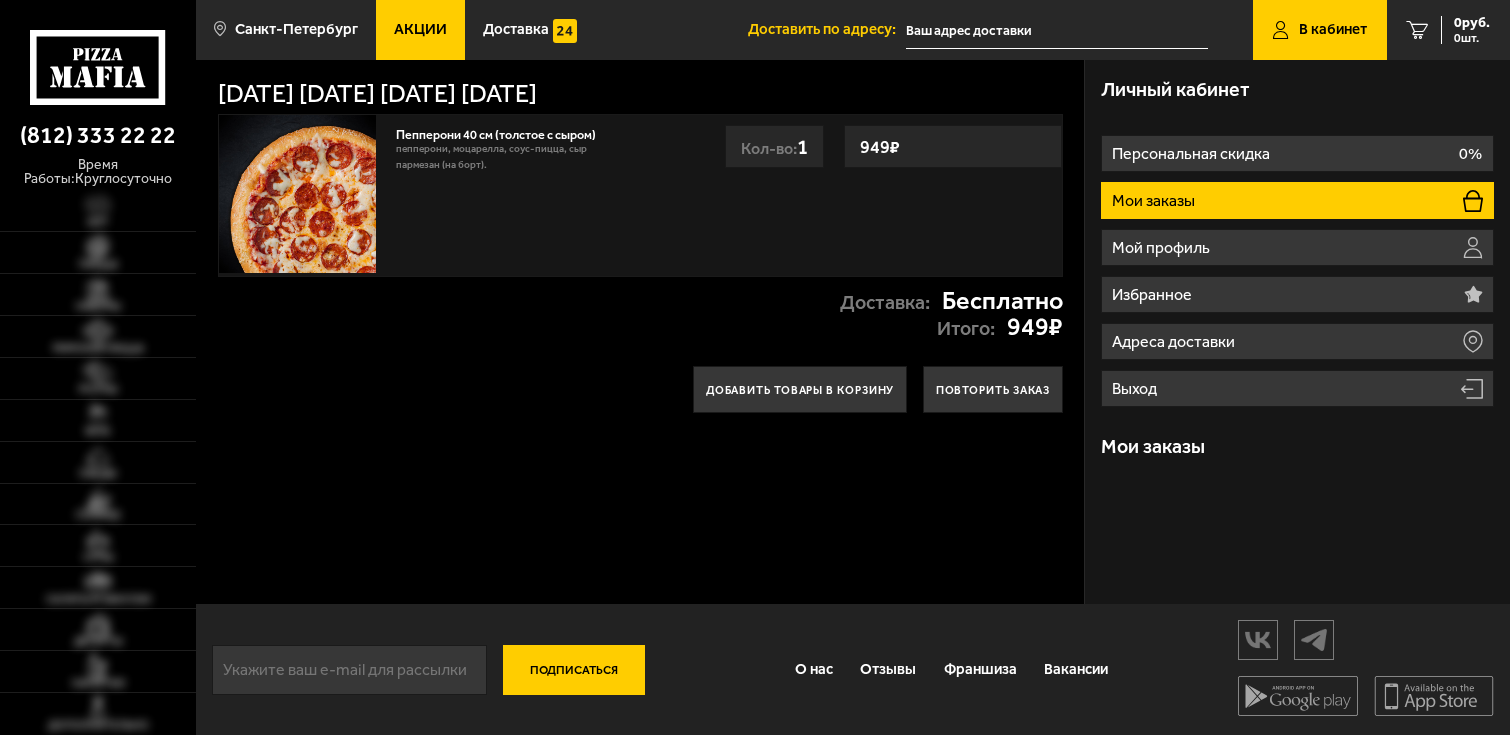 scroll, scrollTop: 0, scrollLeft: 0, axis: both 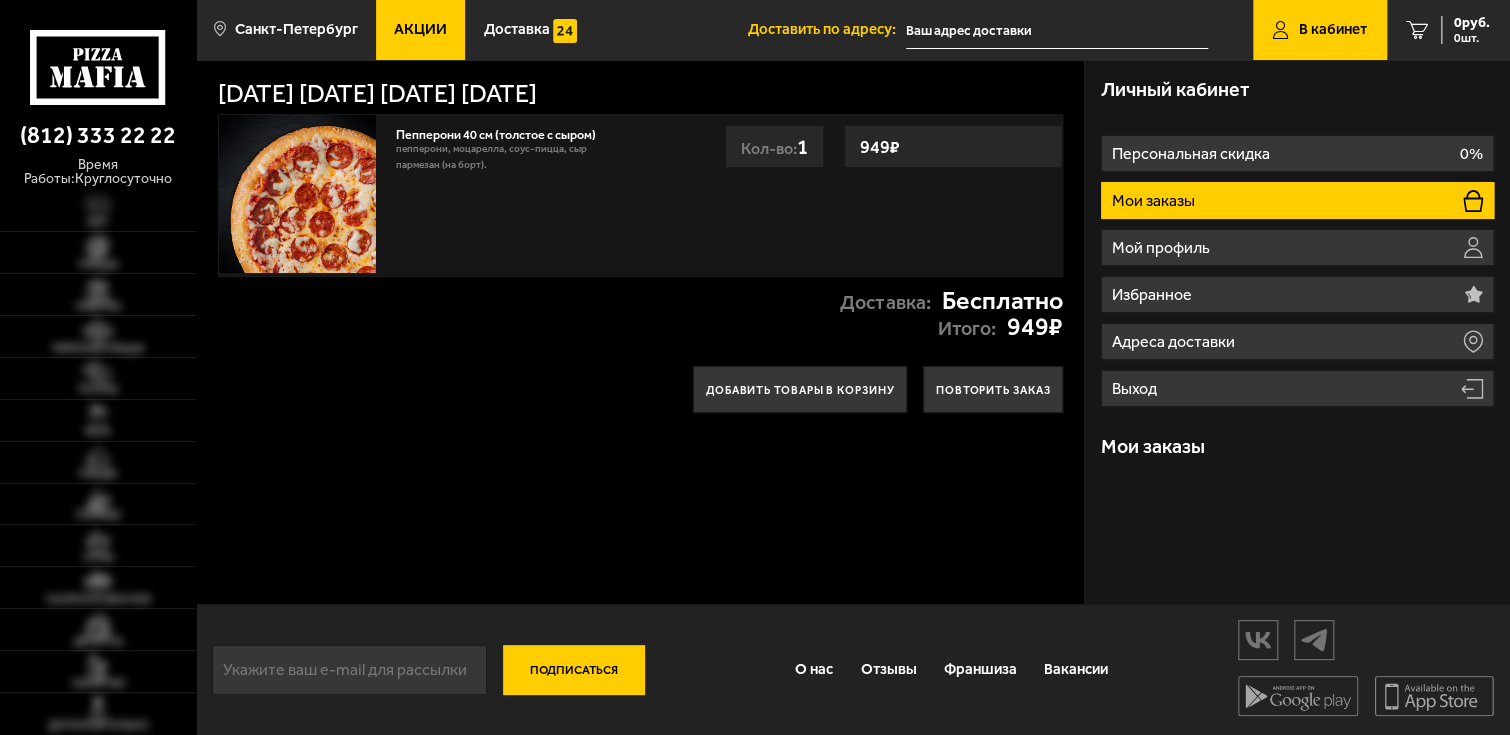 type on "[STREET], [NUMBER], [BUILDING]" 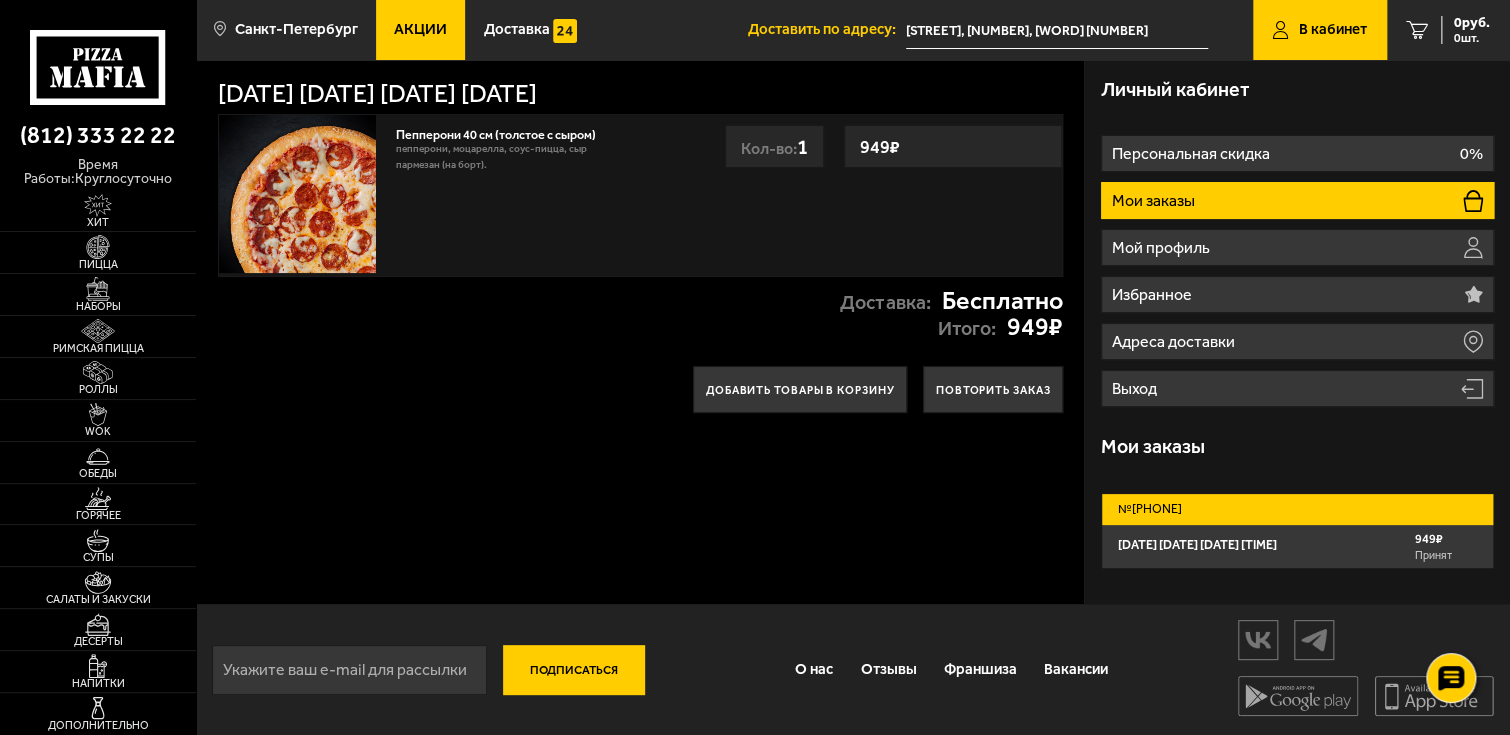 click on "4 августа 2025 г. 14:01 949  ₽ Принят" at bounding box center [1297, 546] 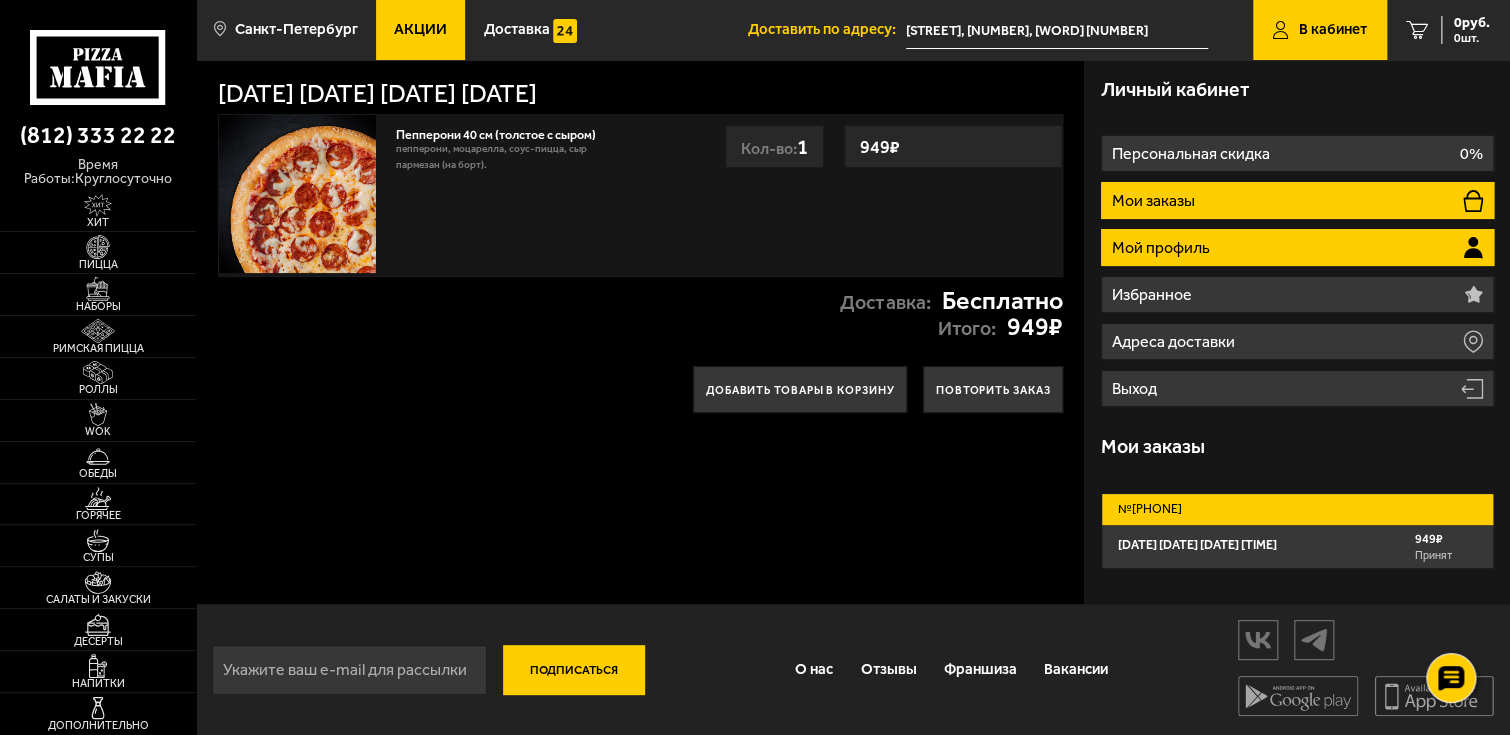 click on "Мой профиль" at bounding box center (1297, 247) 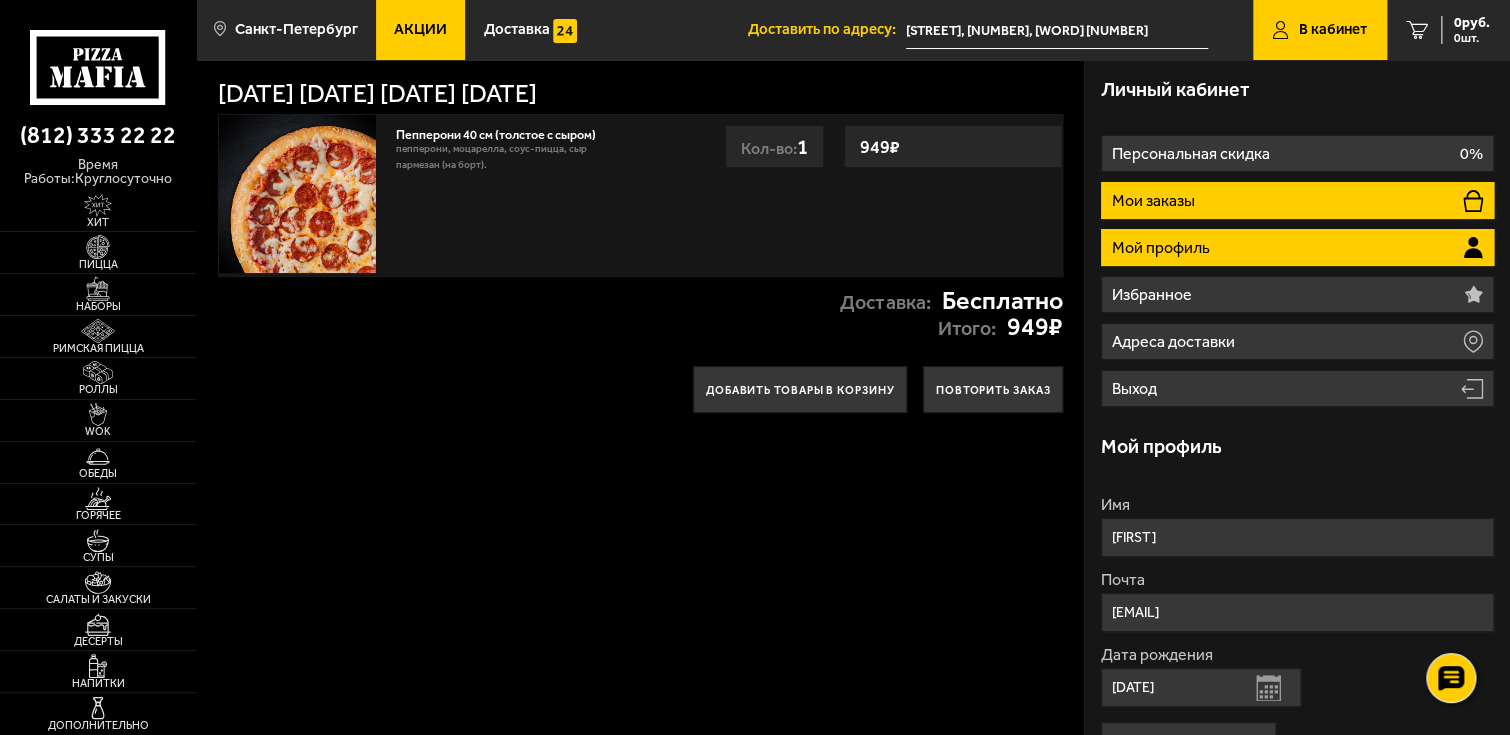 click on "Мои заказы" at bounding box center (1297, 200) 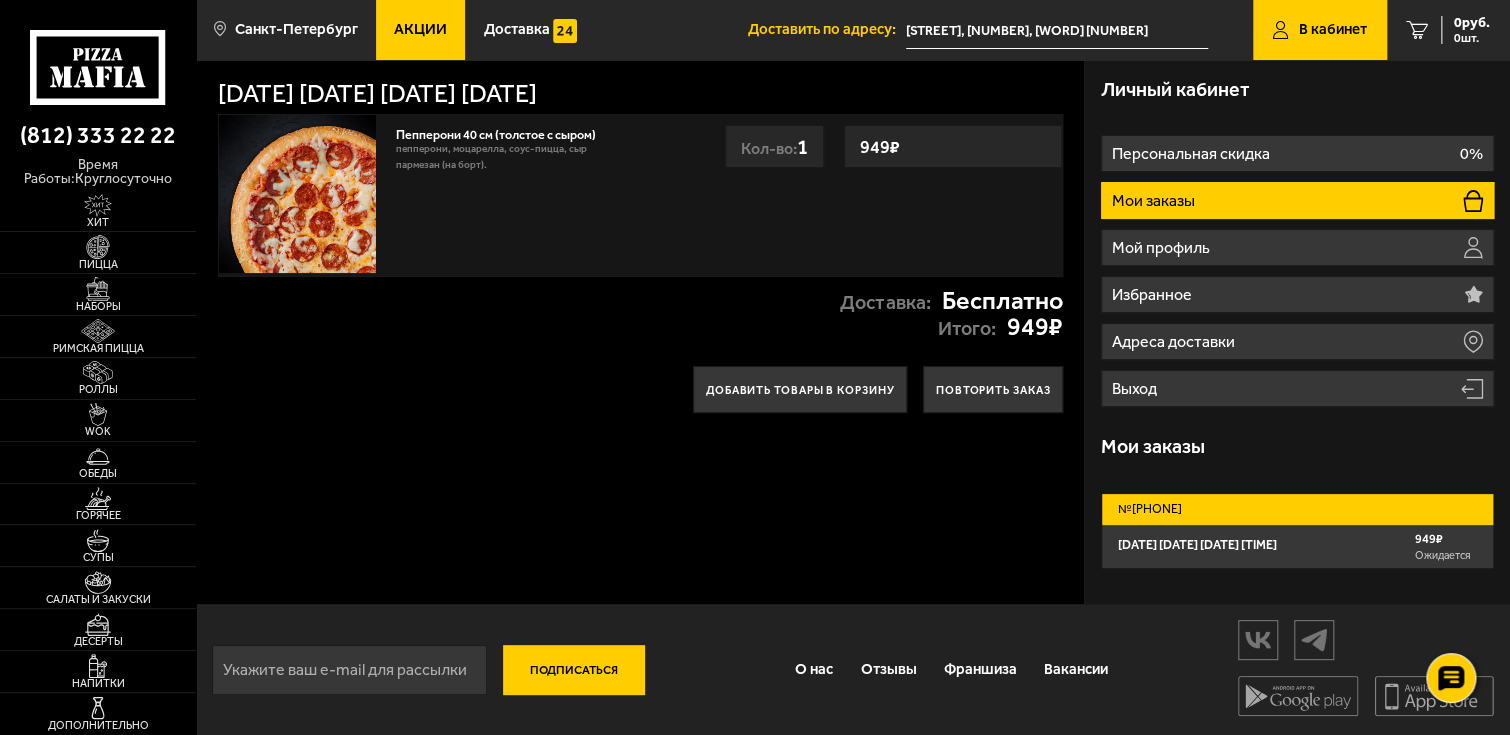 click 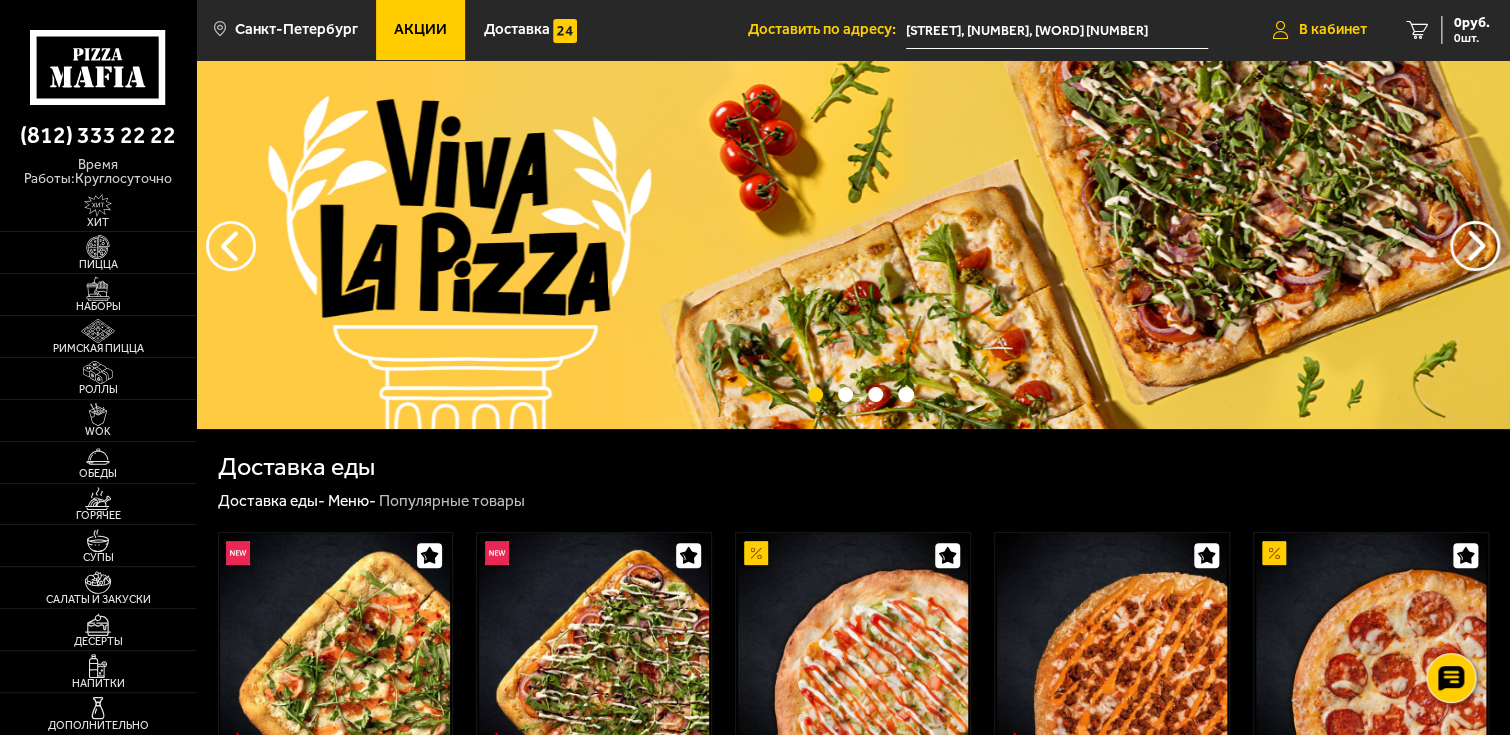 click on "В кабинет" at bounding box center (1320, 30) 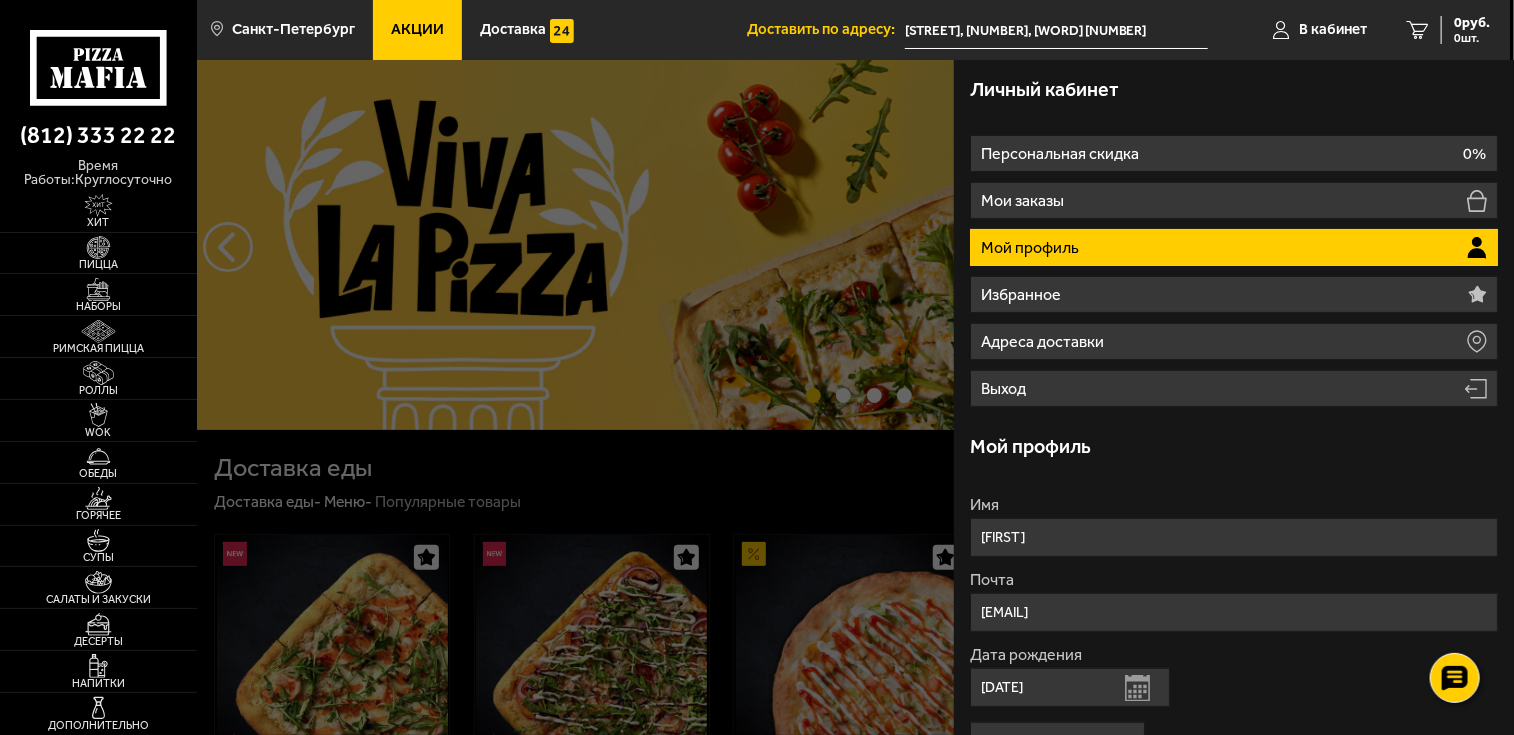 click on "Персональная скидка 0% Мои заказы Мой профиль Избранное Адреса доставки Выход" at bounding box center (1234, 271) 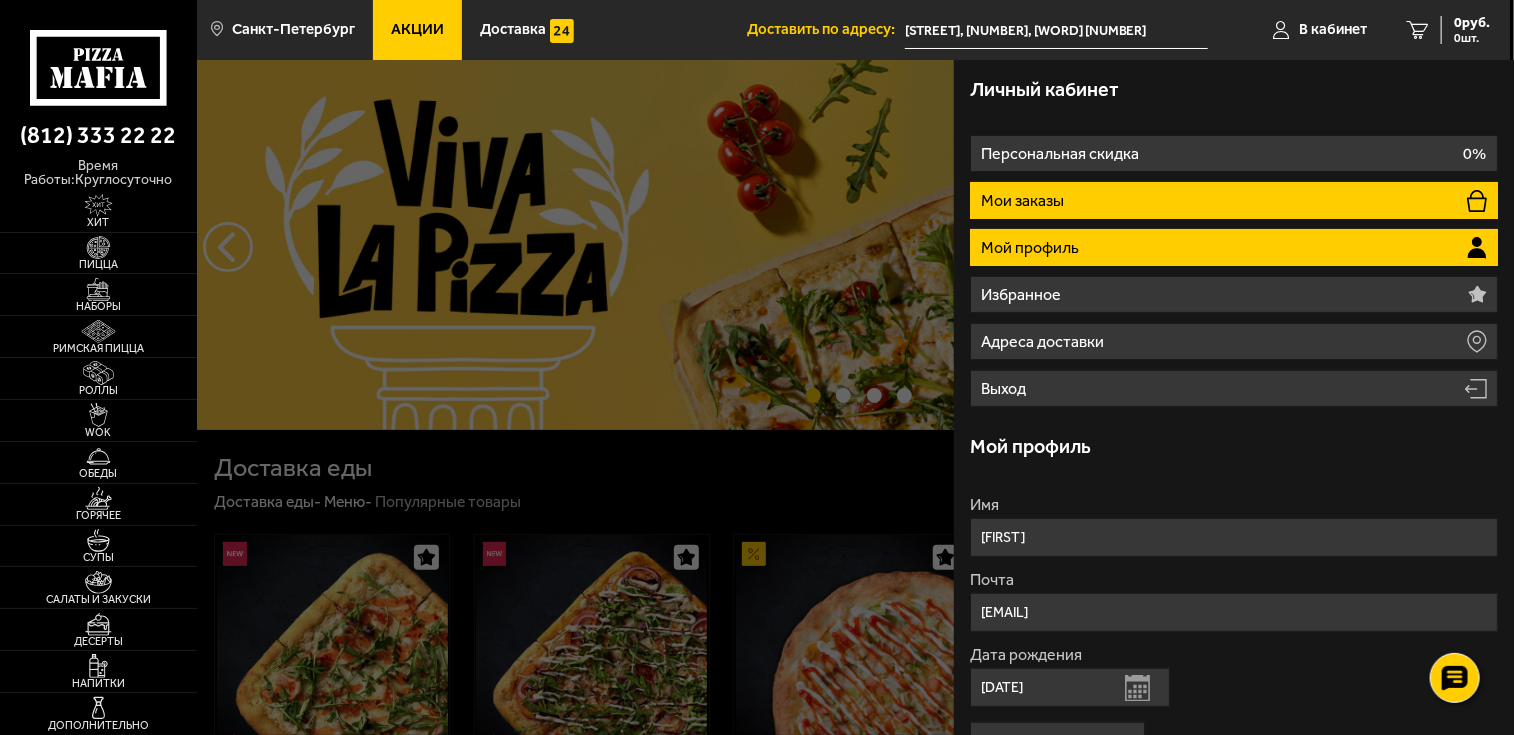 click on "Мои заказы" at bounding box center [1234, 200] 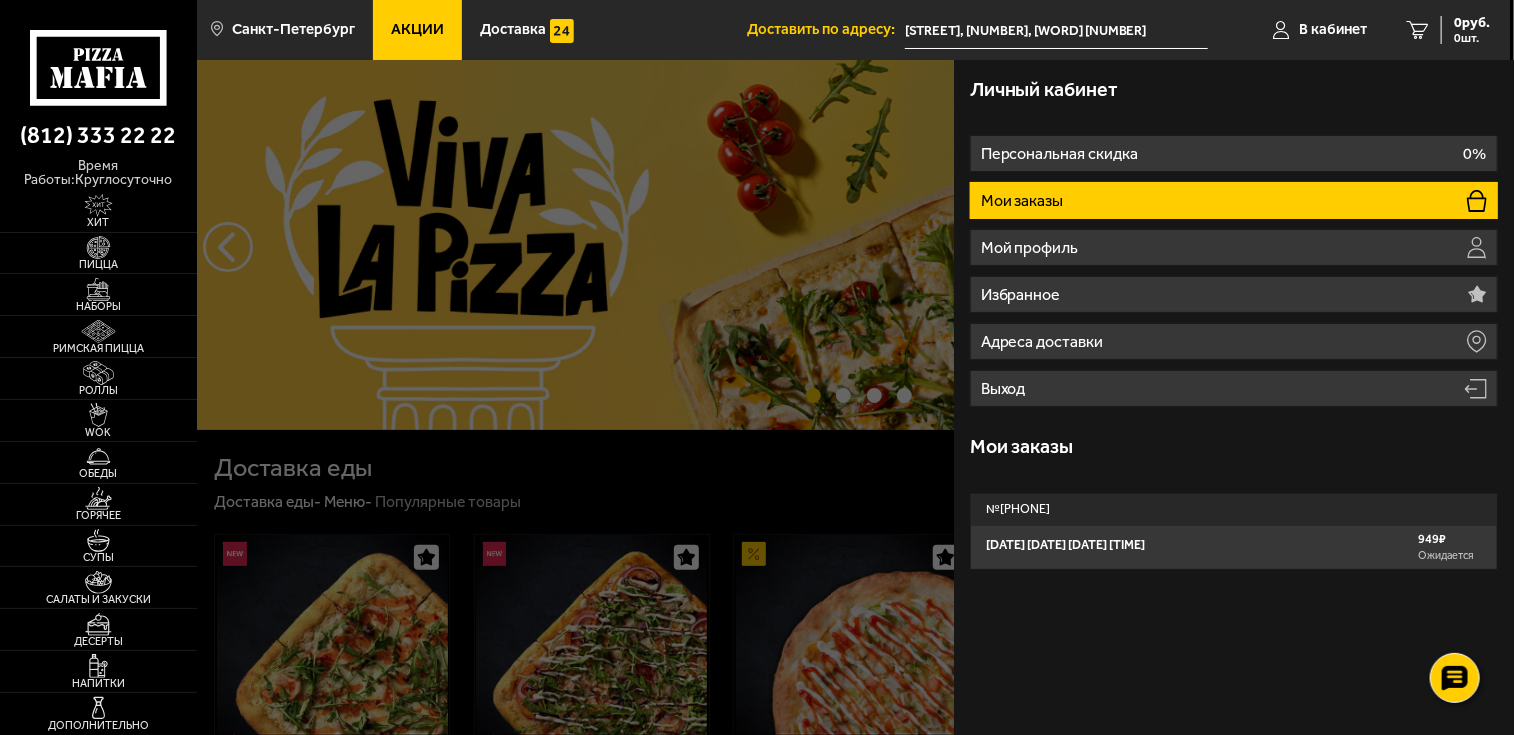 click on "№  769-143-024-448" at bounding box center [1234, 510] 